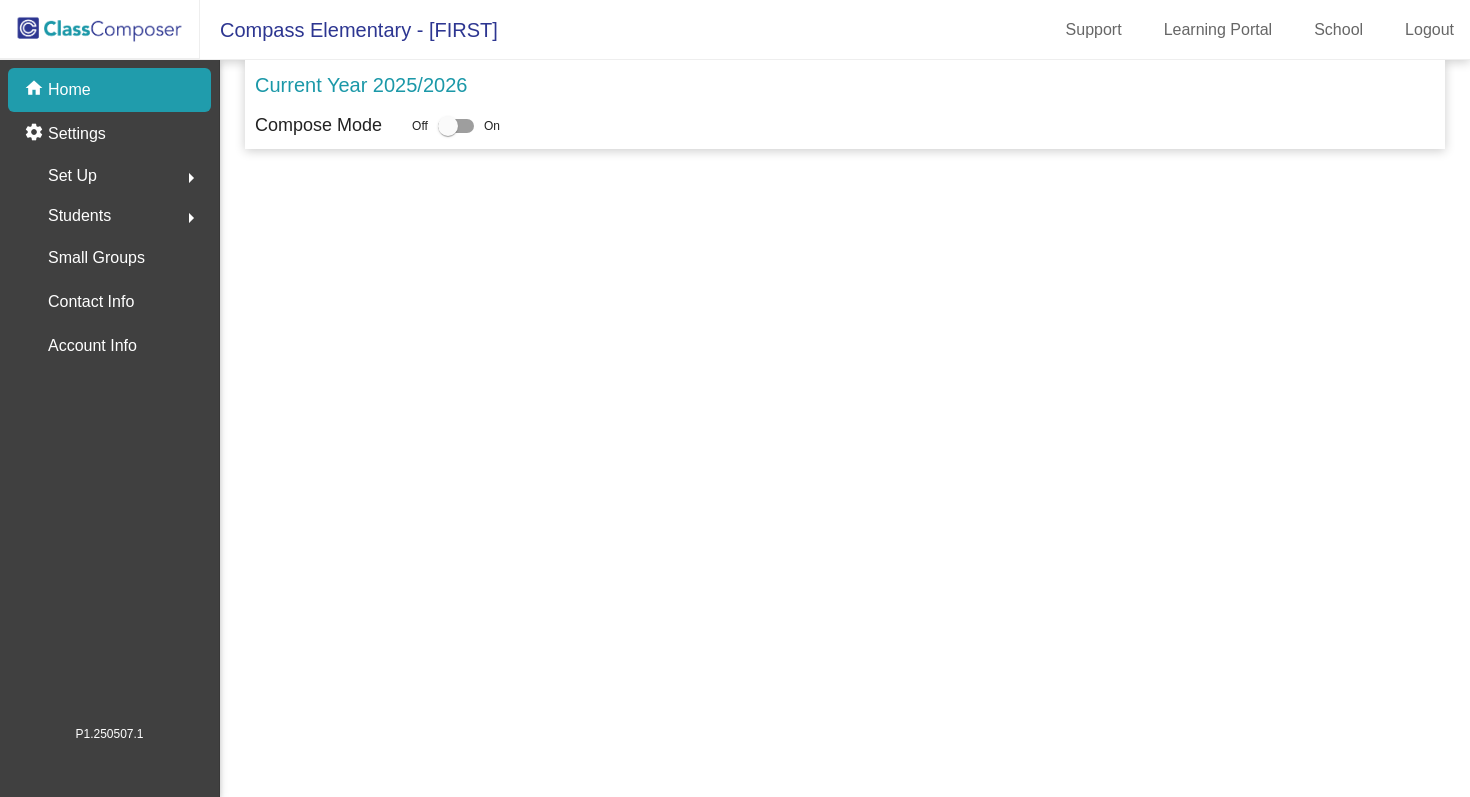 scroll, scrollTop: 0, scrollLeft: 0, axis: both 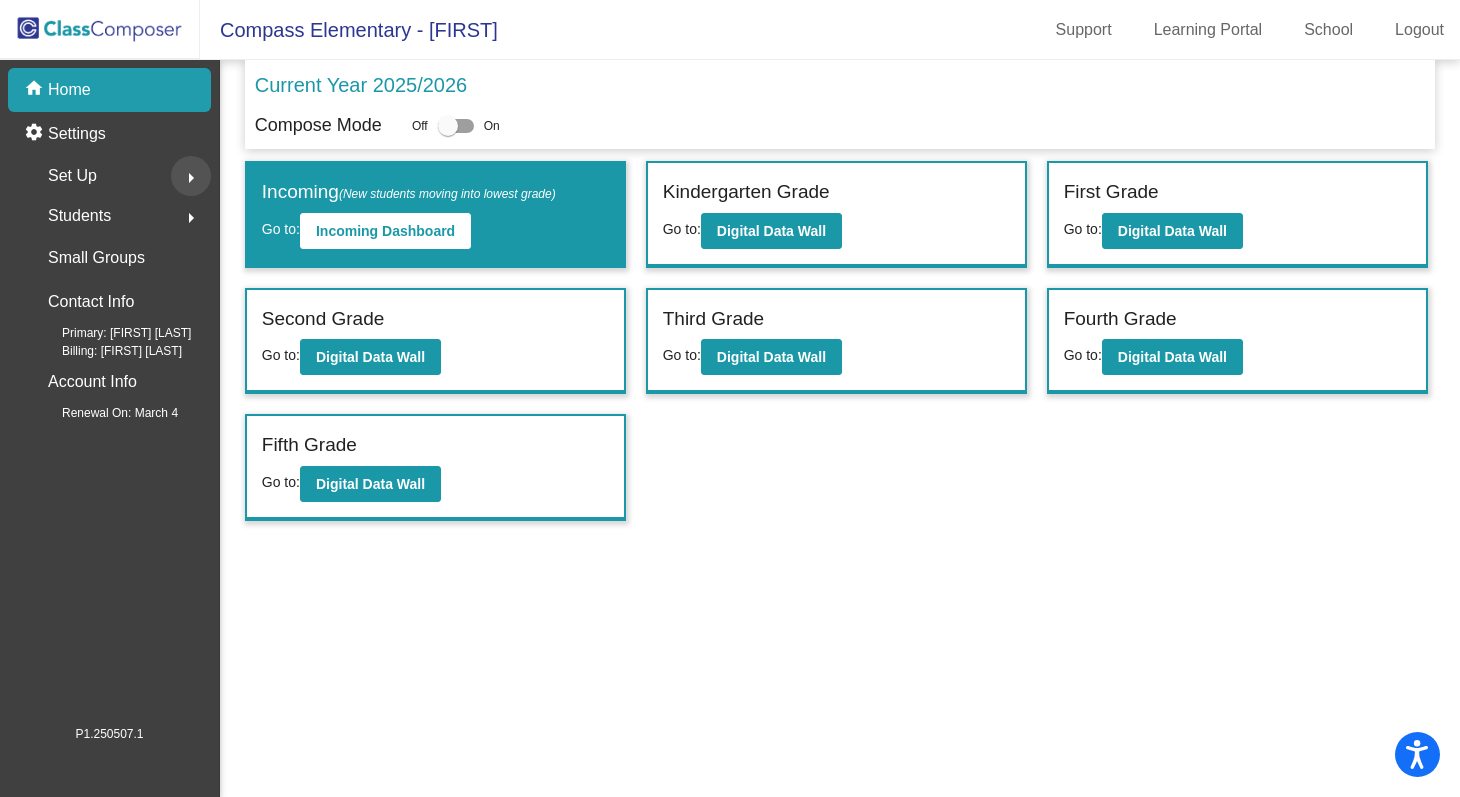 click on "arrow_right" 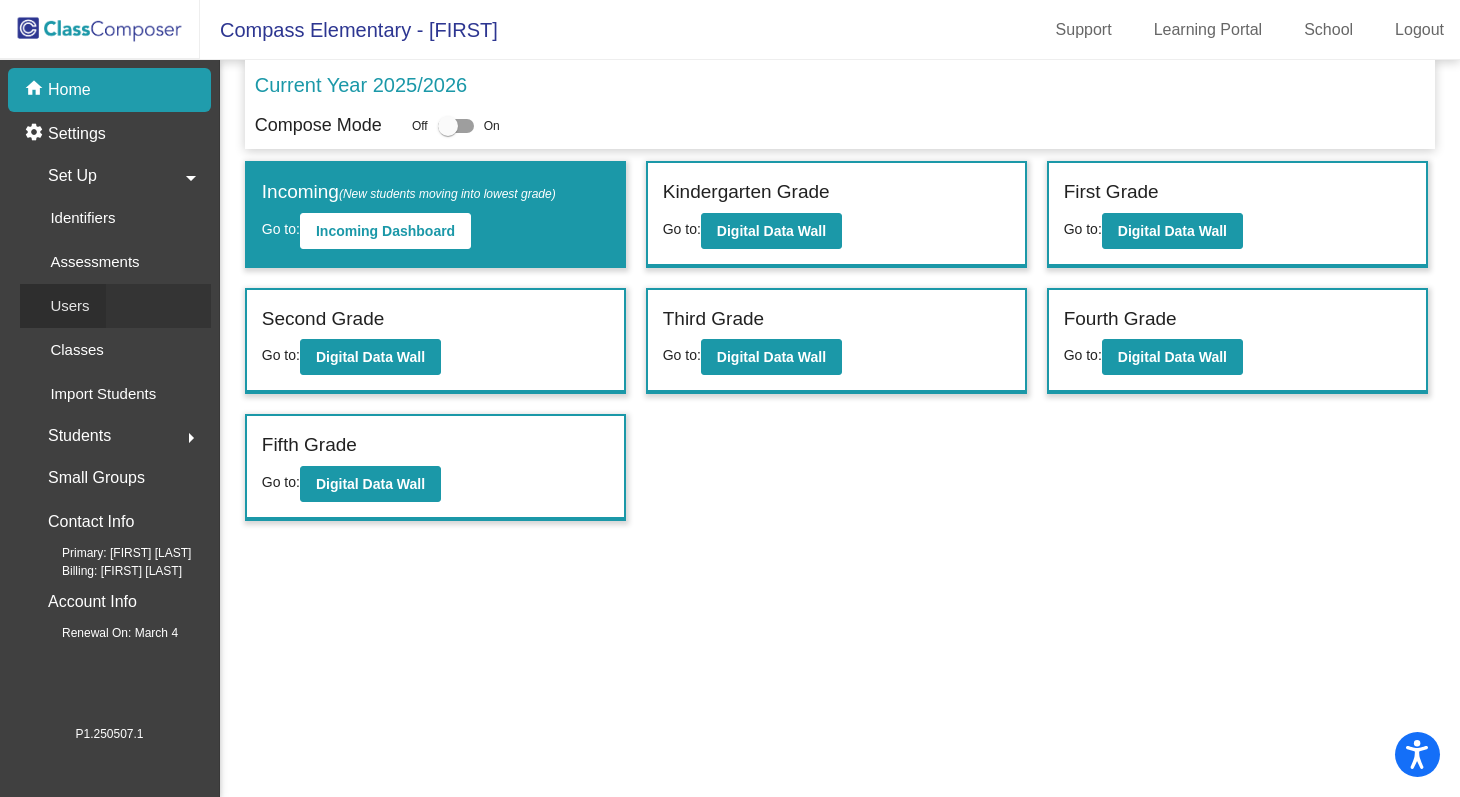 click on "Users" 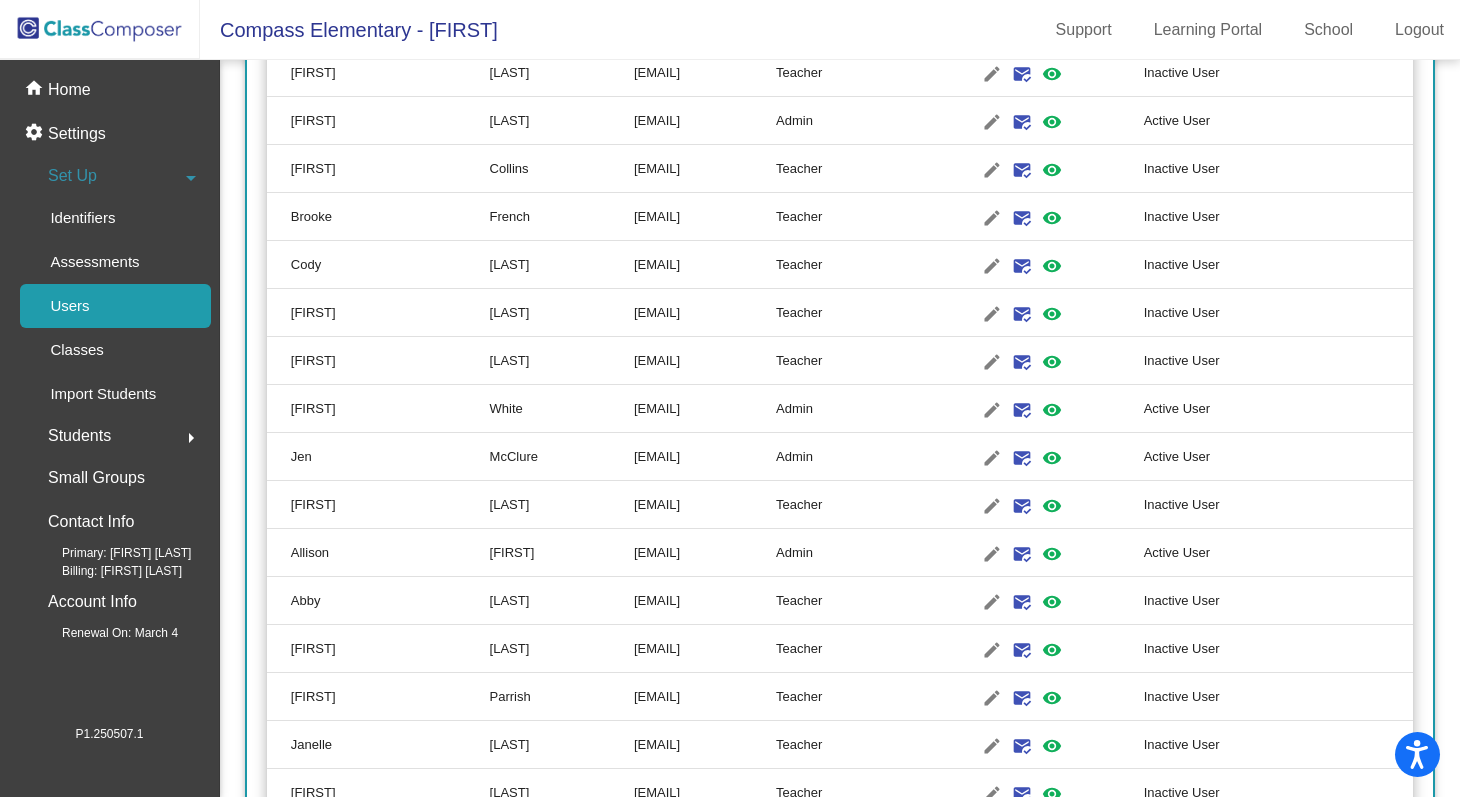 scroll, scrollTop: 822, scrollLeft: 0, axis: vertical 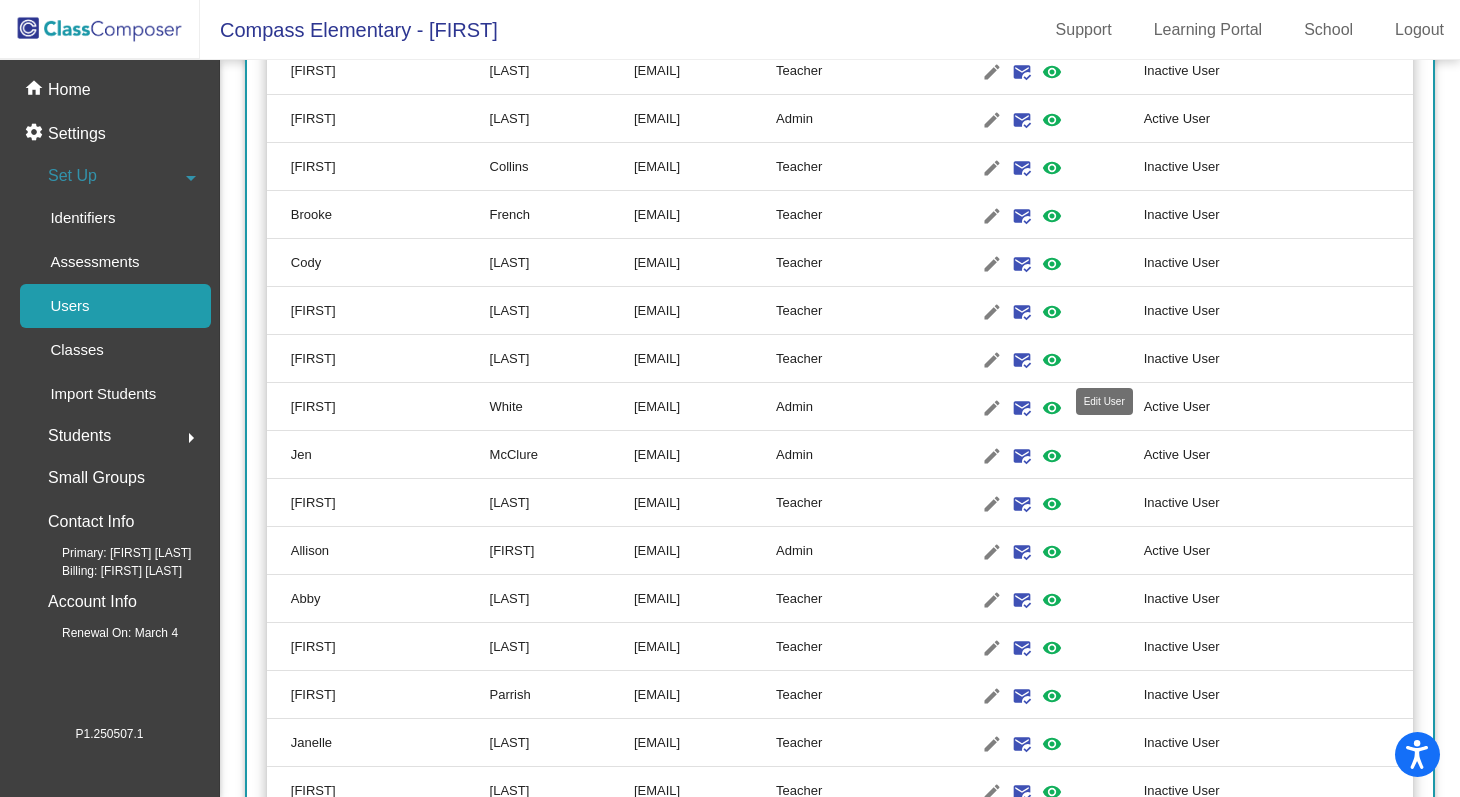 click on "edit" 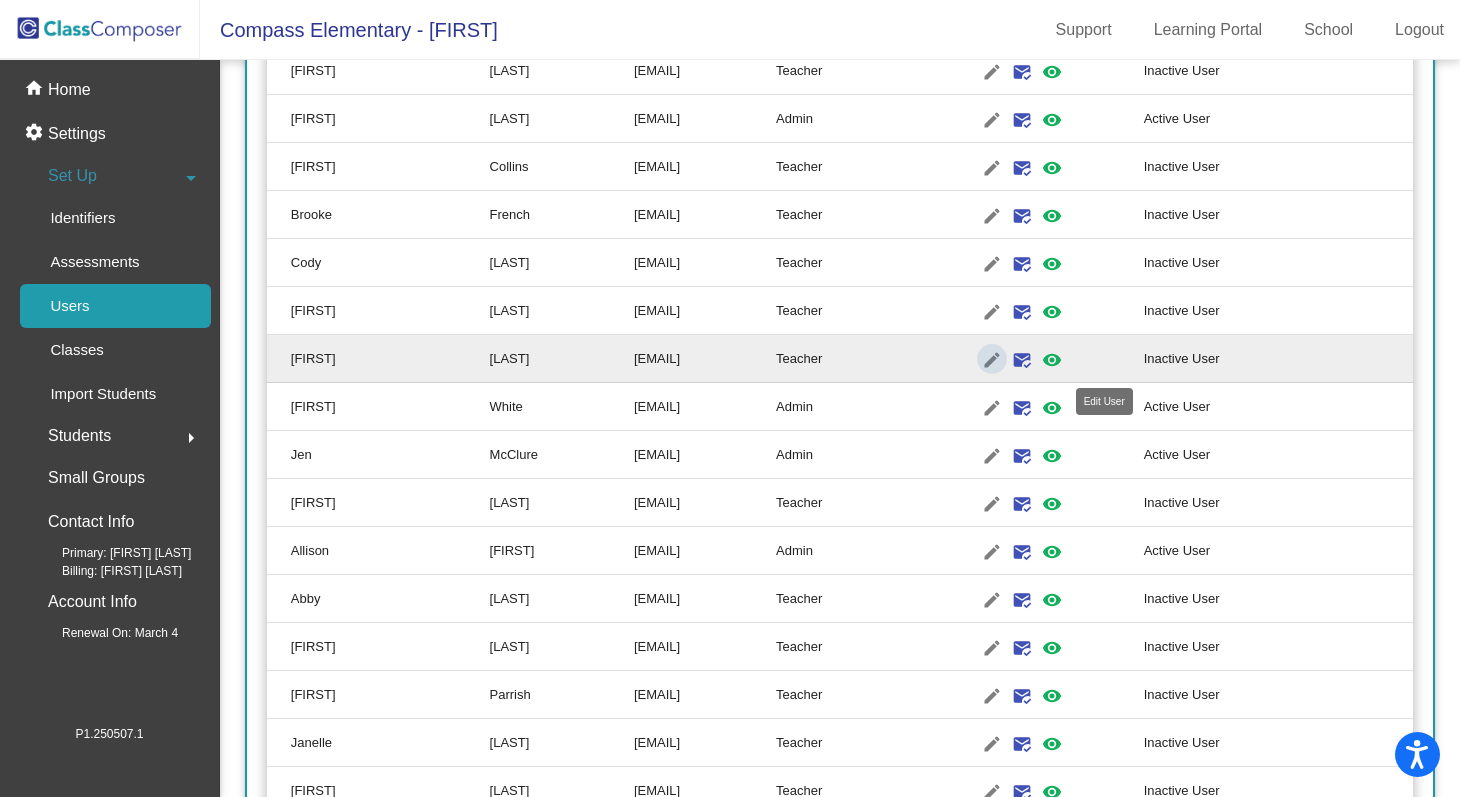 type on "[FIRST]" 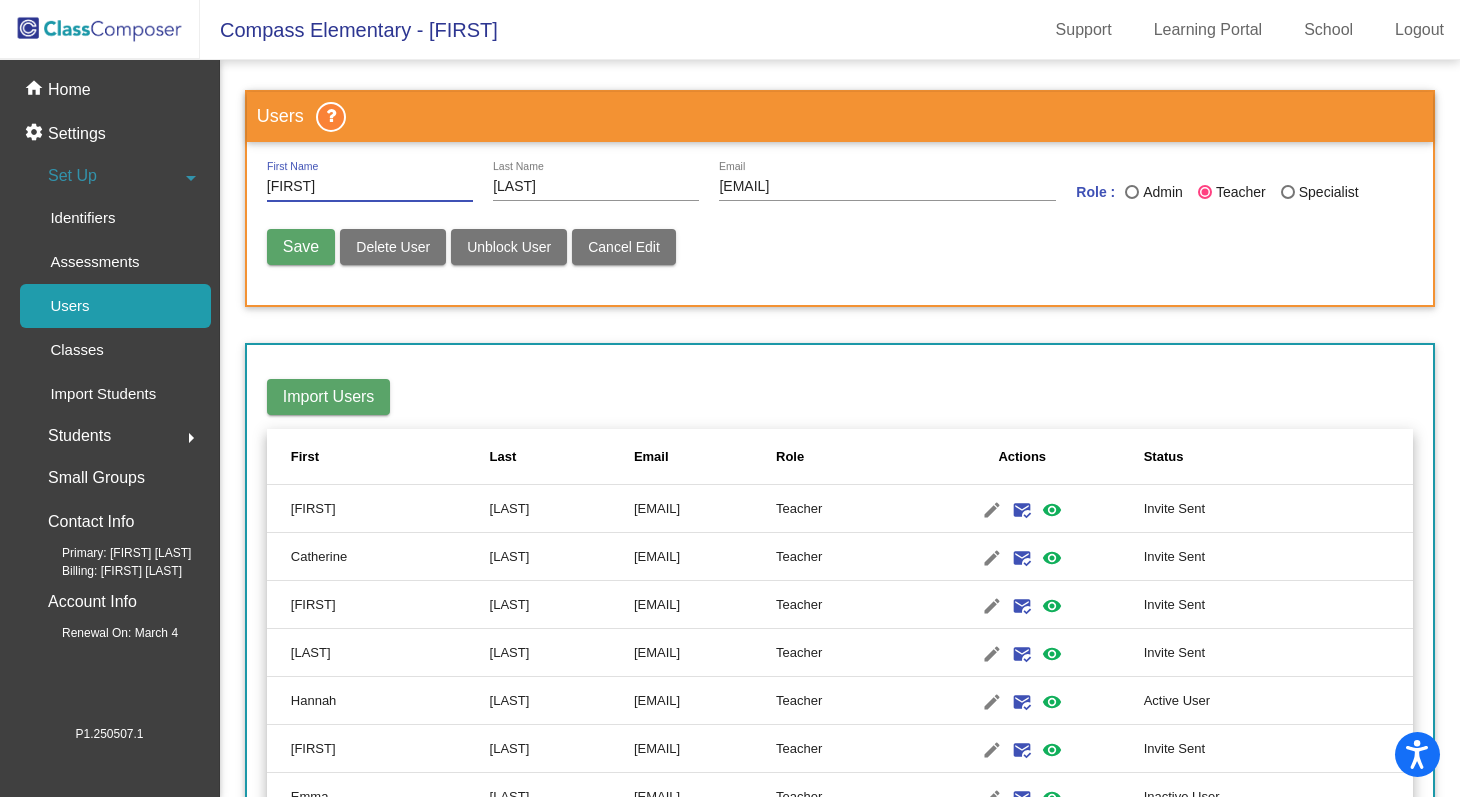 click on "Save" at bounding box center (301, 246) 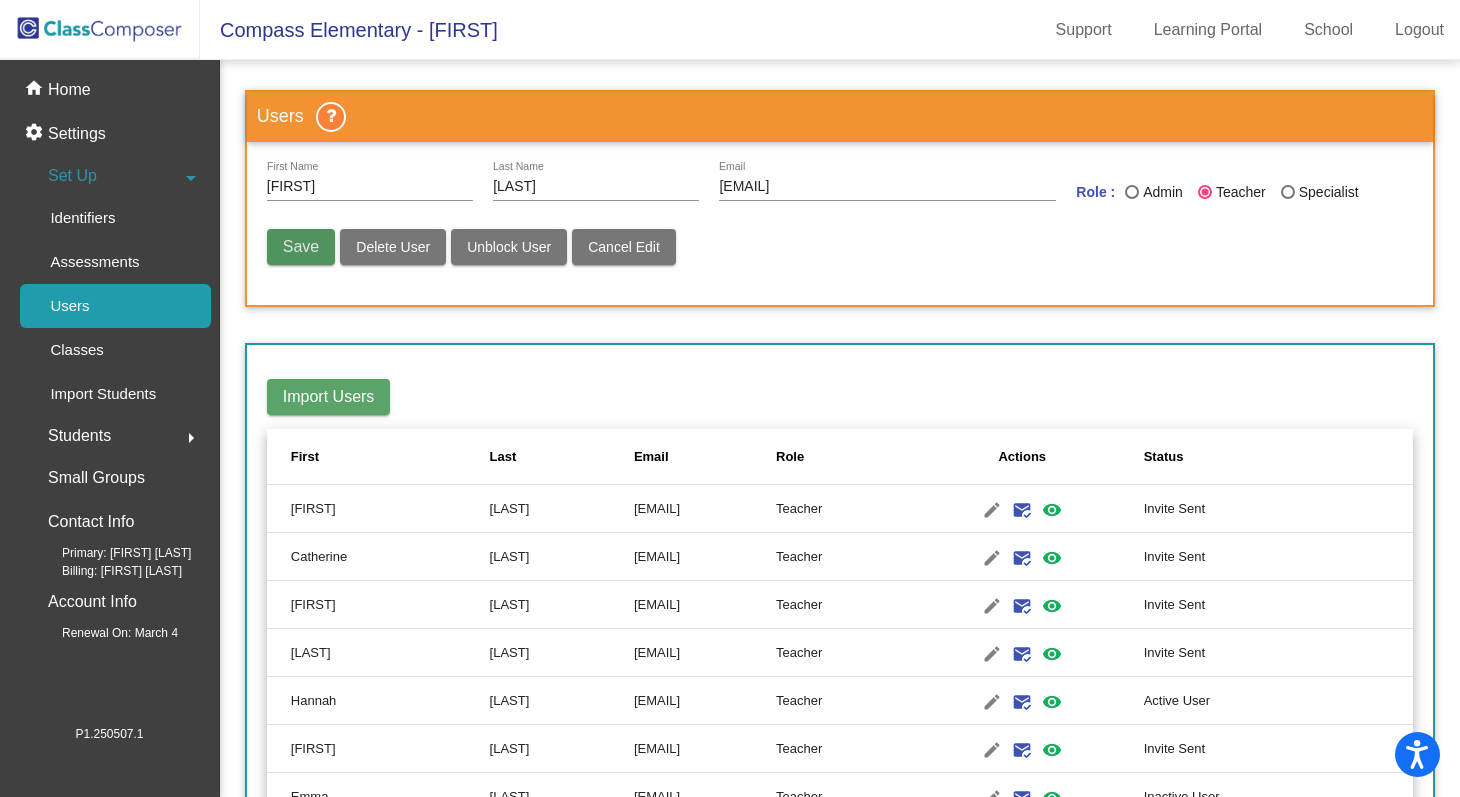 type 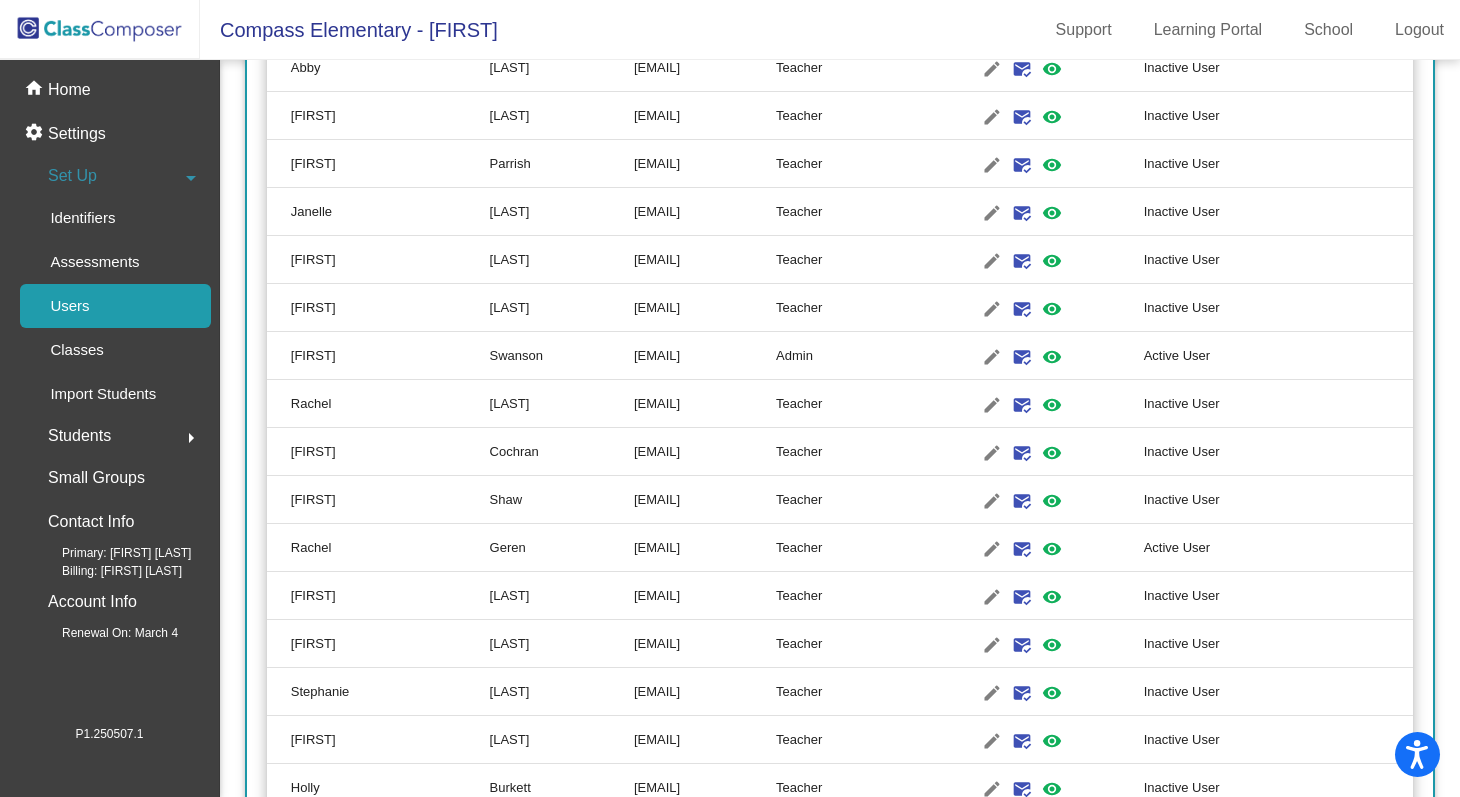 scroll, scrollTop: 1392, scrollLeft: 0, axis: vertical 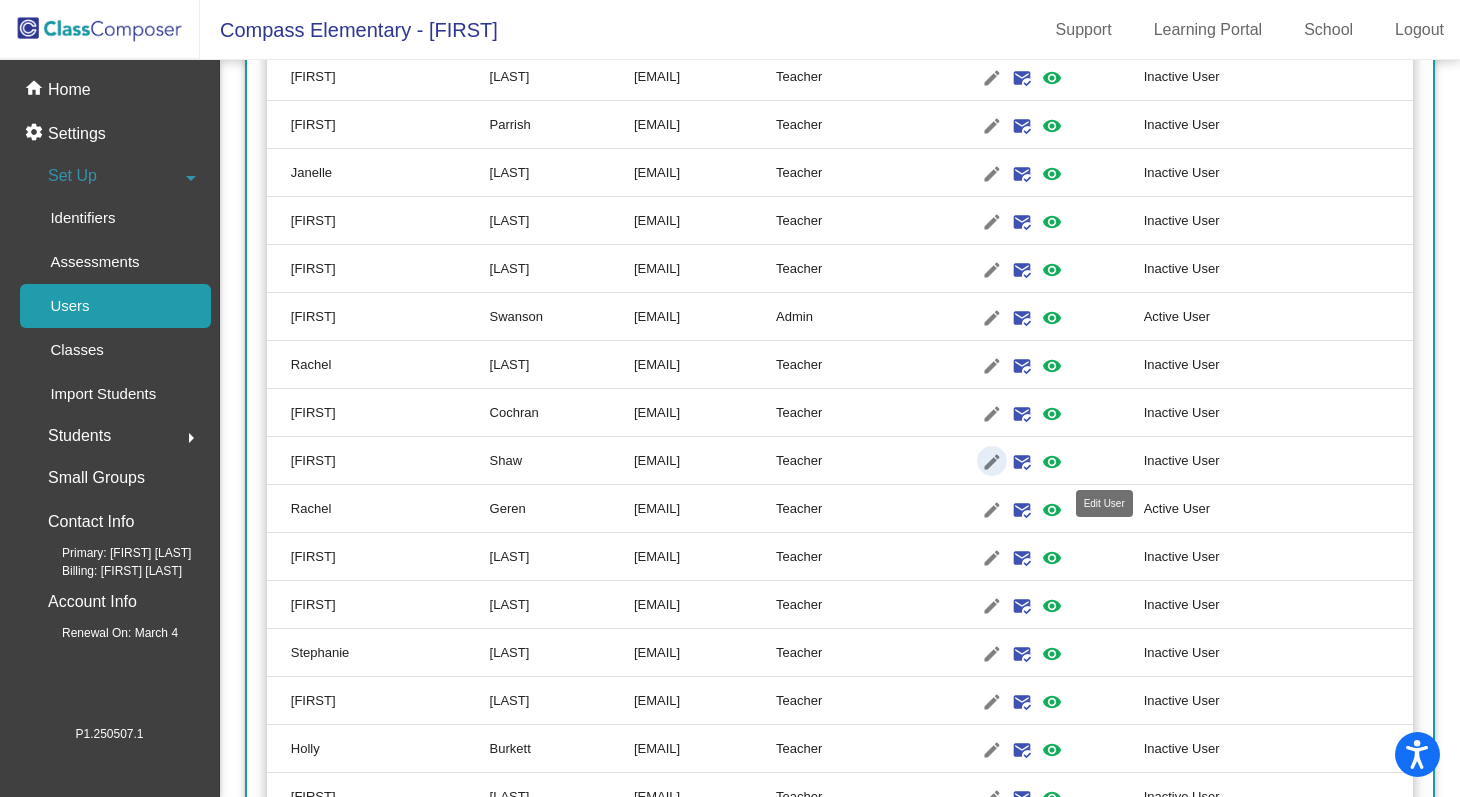 click on "edit" 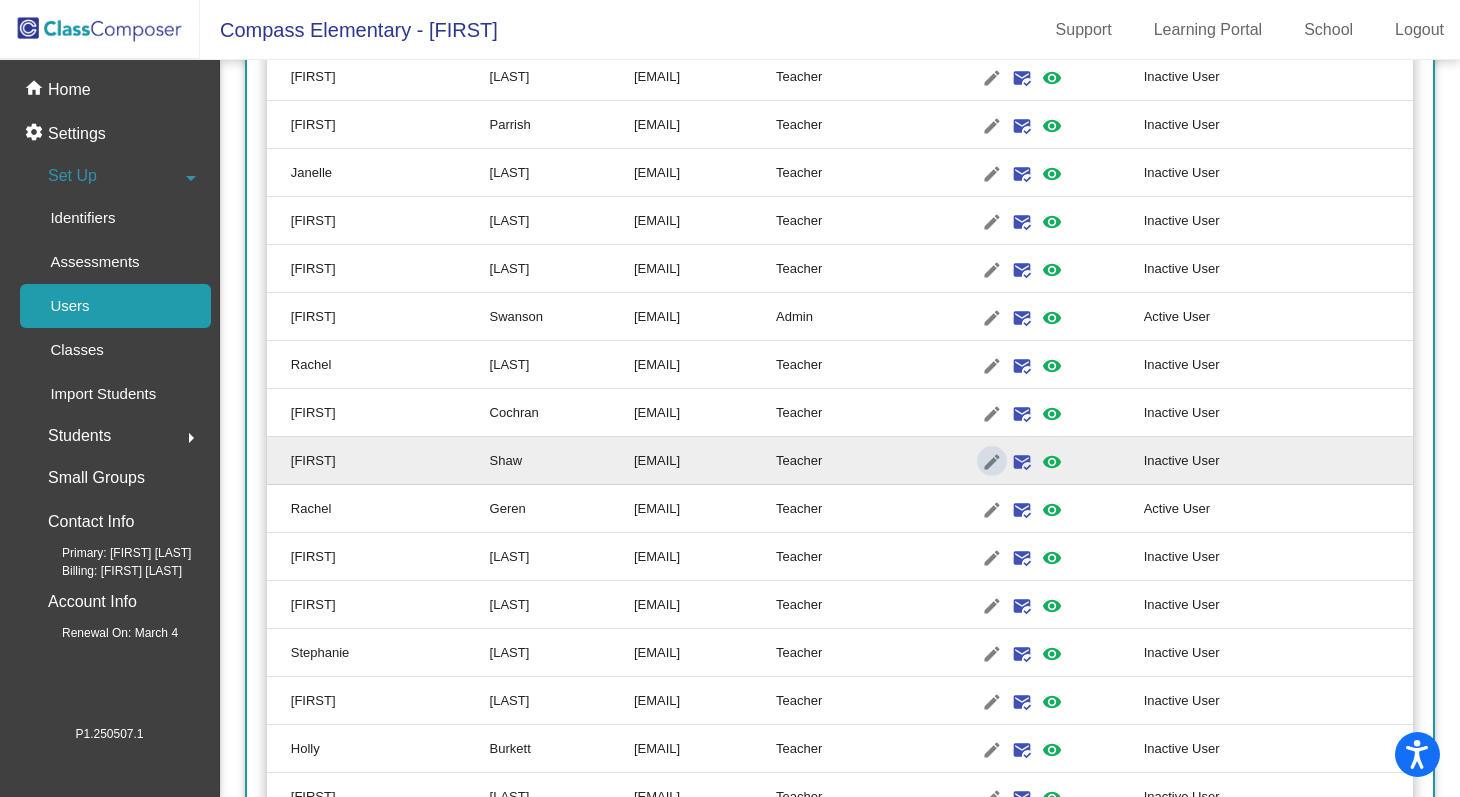 type on "[FIRST]" 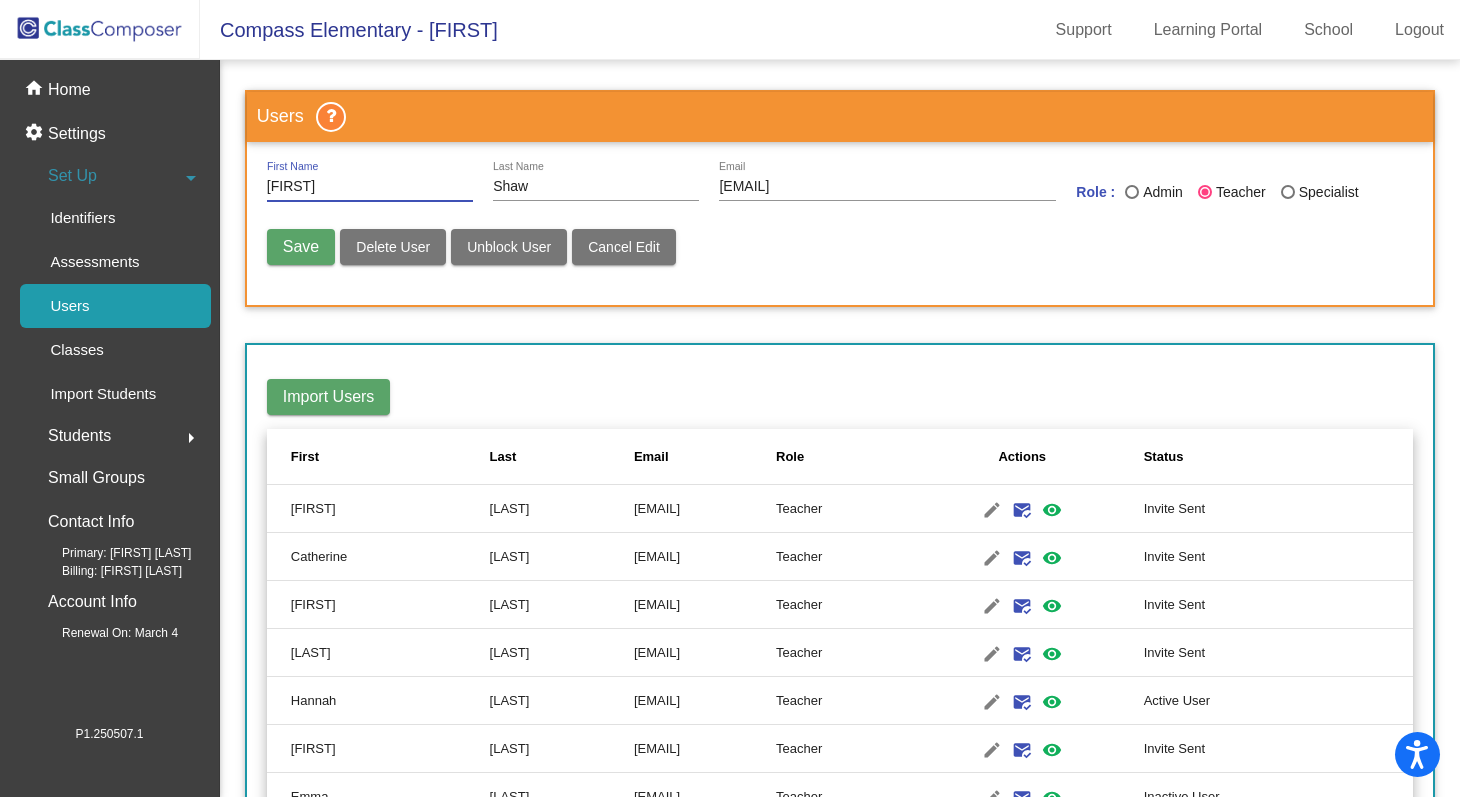 click on "Save" at bounding box center (301, 246) 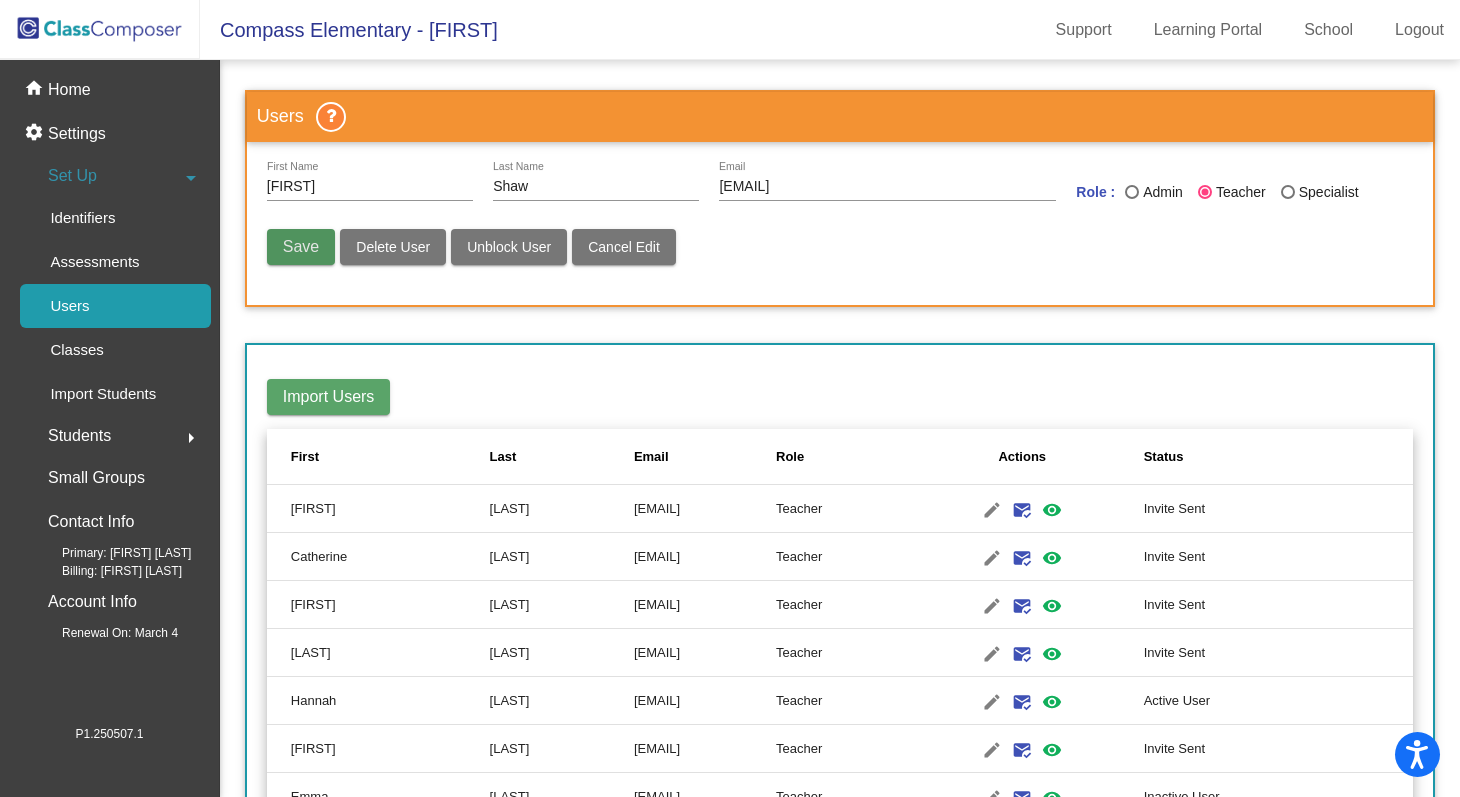 type 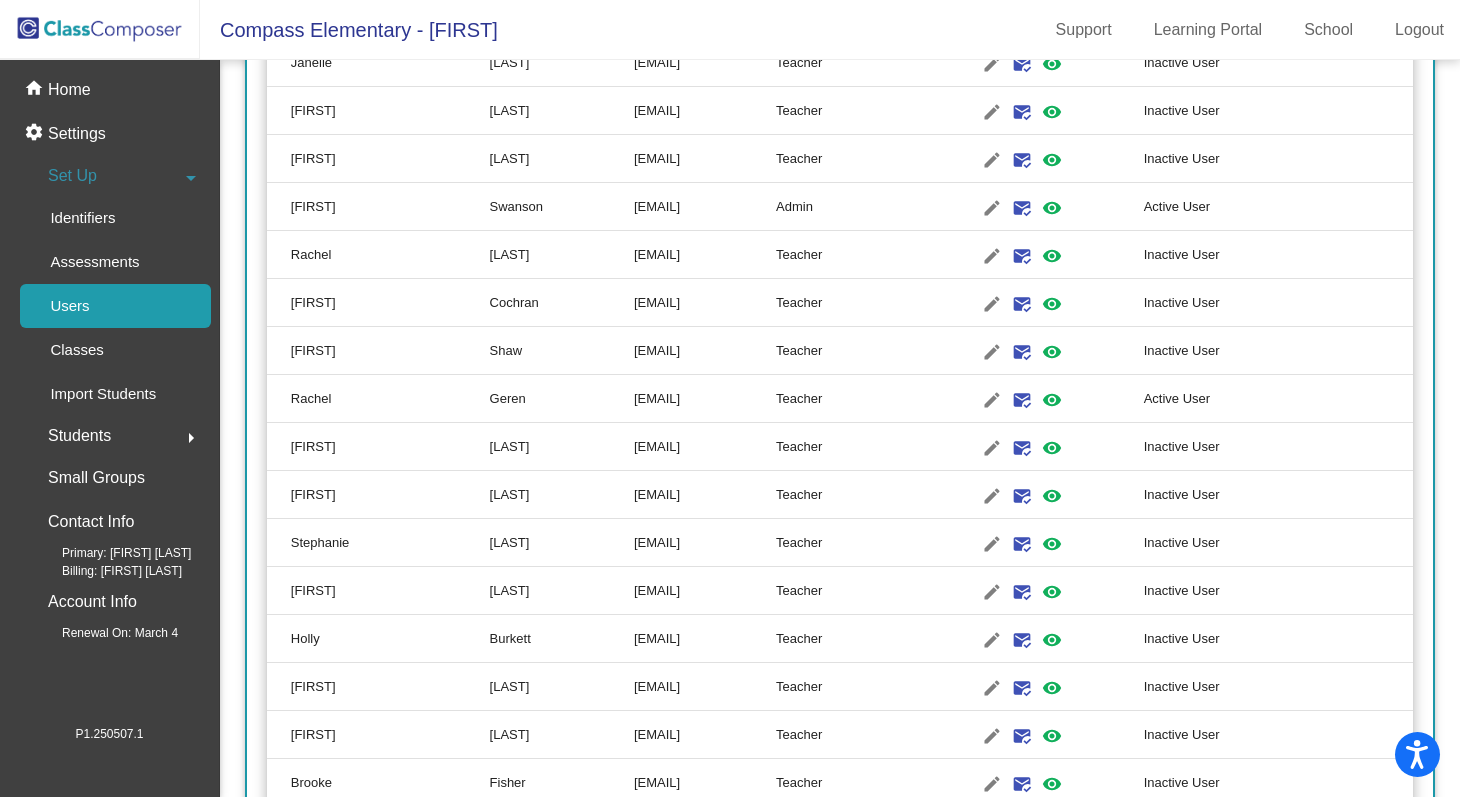 scroll, scrollTop: 1570, scrollLeft: 0, axis: vertical 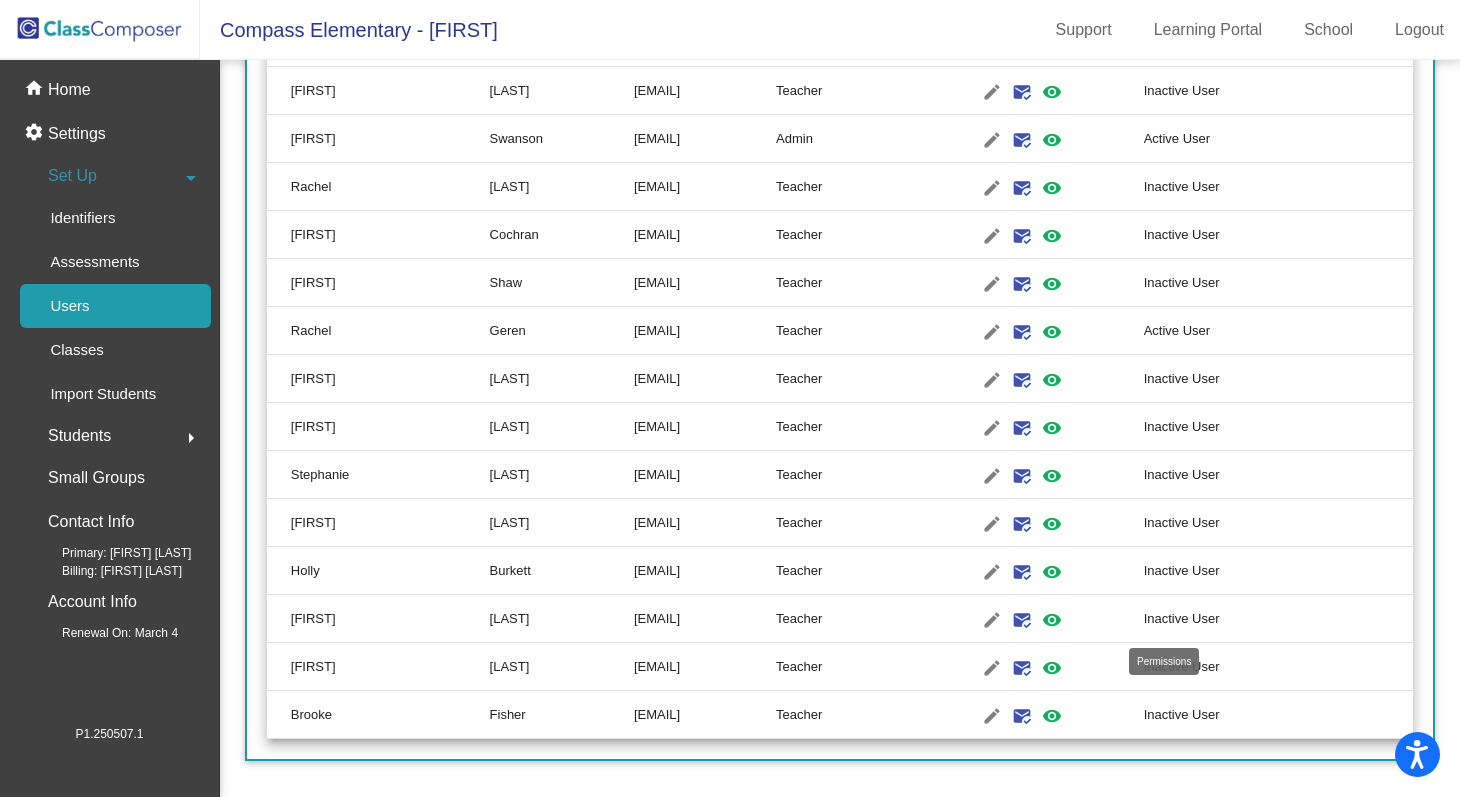 click on "visibility" 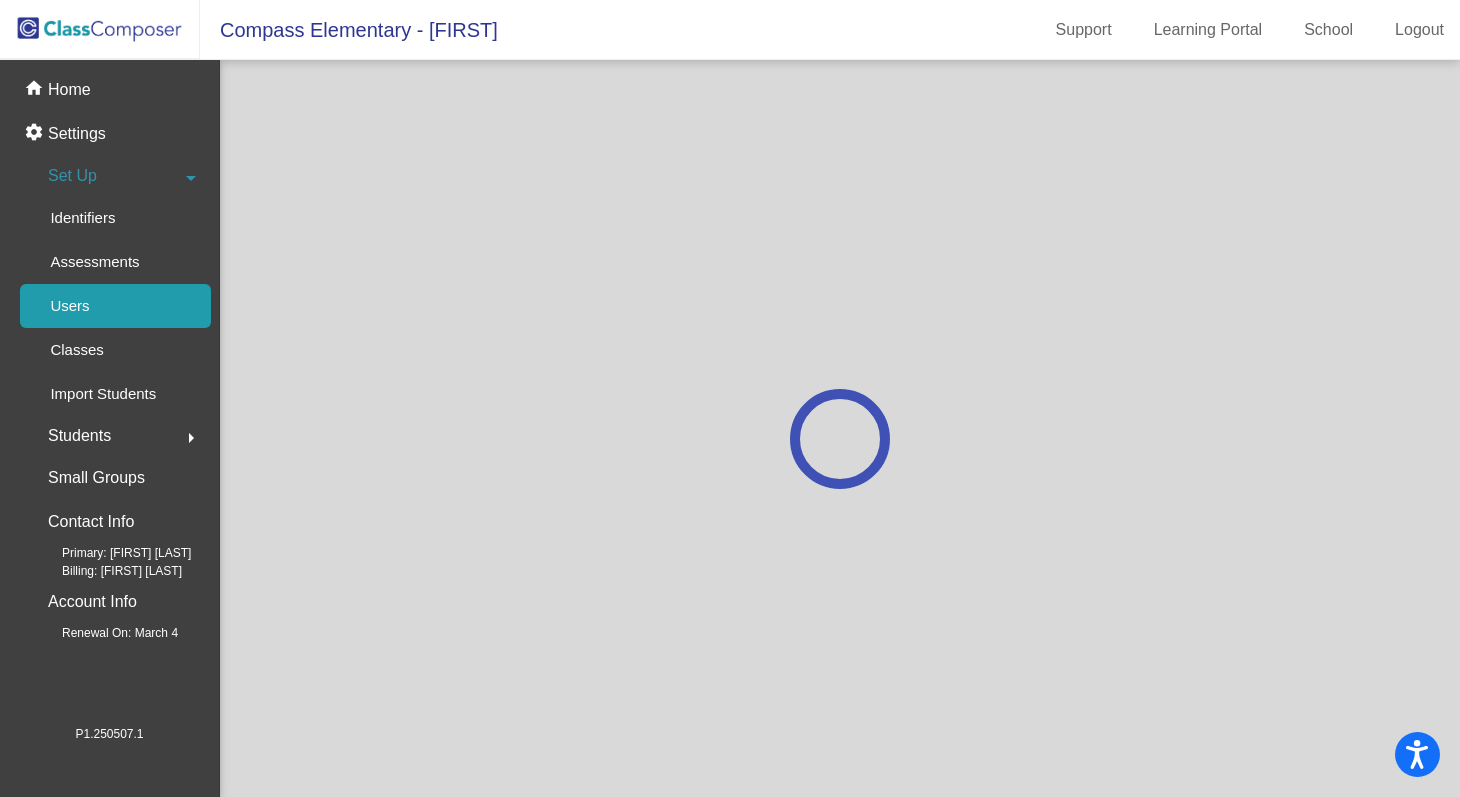 scroll, scrollTop: 0, scrollLeft: 0, axis: both 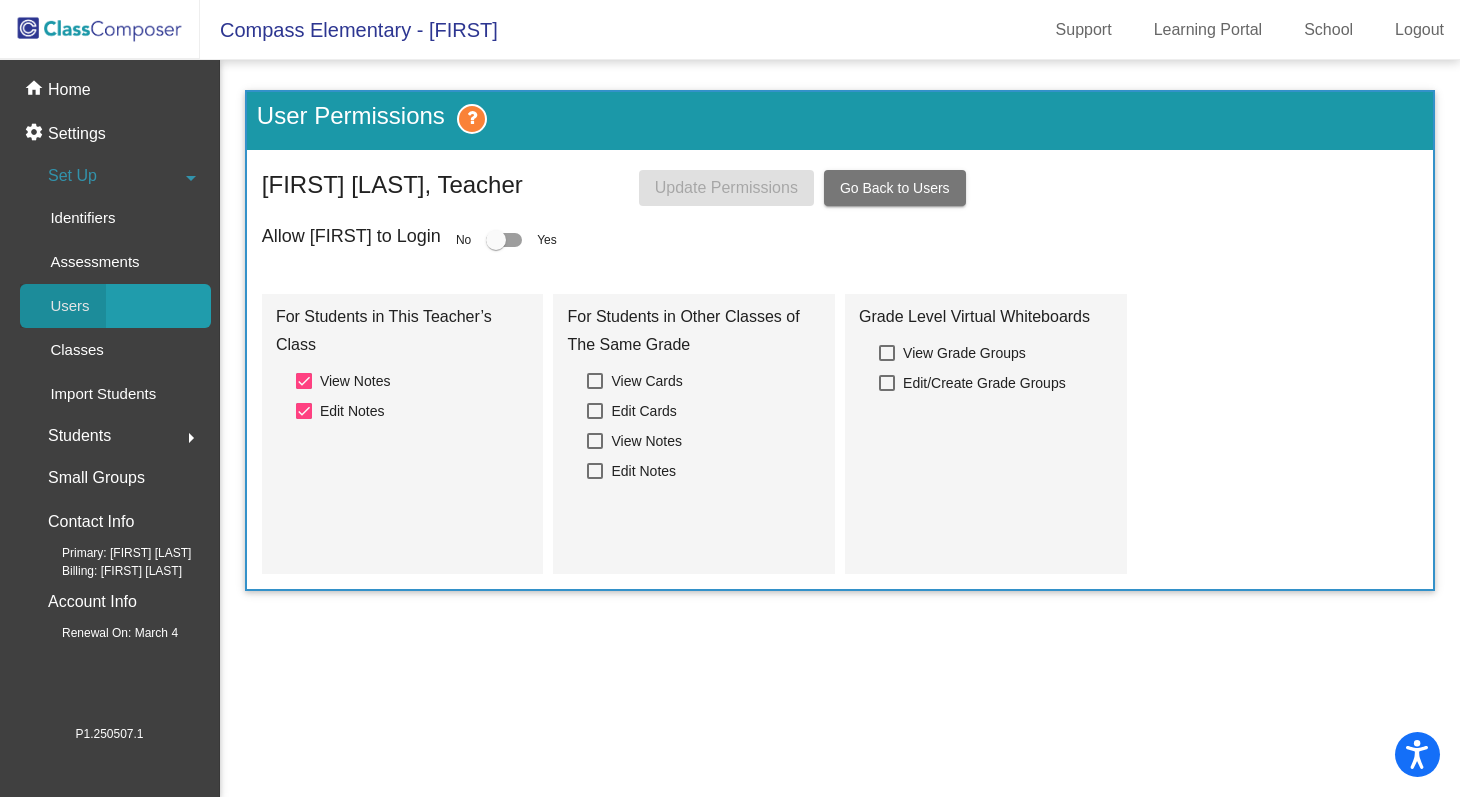 click on "Users" 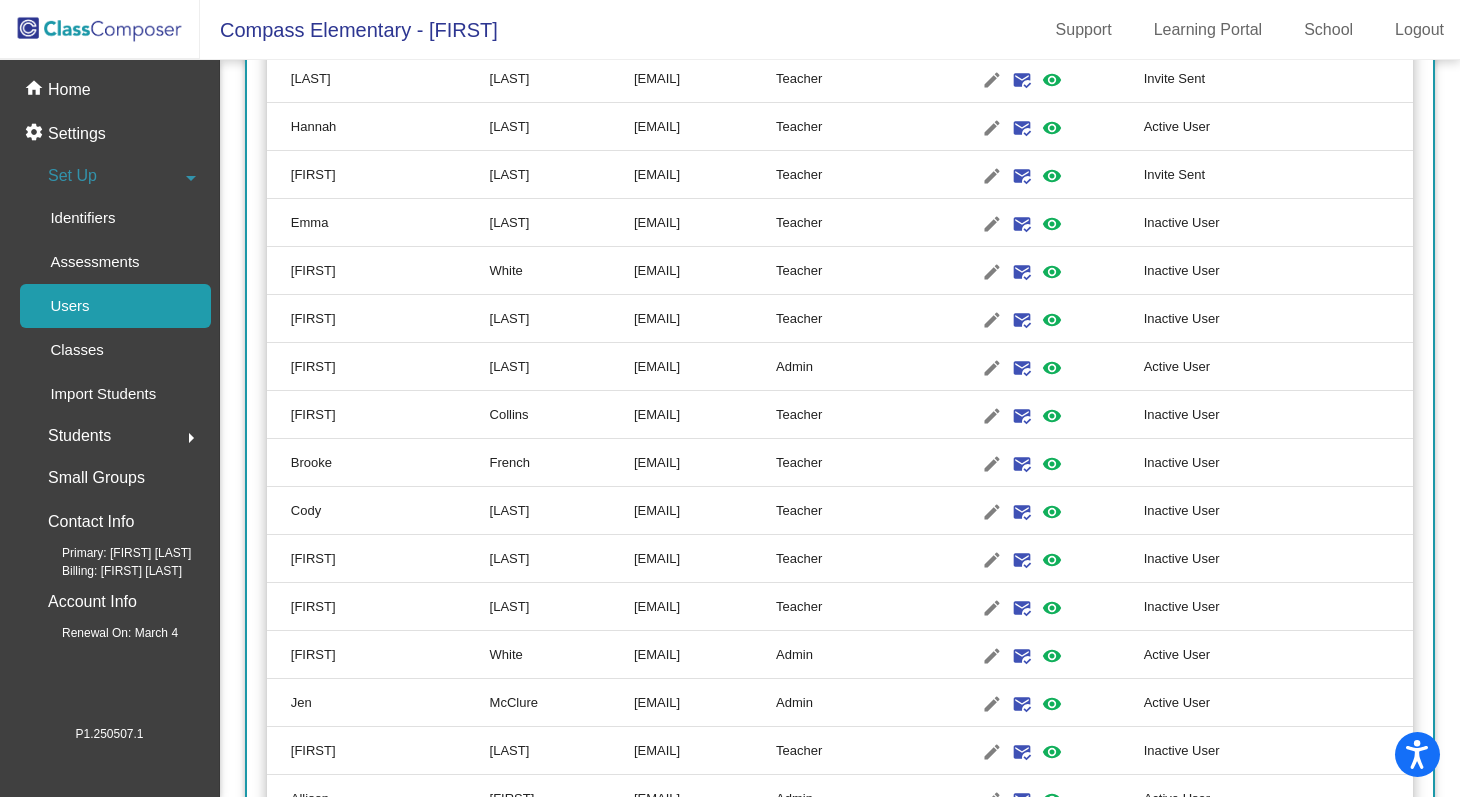 scroll, scrollTop: 577, scrollLeft: 0, axis: vertical 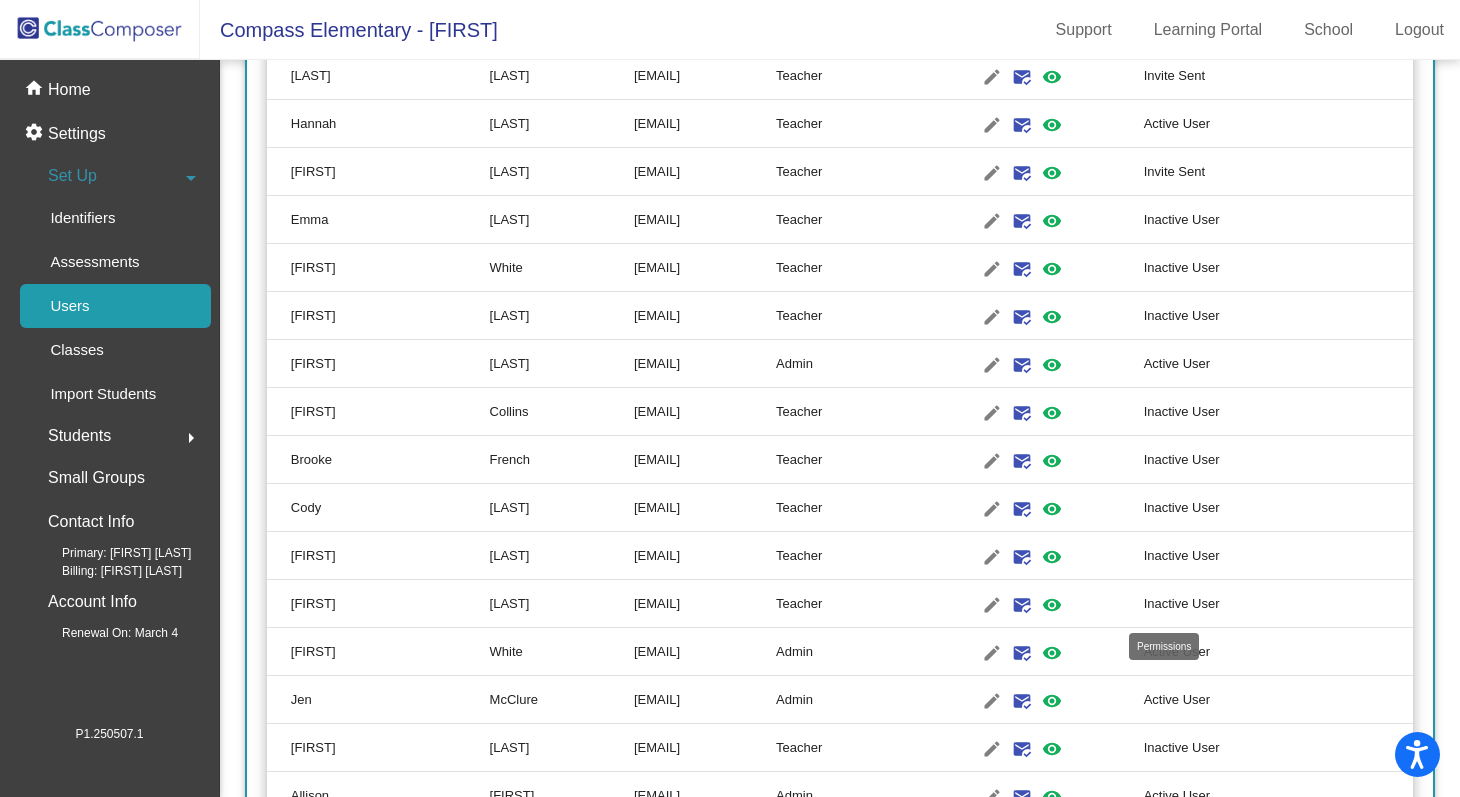 click on "visibility" 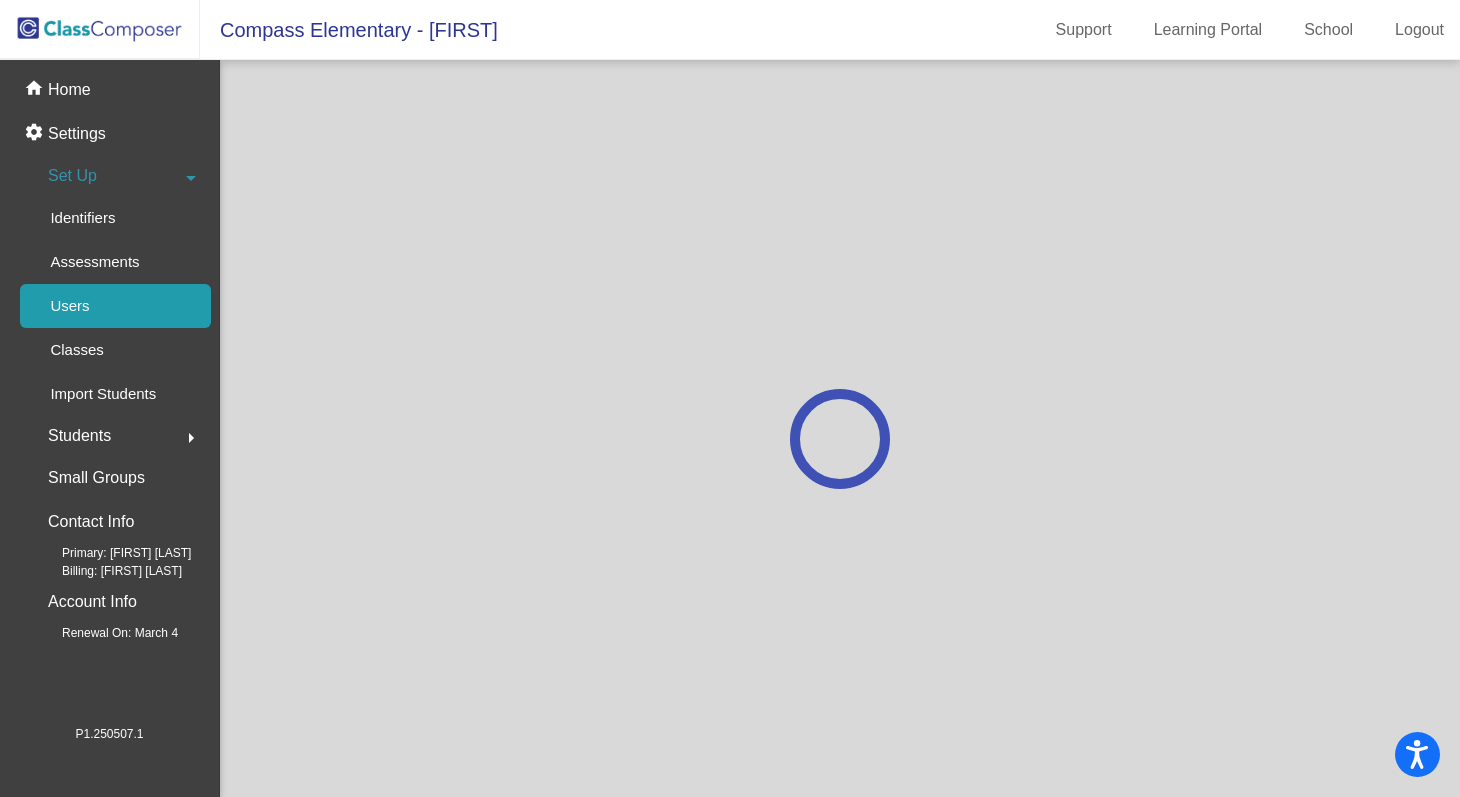 scroll, scrollTop: 0, scrollLeft: 0, axis: both 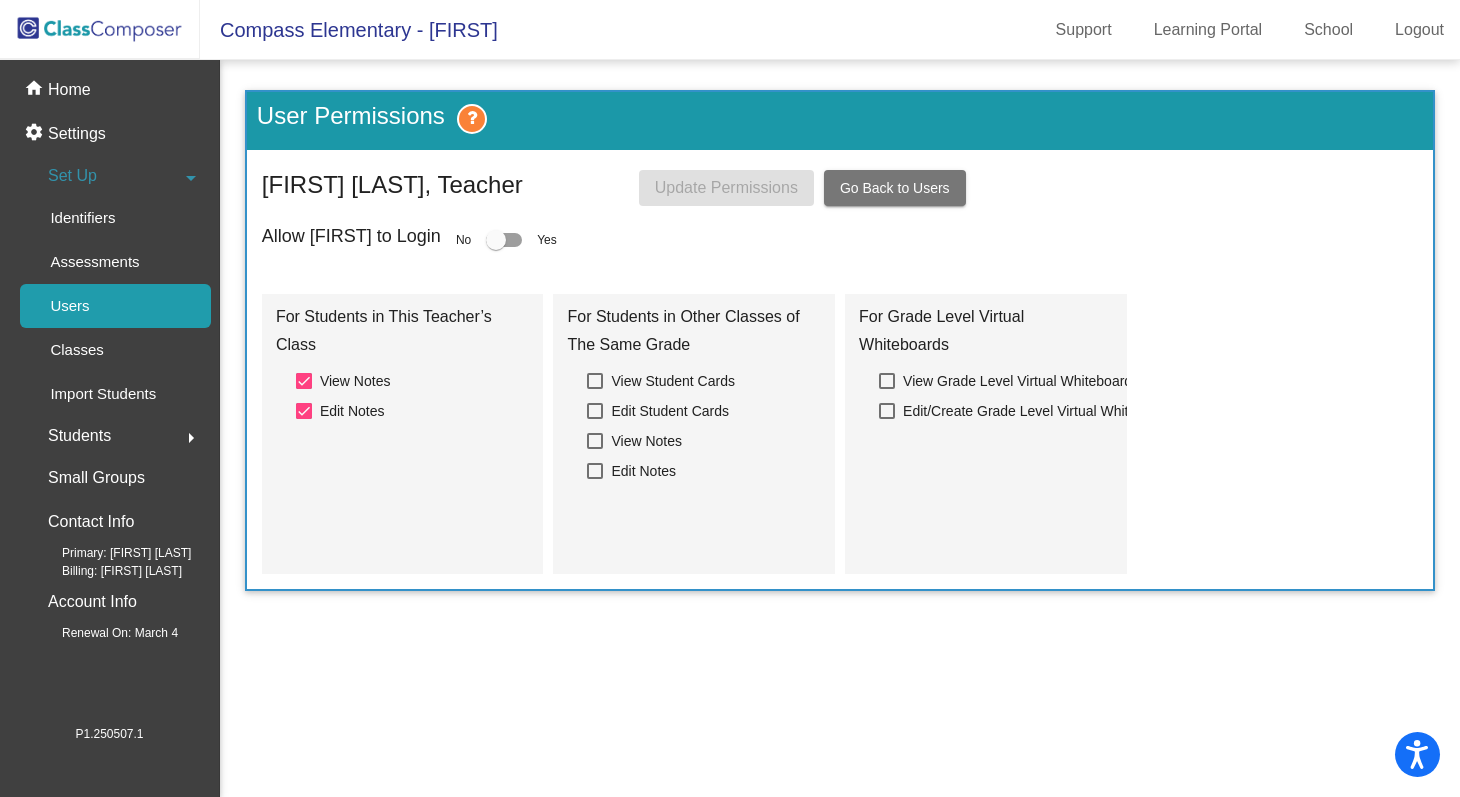 click at bounding box center (496, 240) 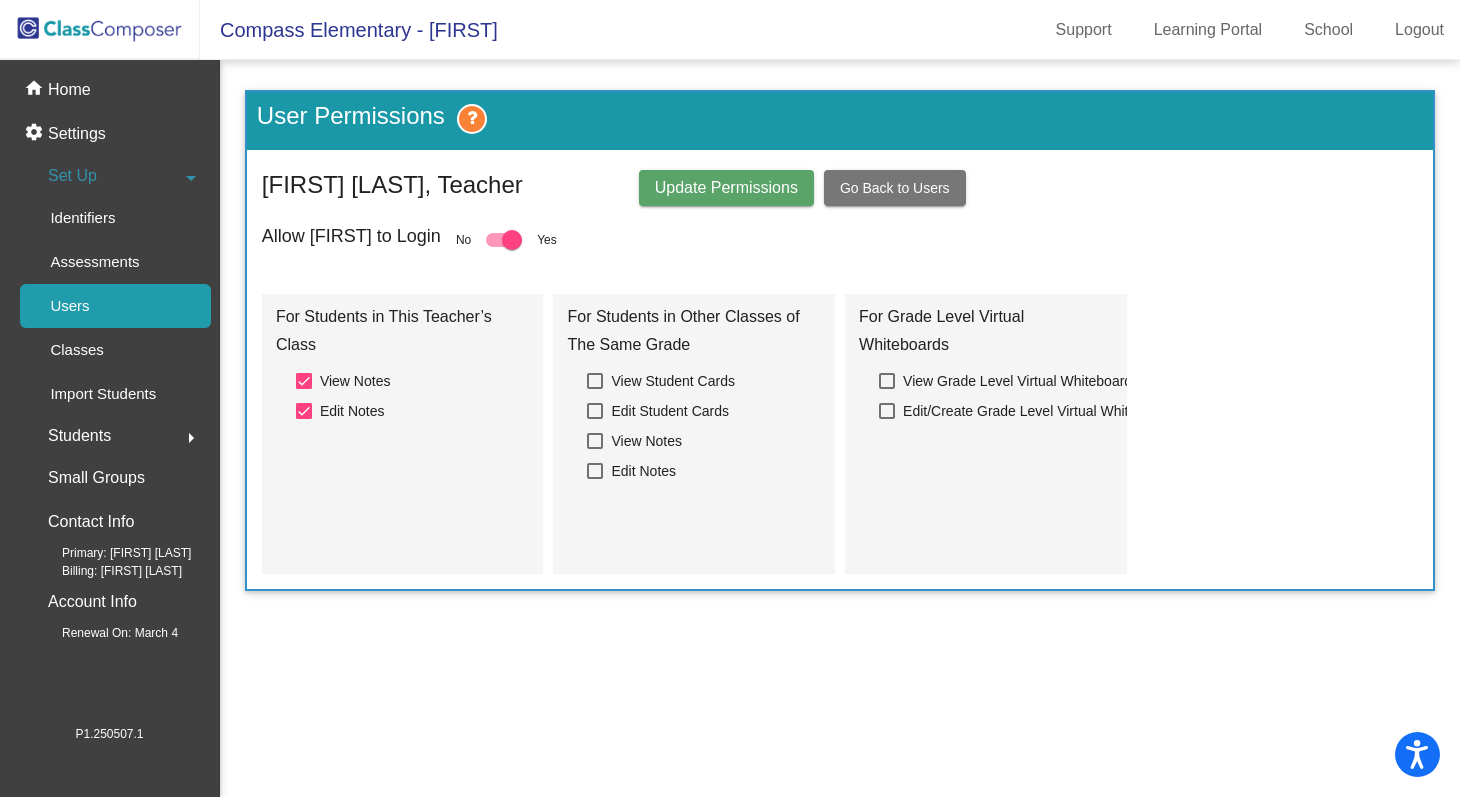 click on "Update Permissions" 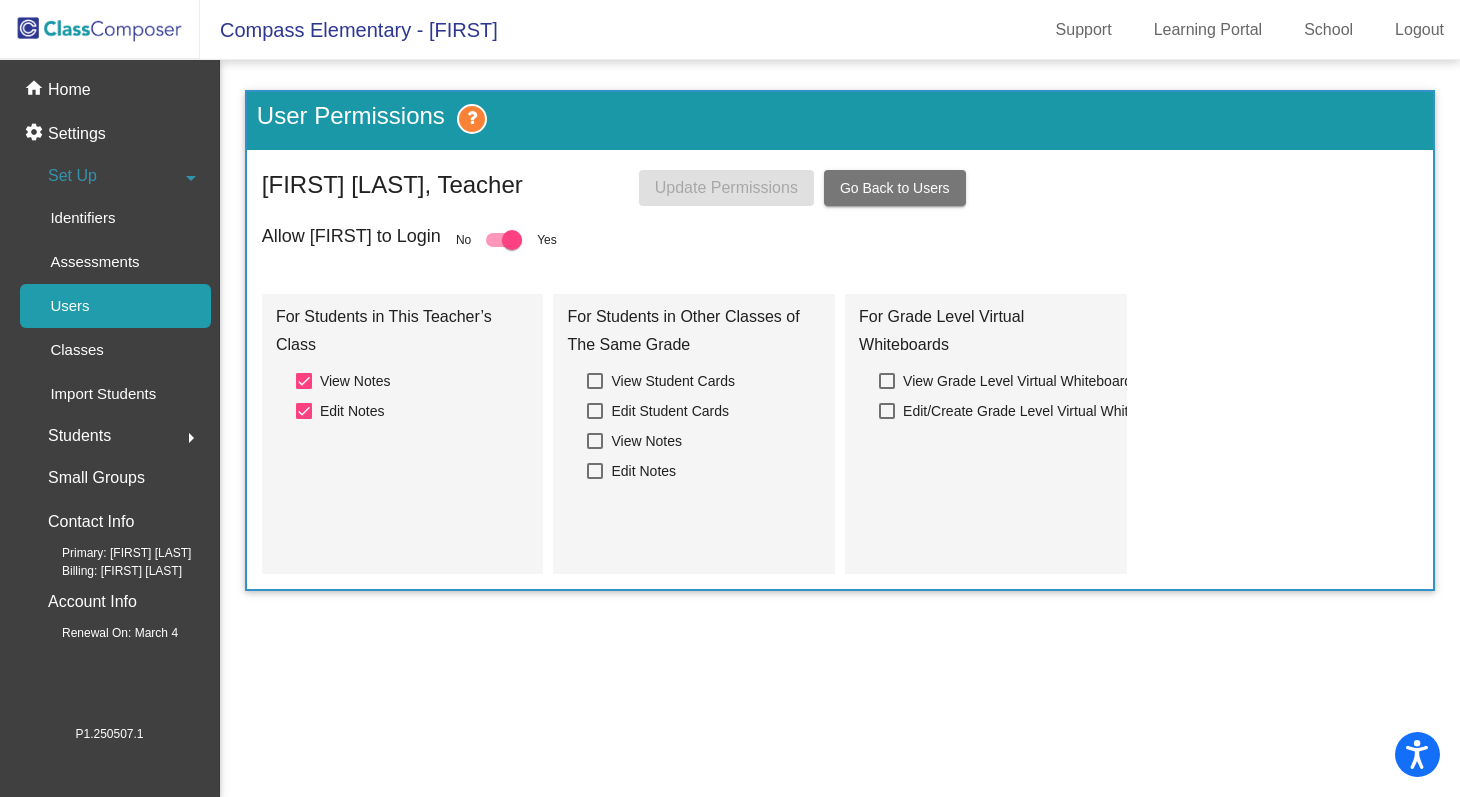 click on "Users" 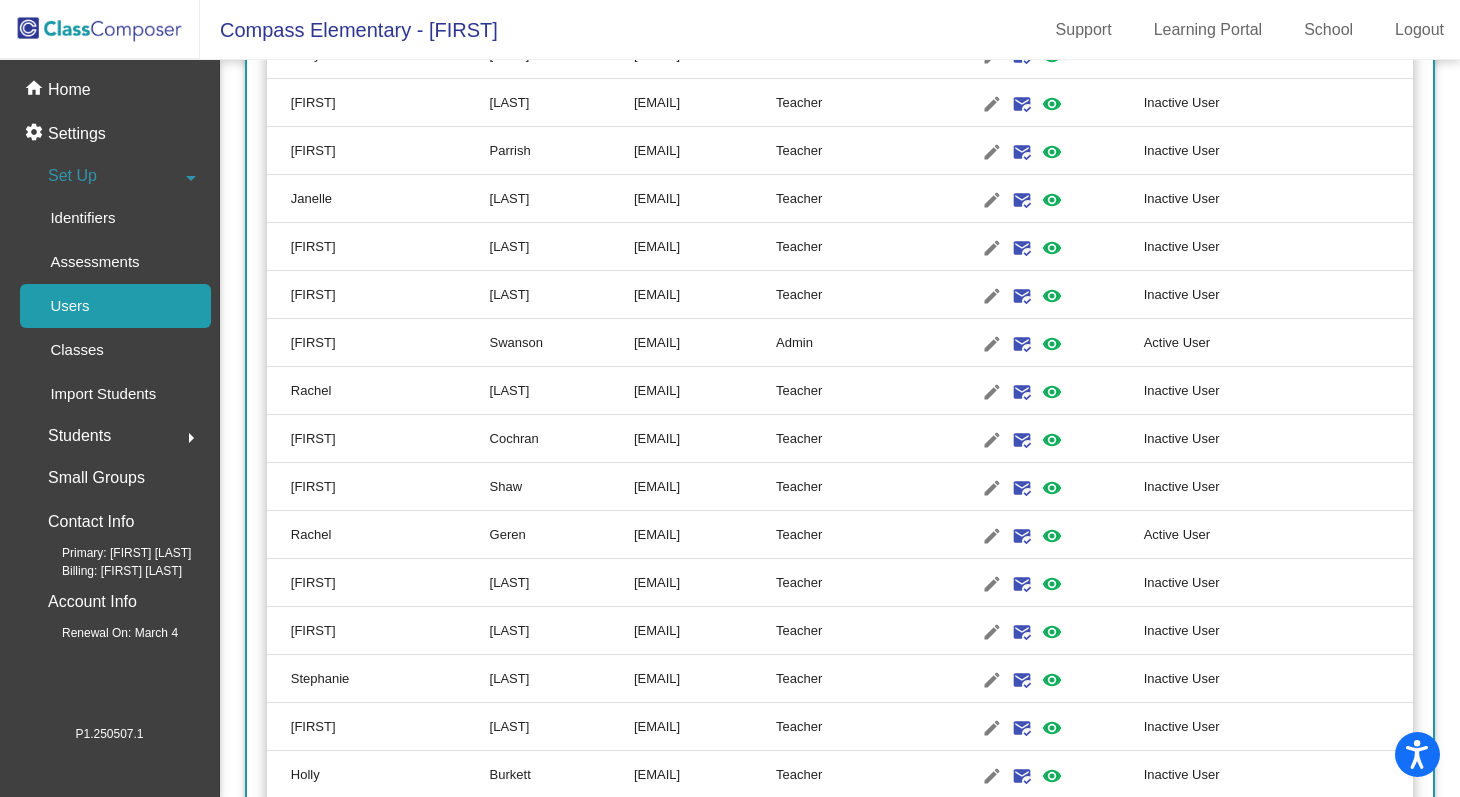 scroll, scrollTop: 1368, scrollLeft: 0, axis: vertical 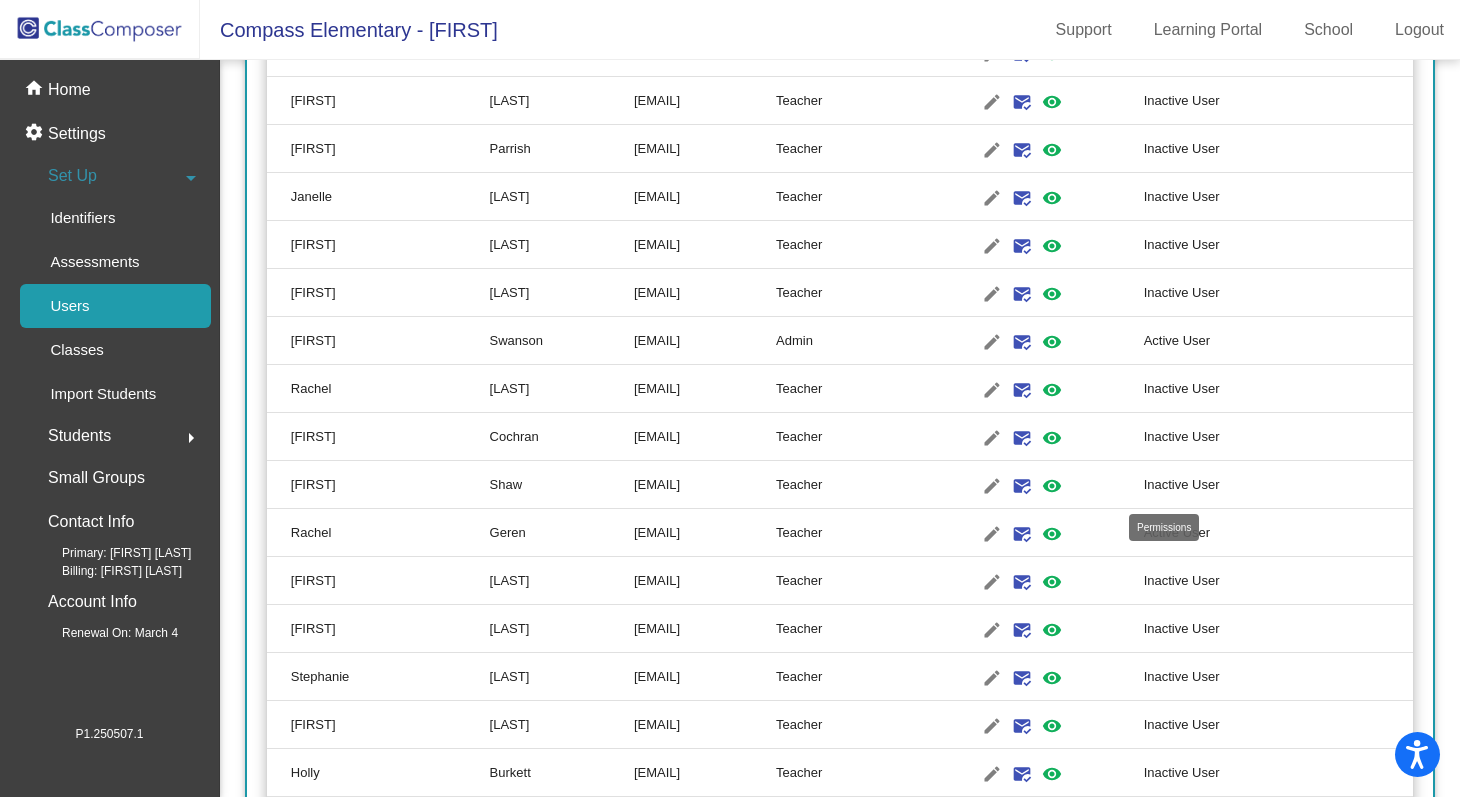 click on "visibility" 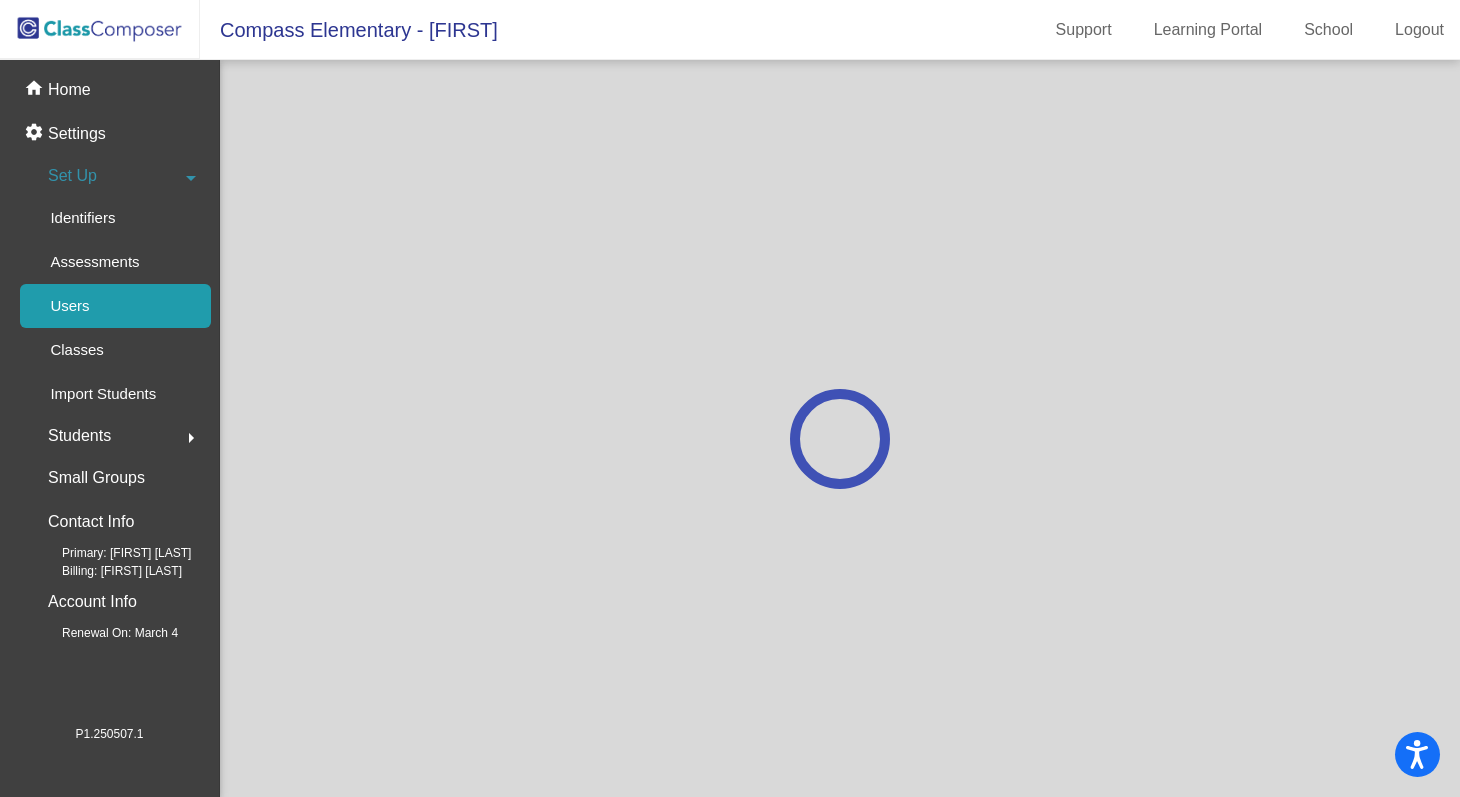 scroll, scrollTop: 0, scrollLeft: 0, axis: both 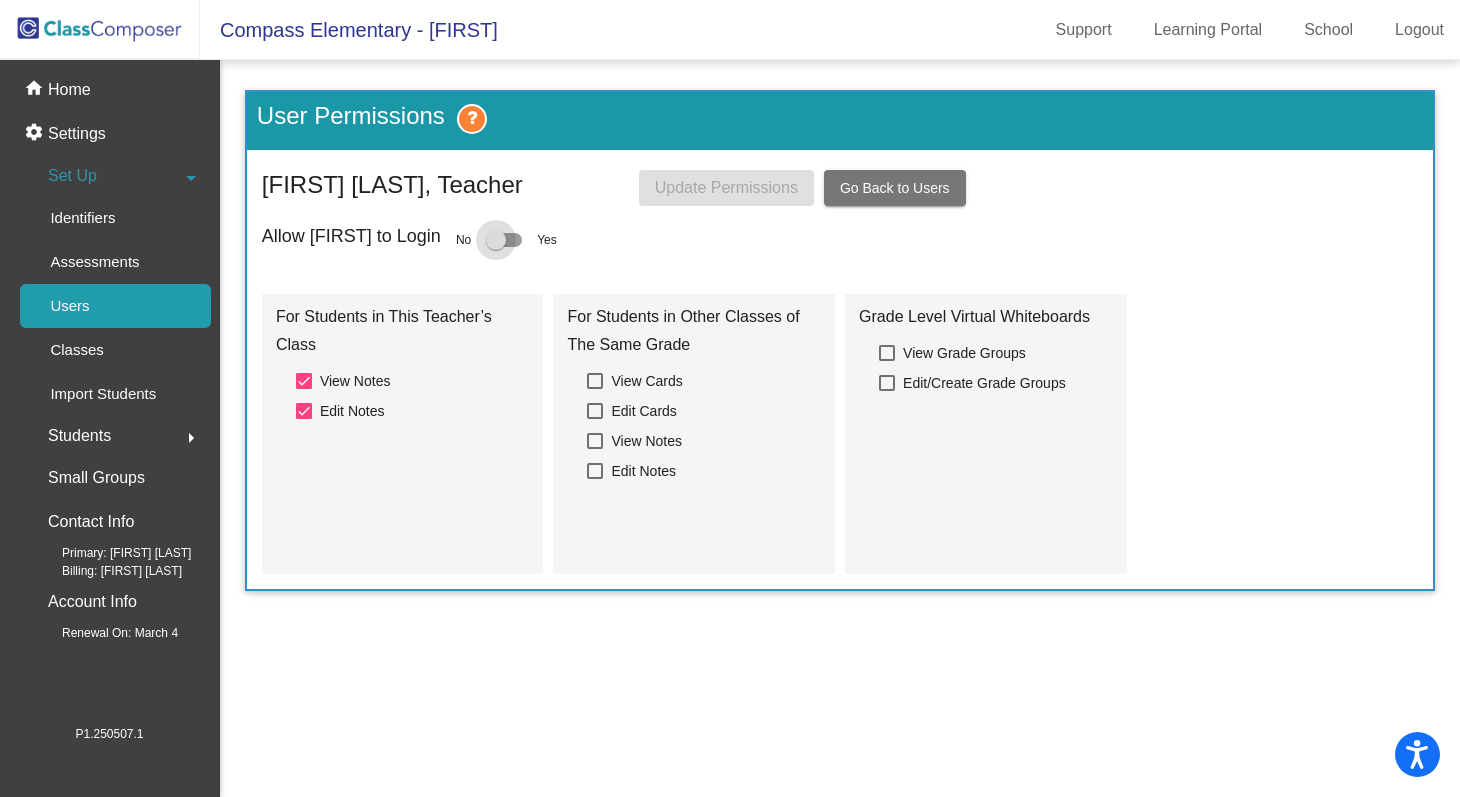 click at bounding box center [496, 240] 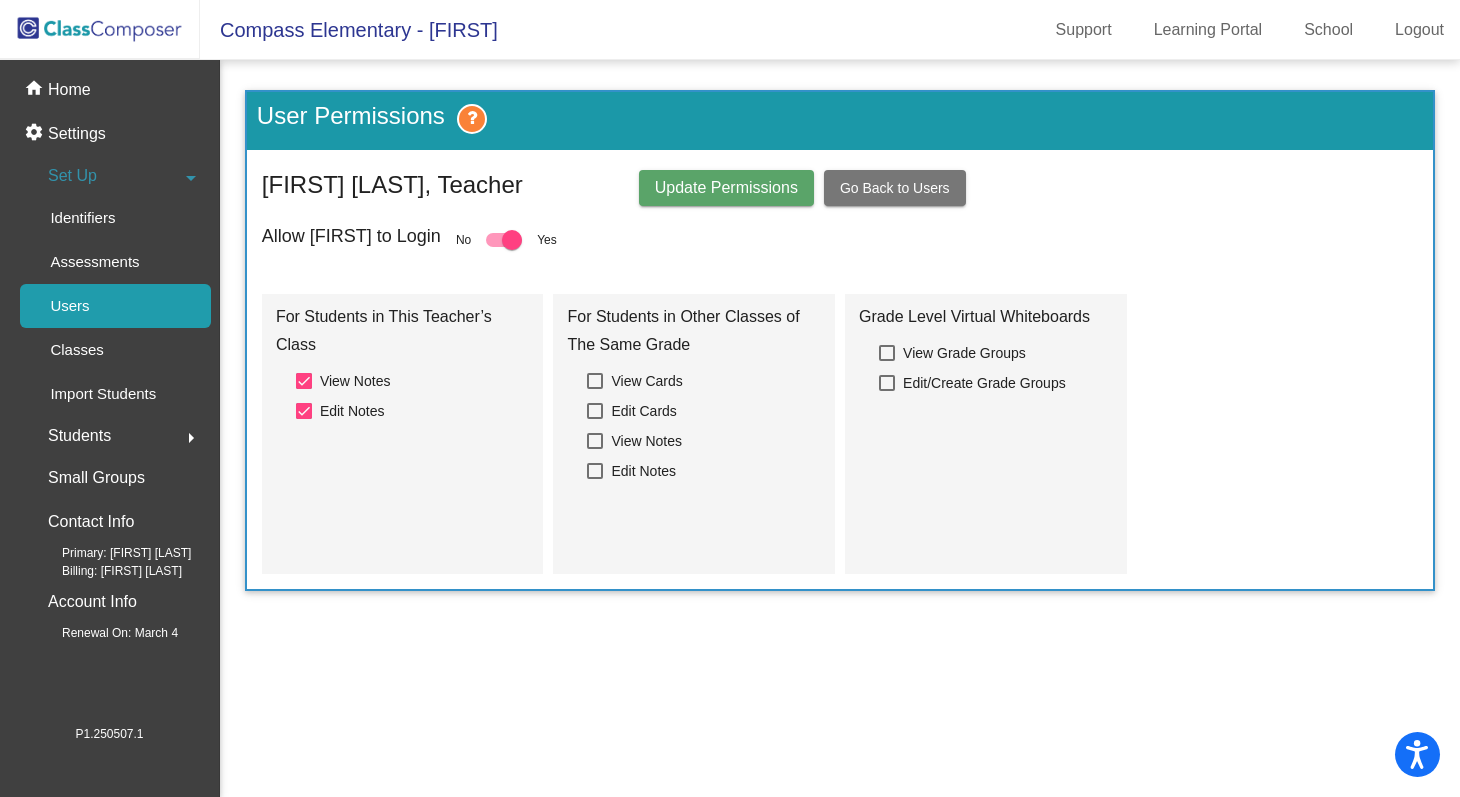 click on "Update Permissions" 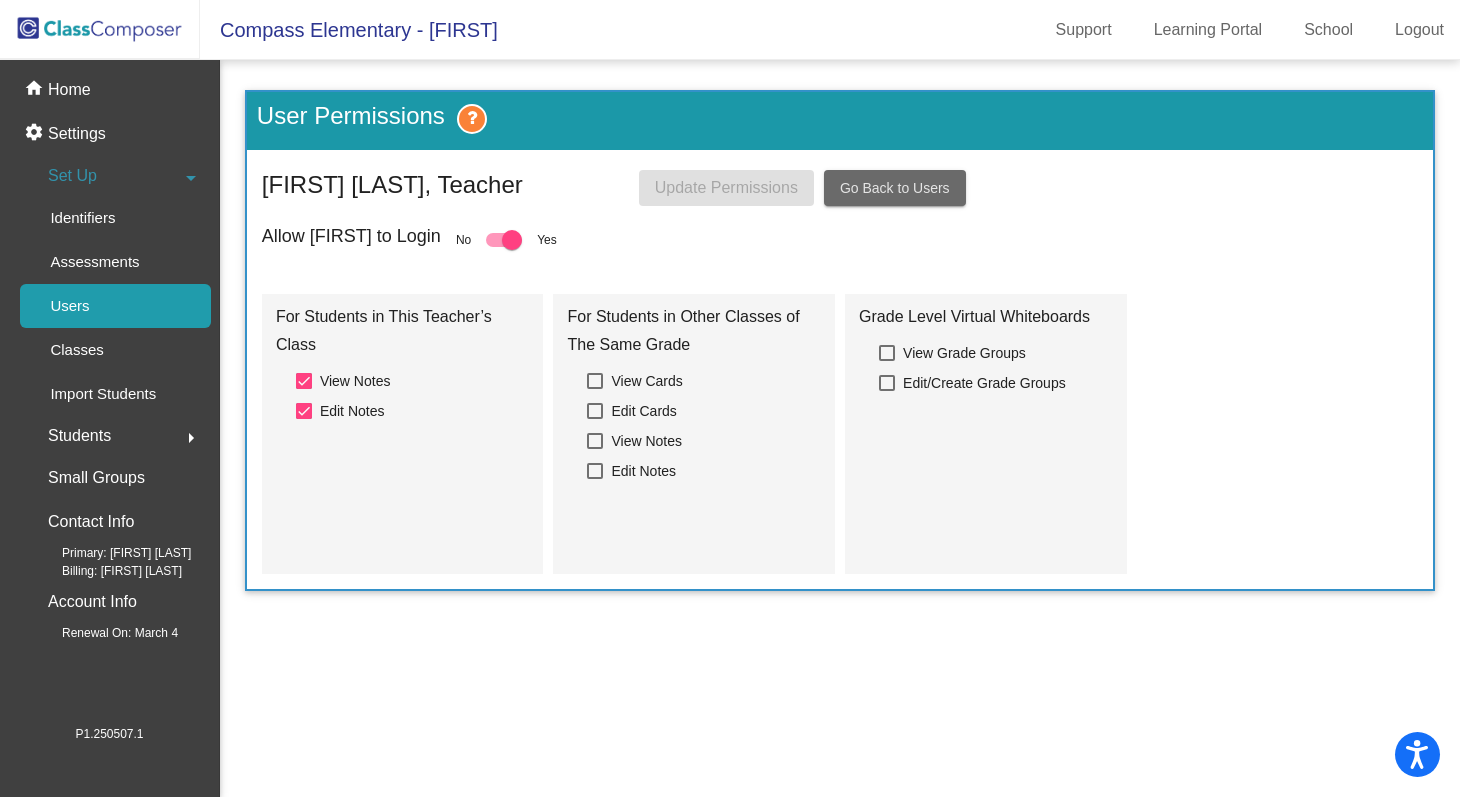 click on "Go Back to Users" 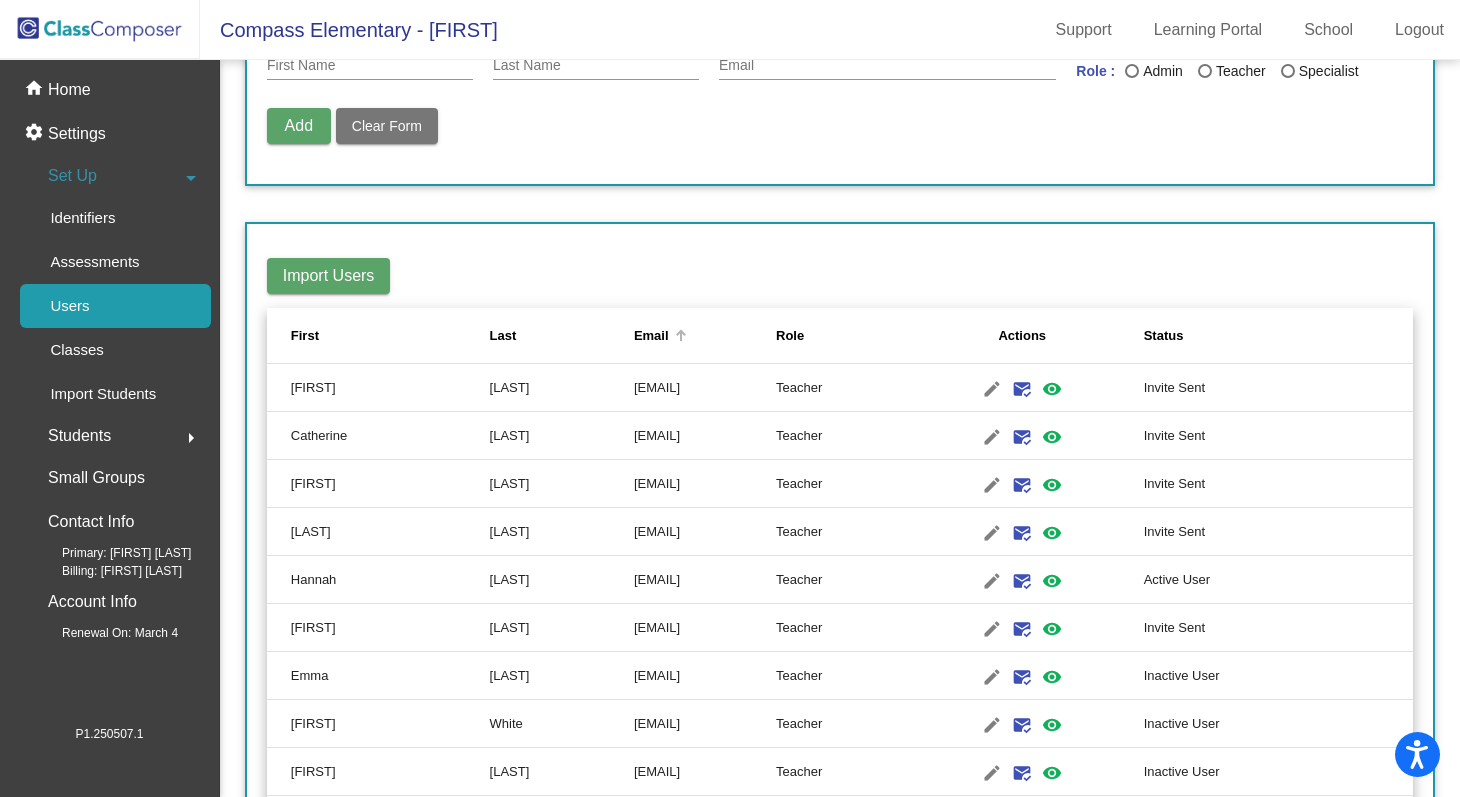 scroll, scrollTop: 123, scrollLeft: 0, axis: vertical 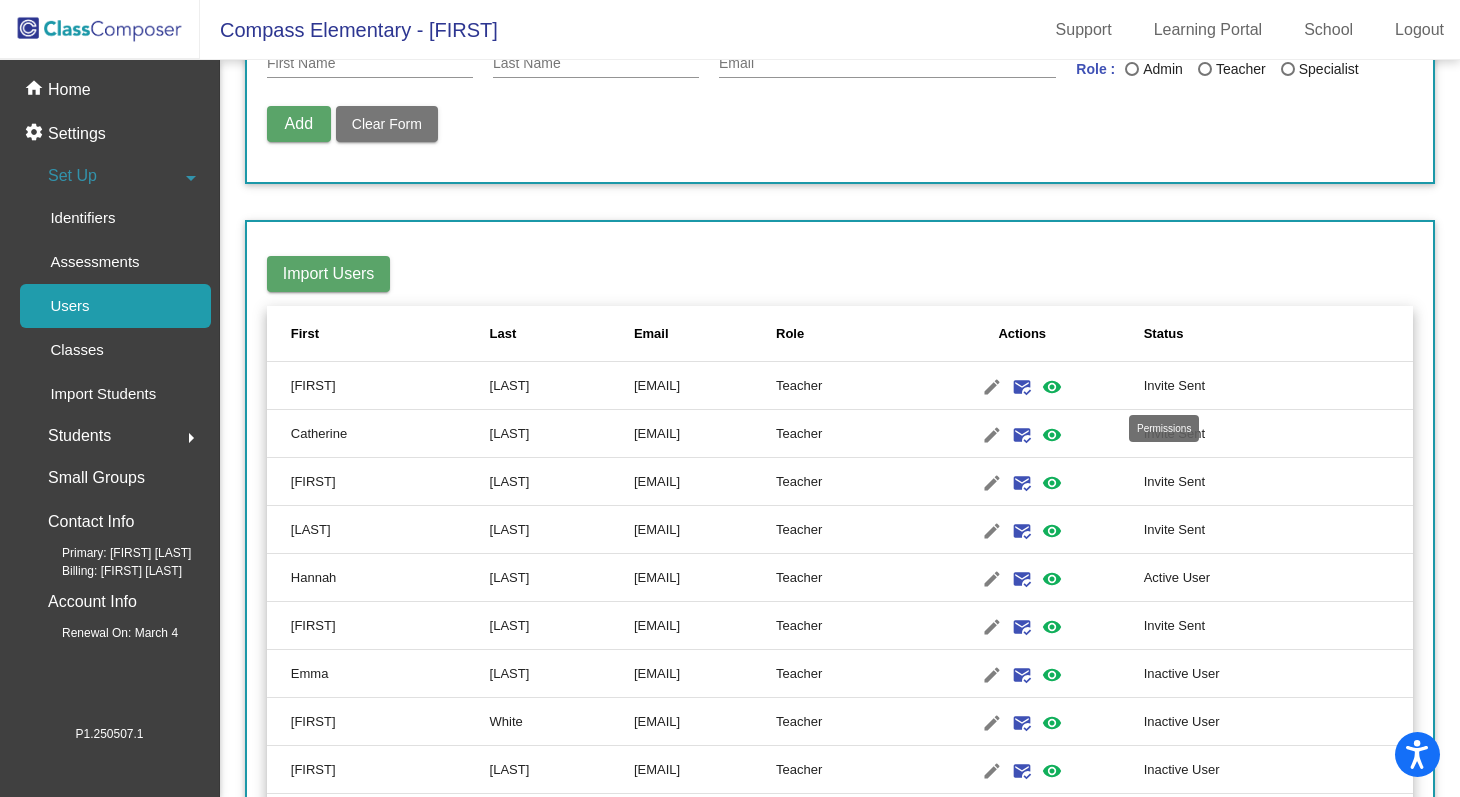 click on "visibility" 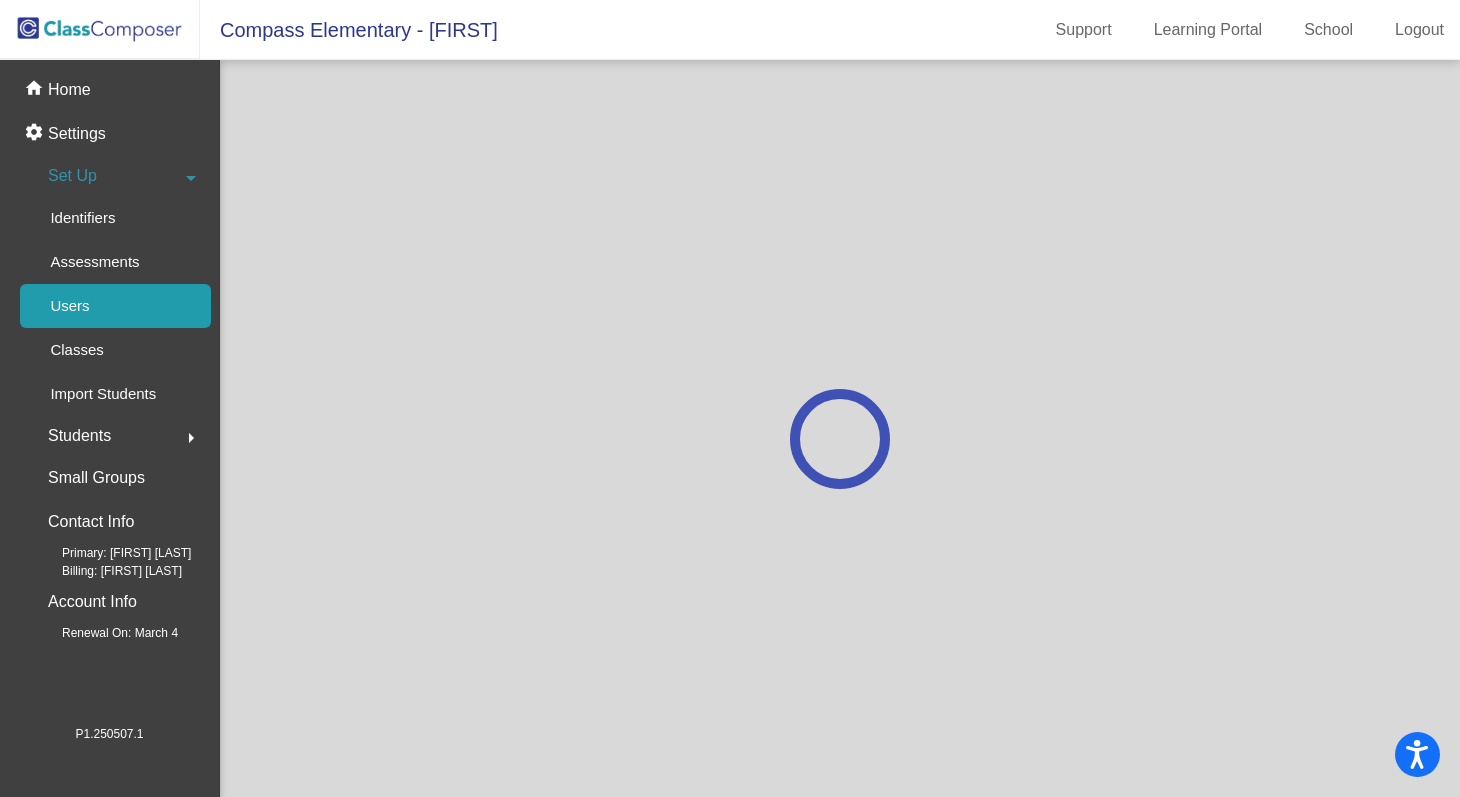 scroll, scrollTop: 0, scrollLeft: 0, axis: both 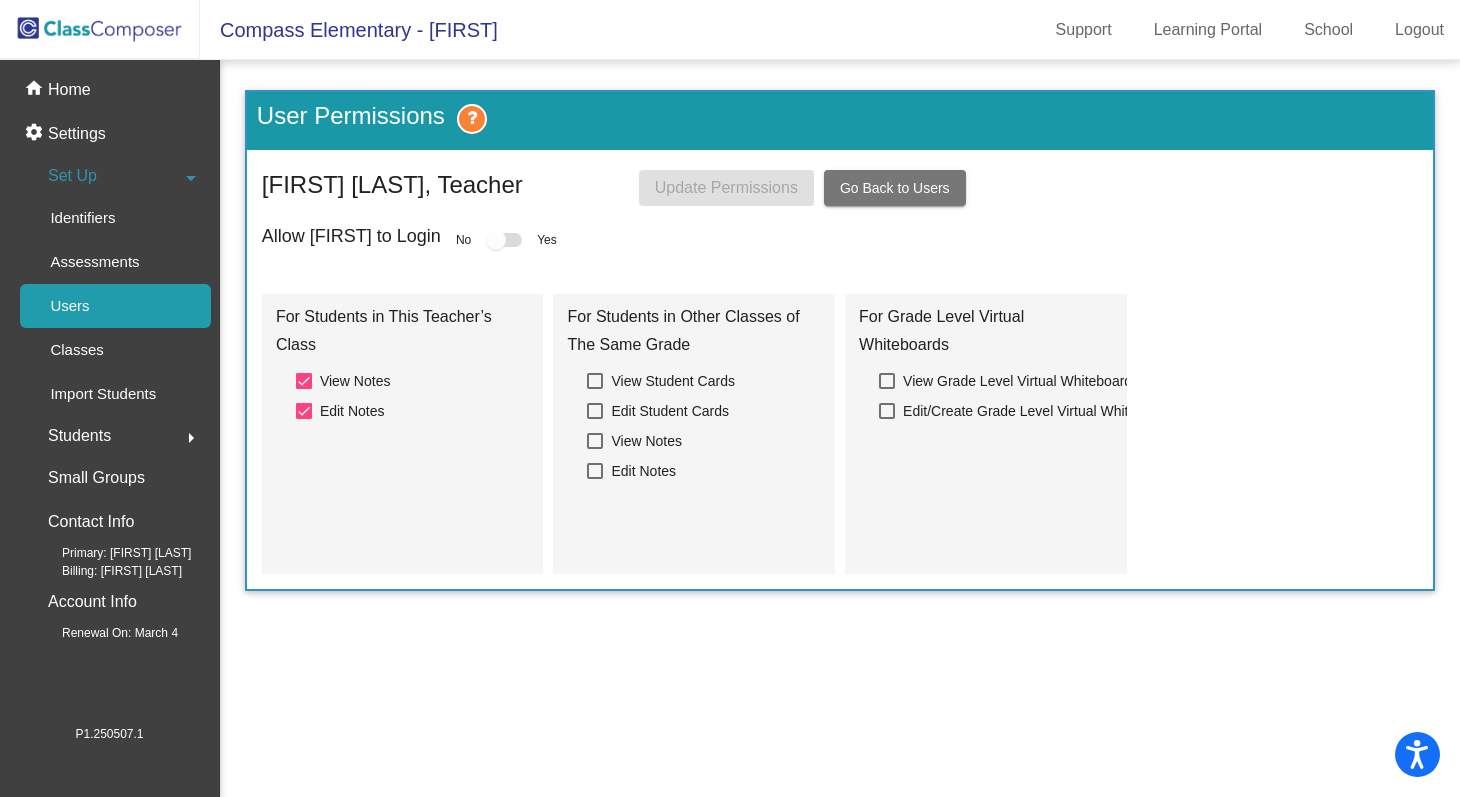 click on "Allow [FIRST] to Login No   Yes For Students in This Teacher’s Class   View Notes   Edit Notes For Students in Other Classes of The Same Grade   View Student Cards   Edit Student Cards   View Notes   Edit Notes For Grade Level Virtual Whiteboards   View Grade Level Virtual Whiteboards   Edit/Create Grade Level Virtual Whiteboards" 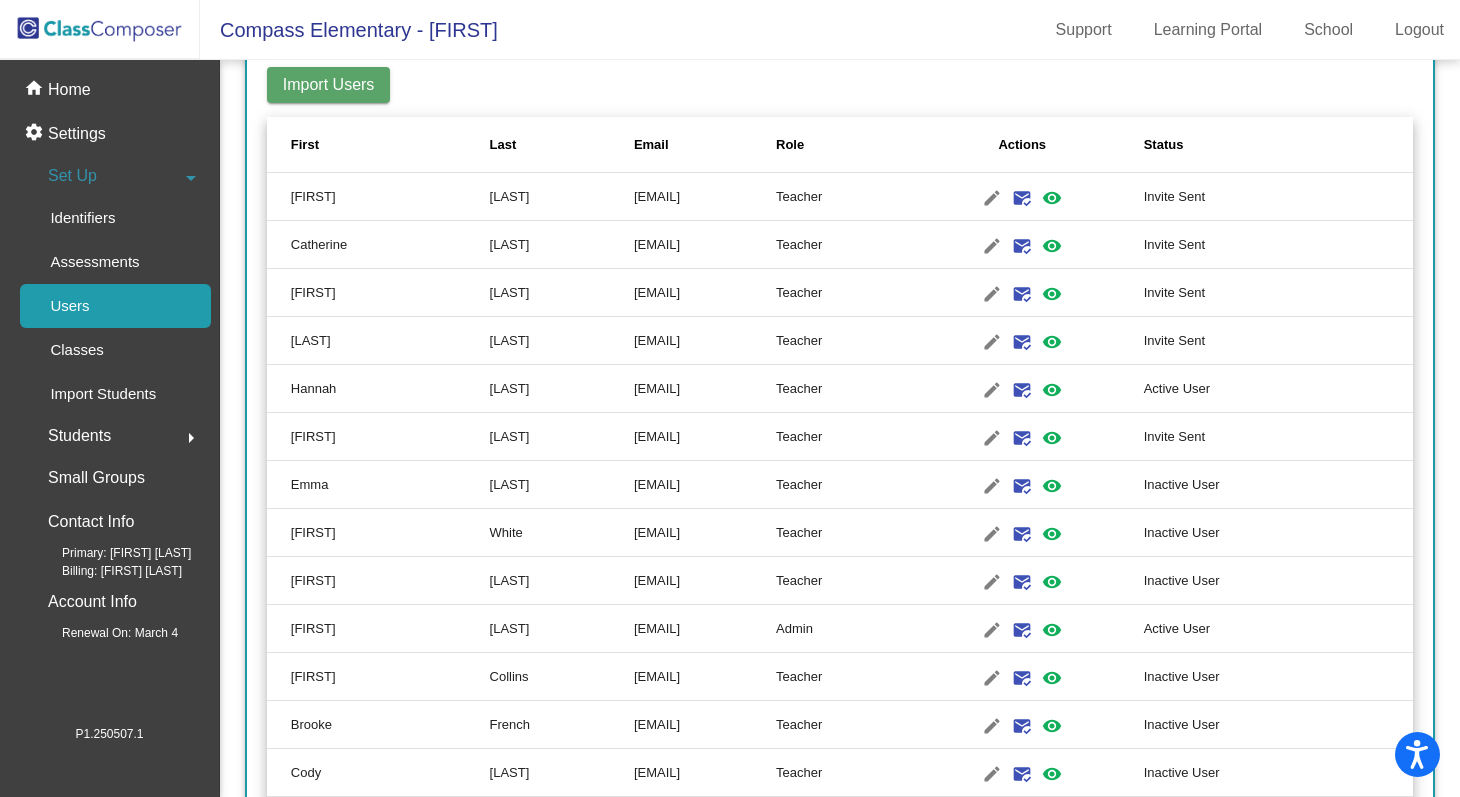scroll, scrollTop: 313, scrollLeft: 0, axis: vertical 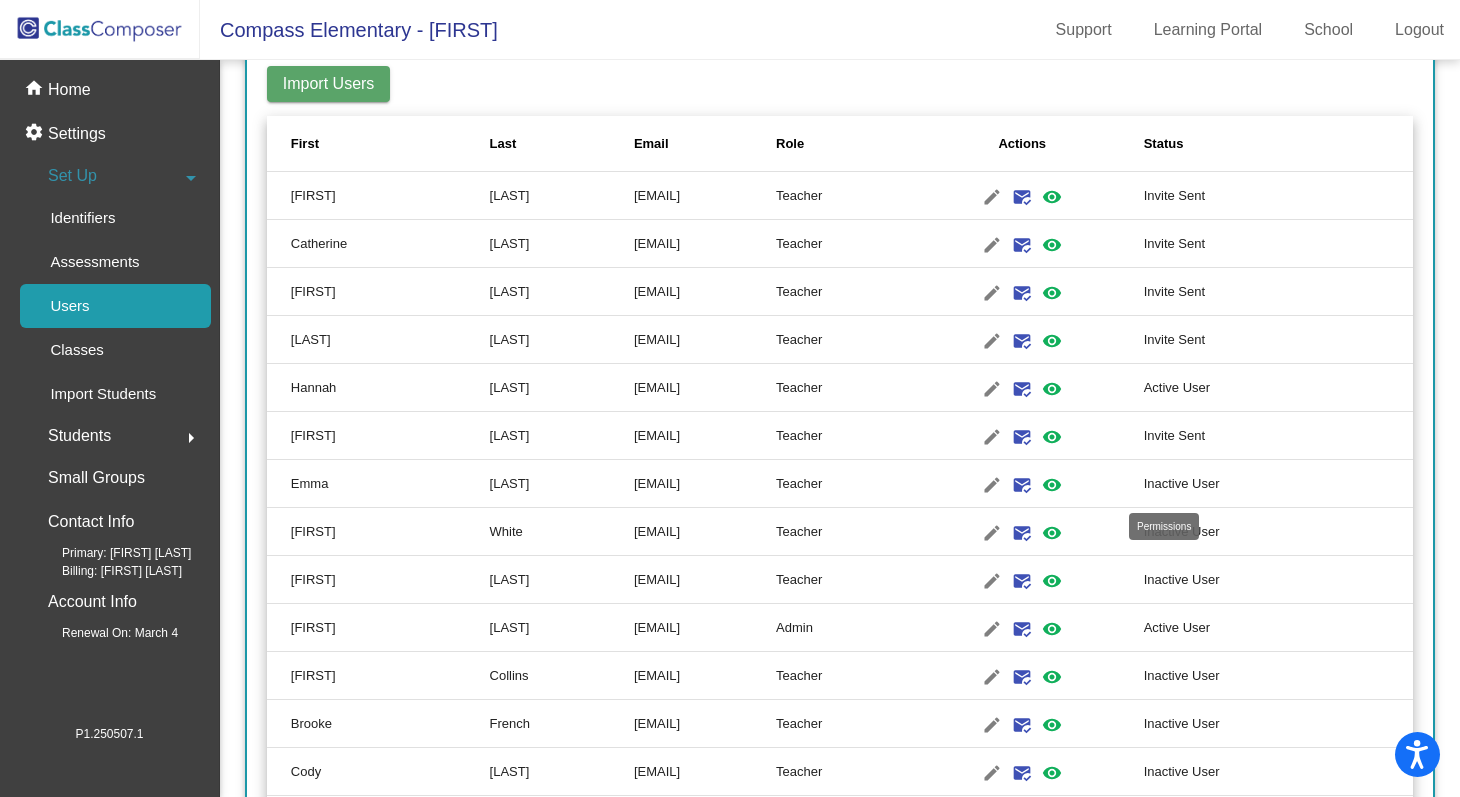 click on "visibility" 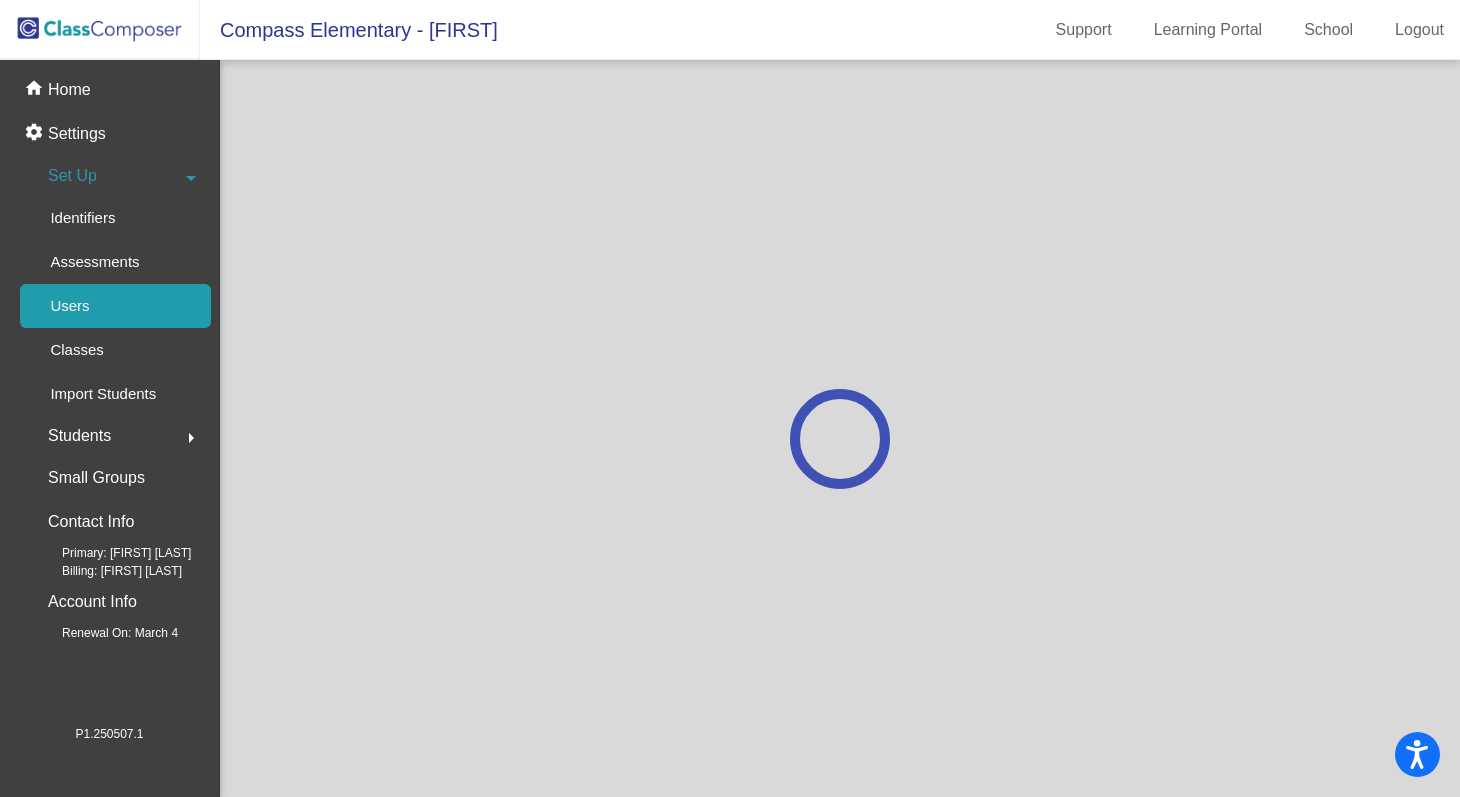 scroll, scrollTop: 0, scrollLeft: 0, axis: both 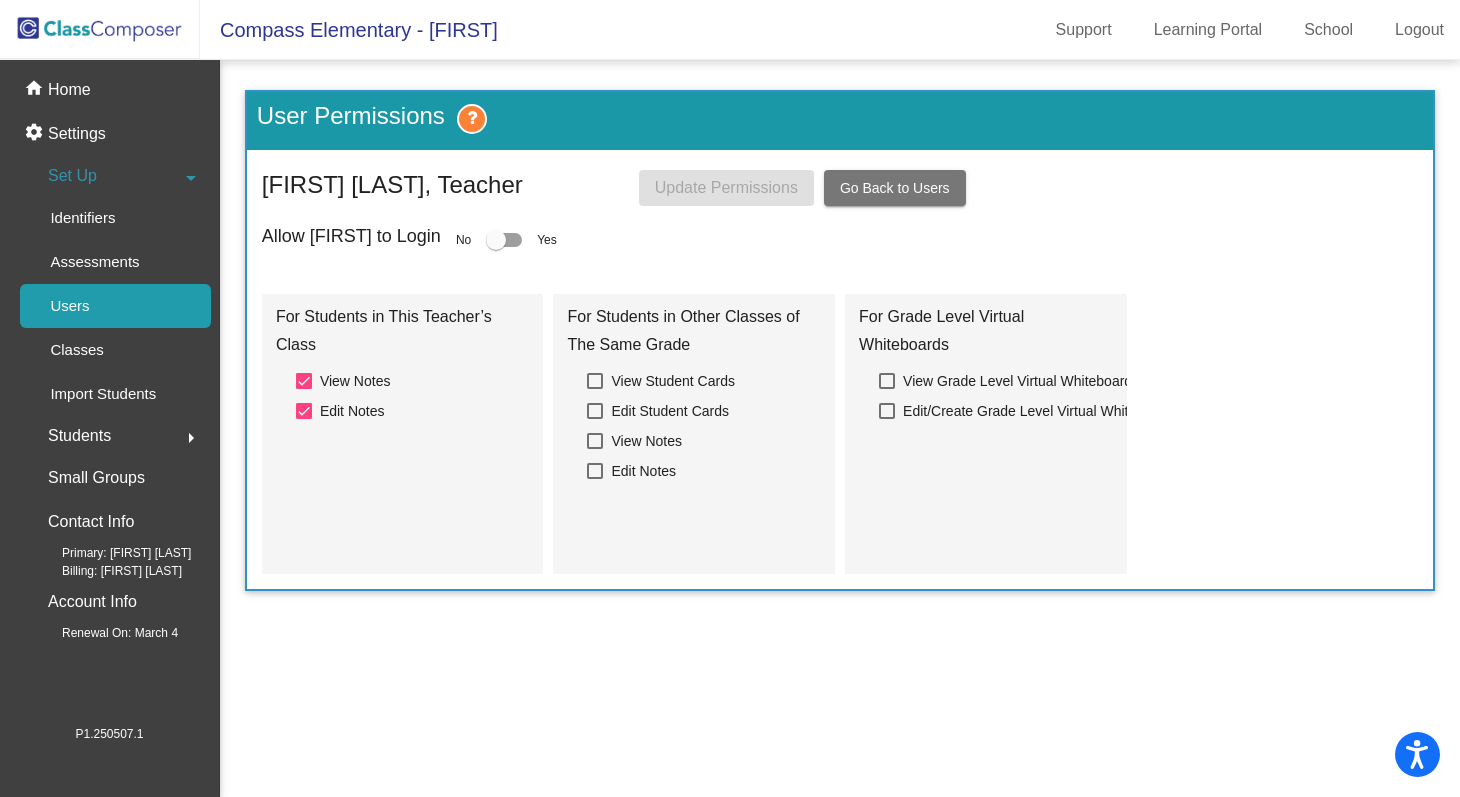 click at bounding box center [496, 240] 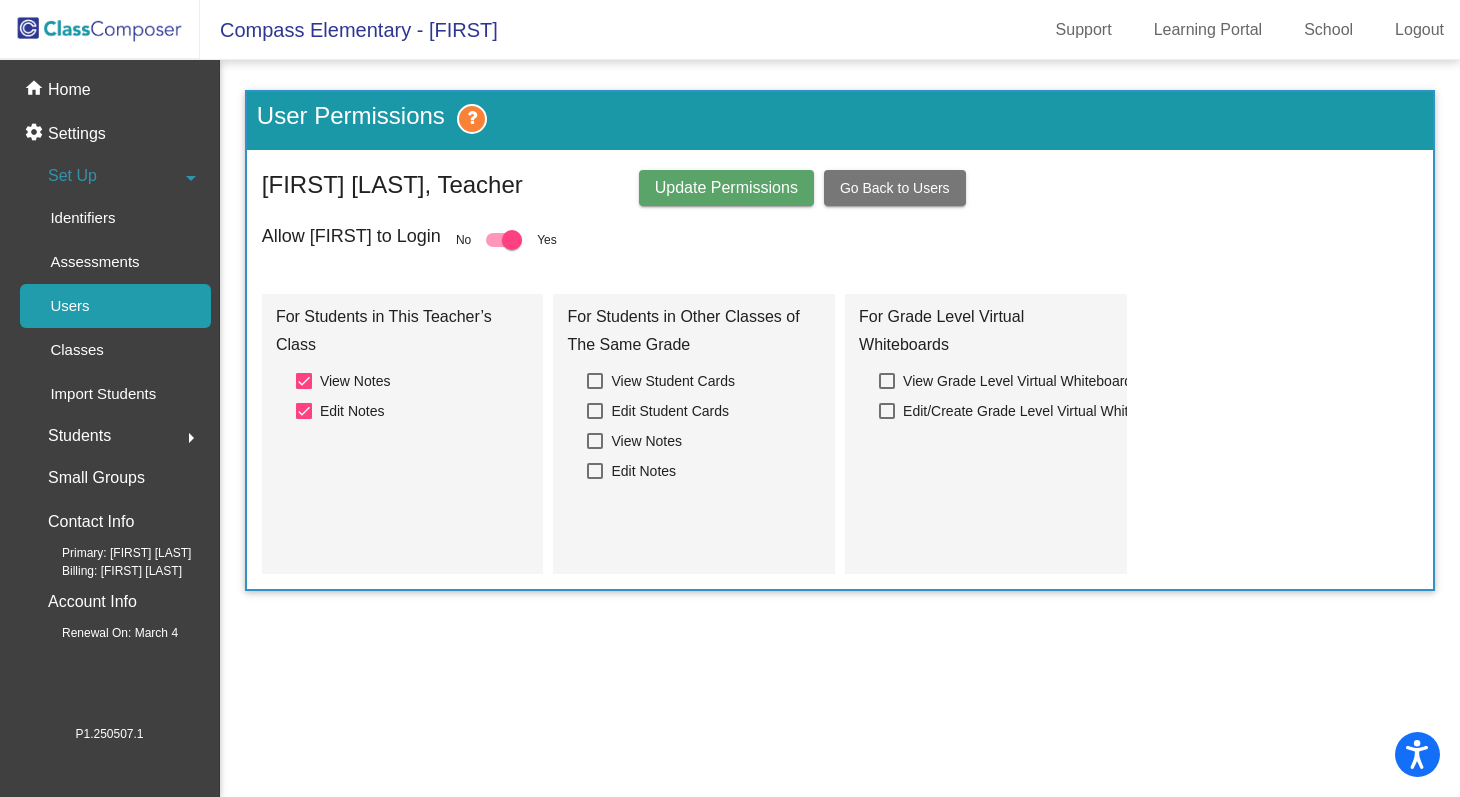 click on "Update Permissions" 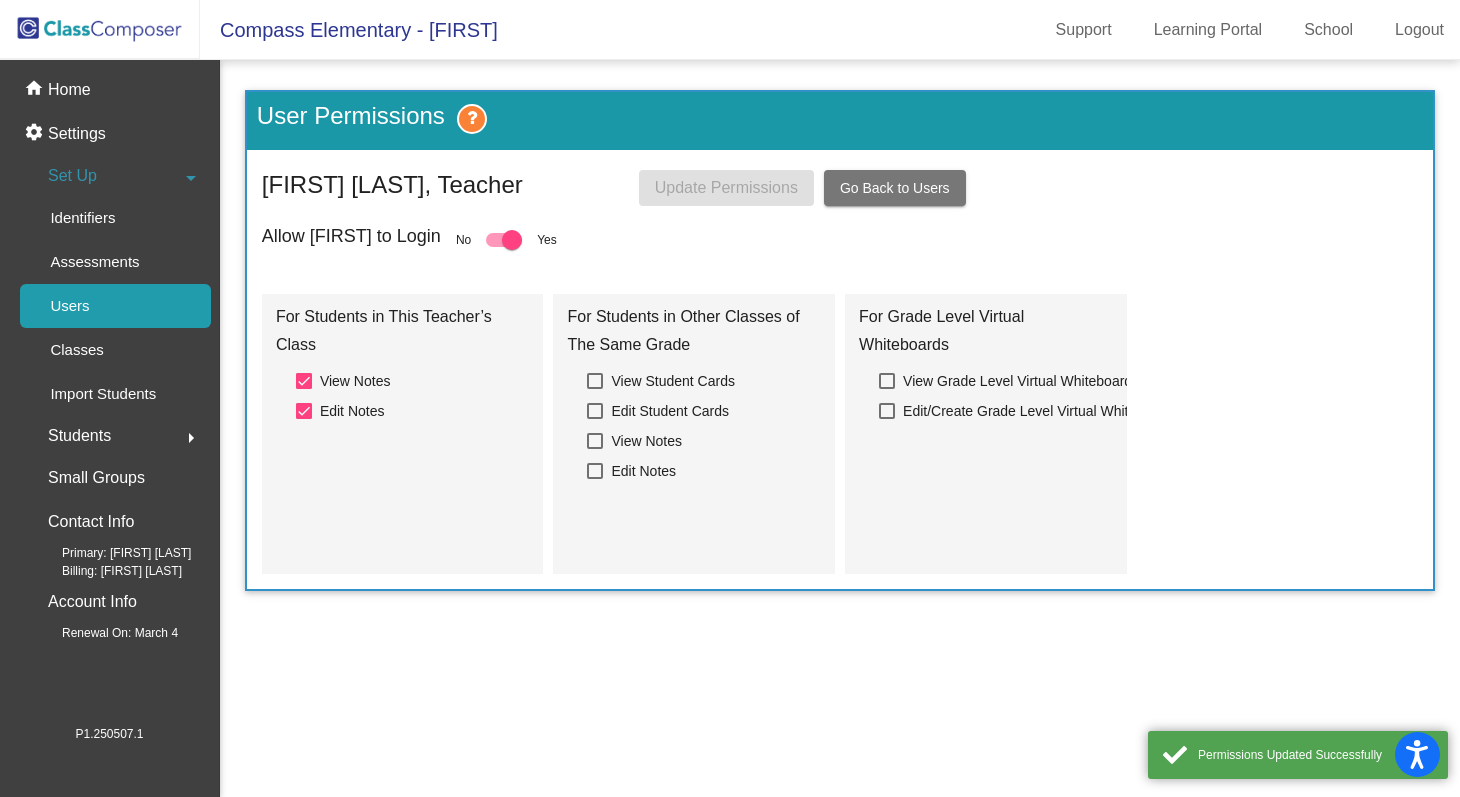 click on "Go Back to Users" 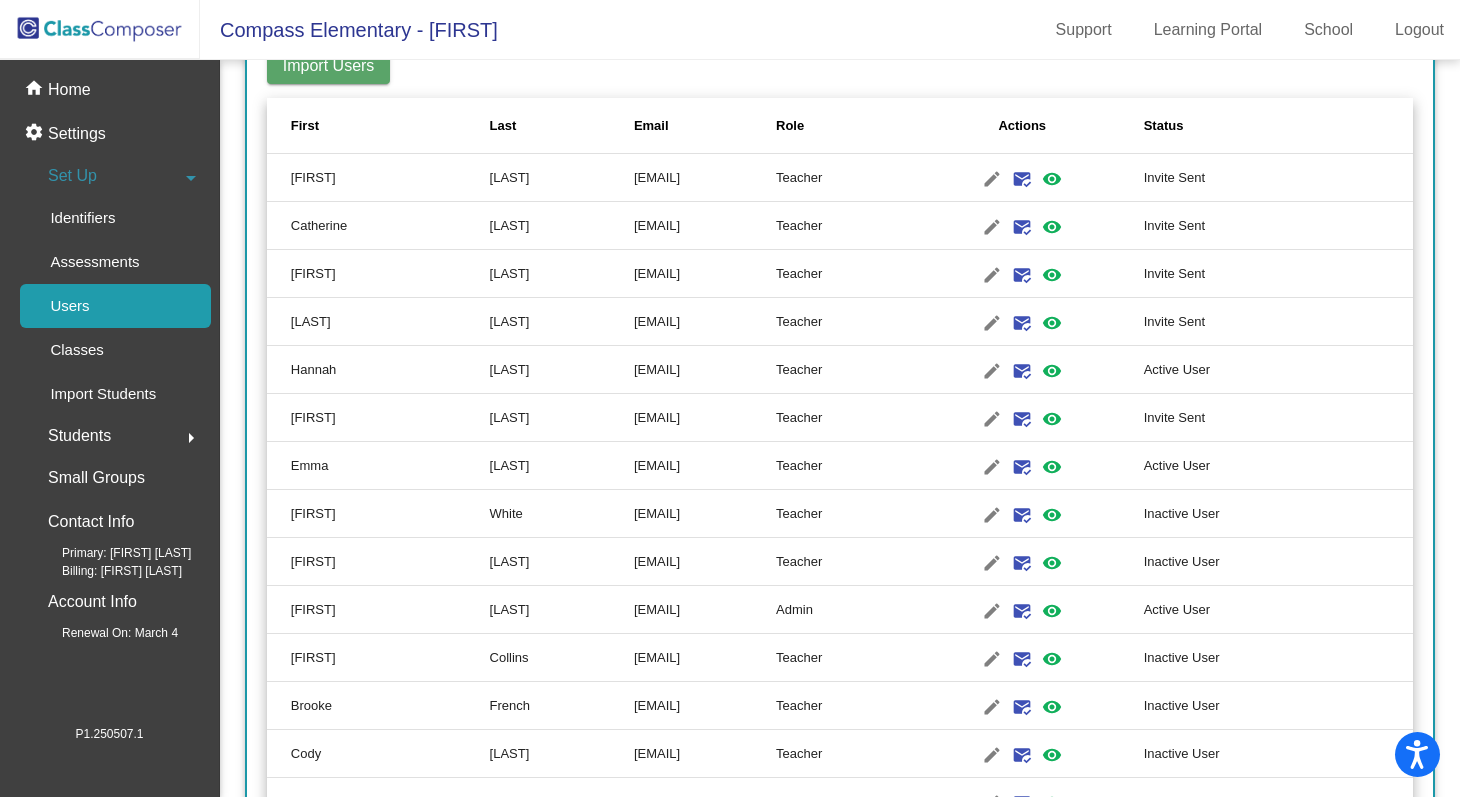 scroll, scrollTop: 331, scrollLeft: 0, axis: vertical 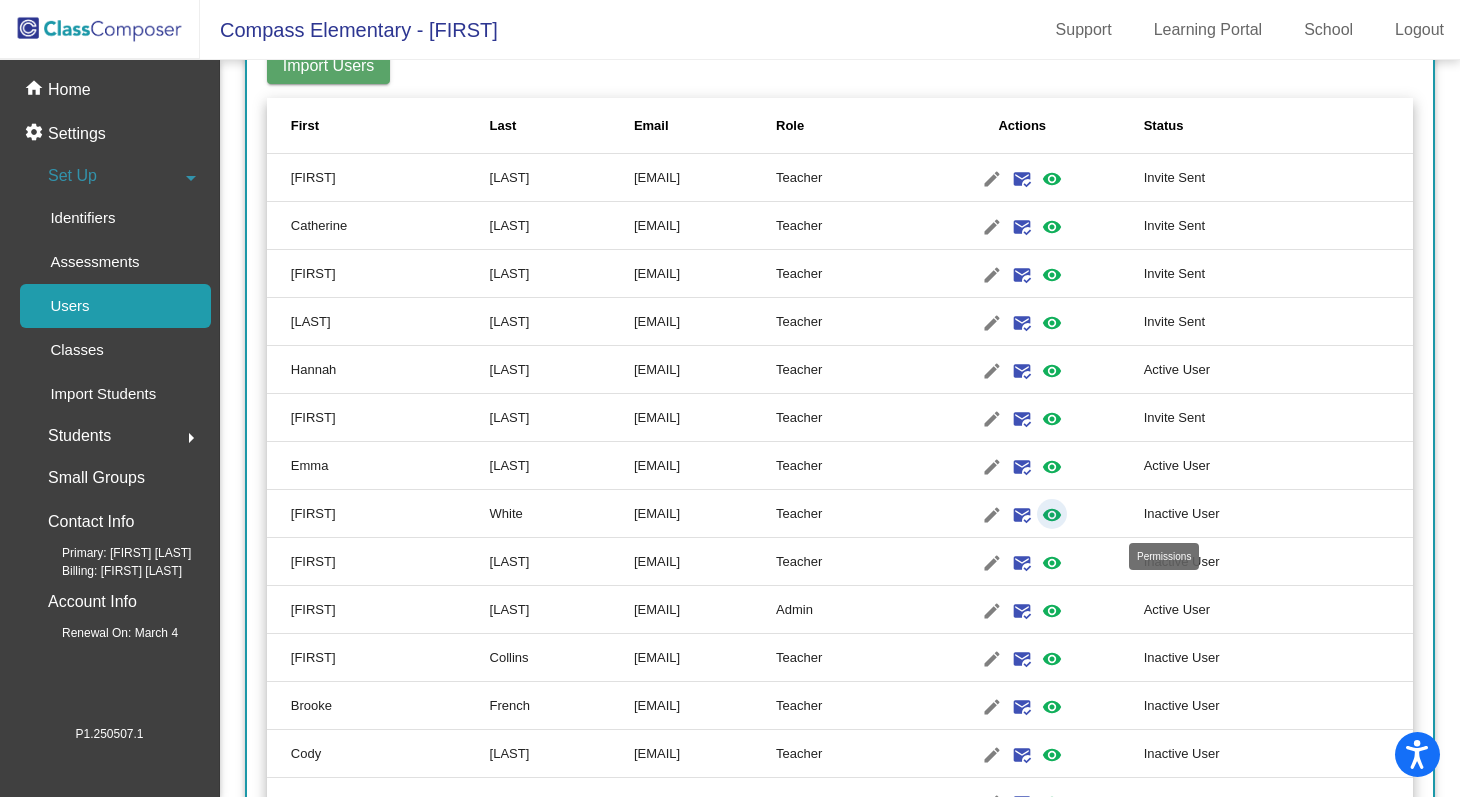 click on "visibility" 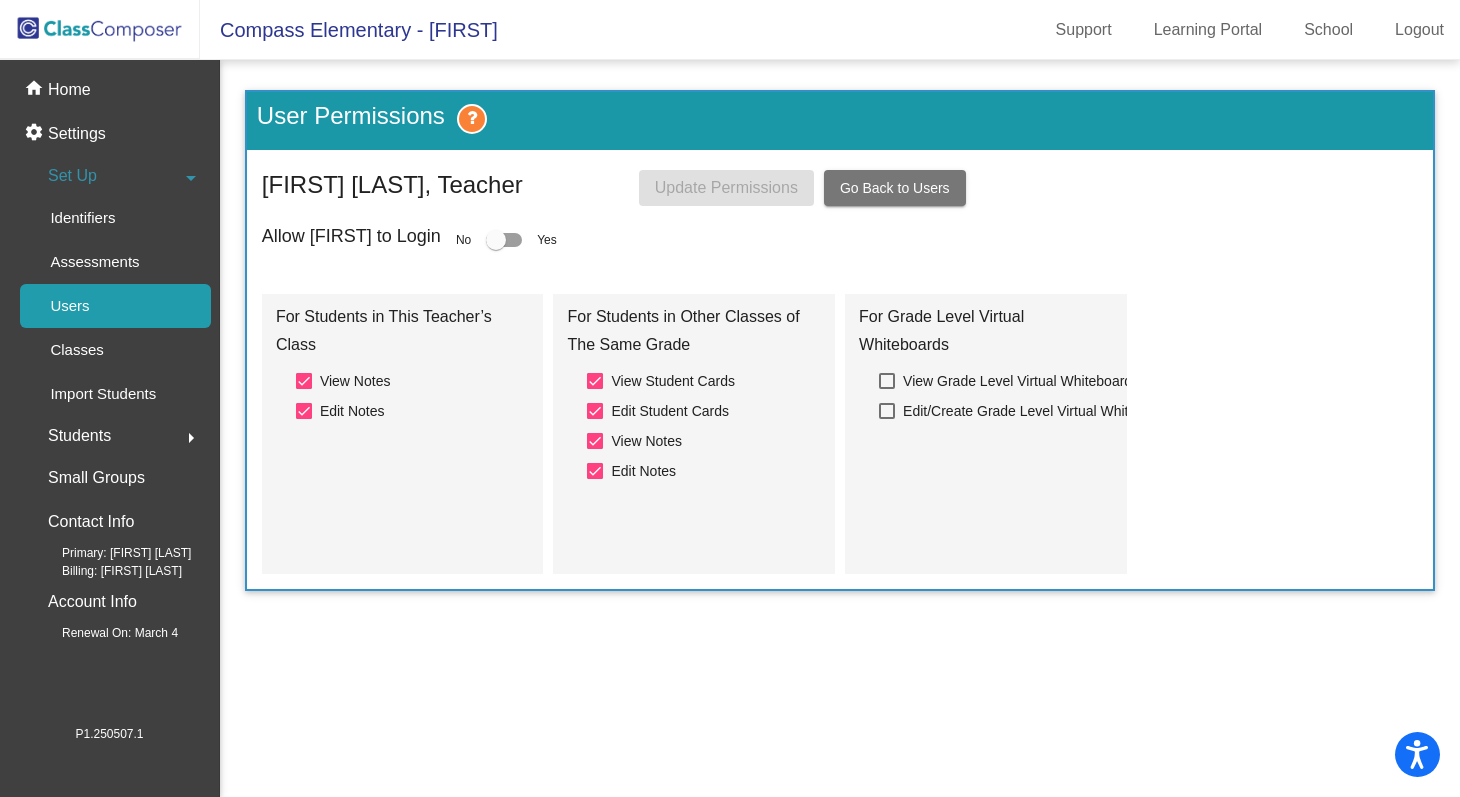 click at bounding box center (496, 240) 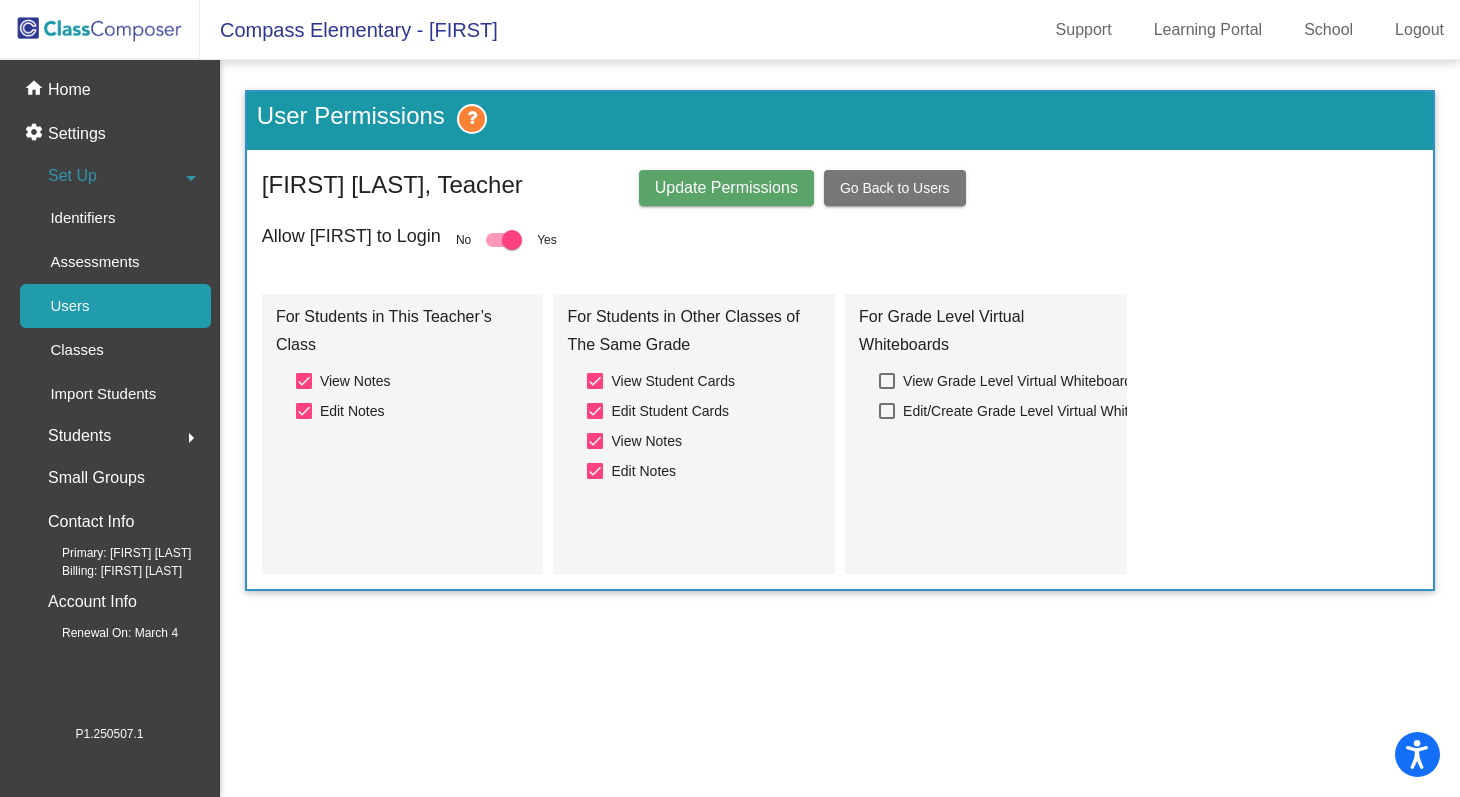 click on "Update Permissions" 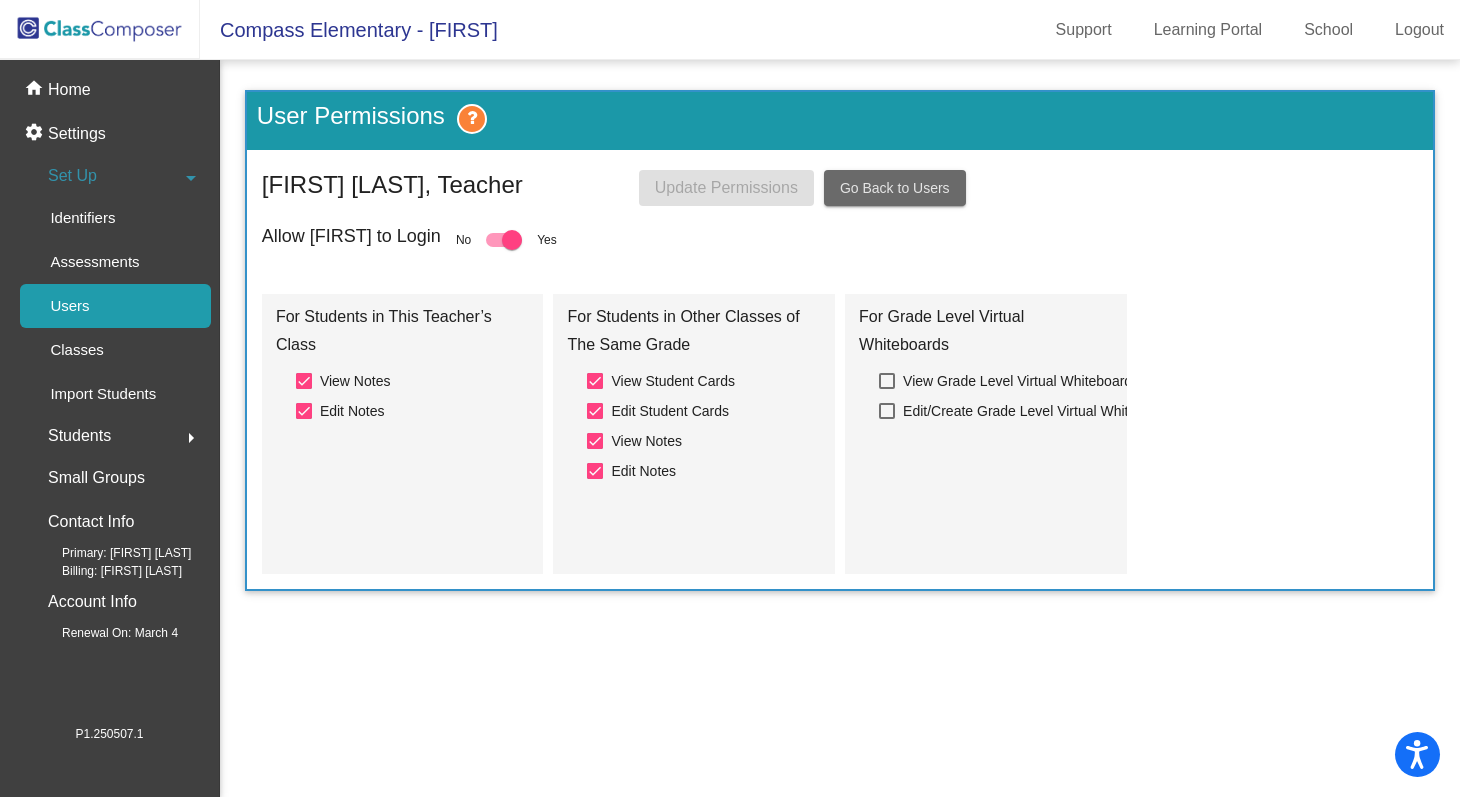 click on "Go Back to Users" 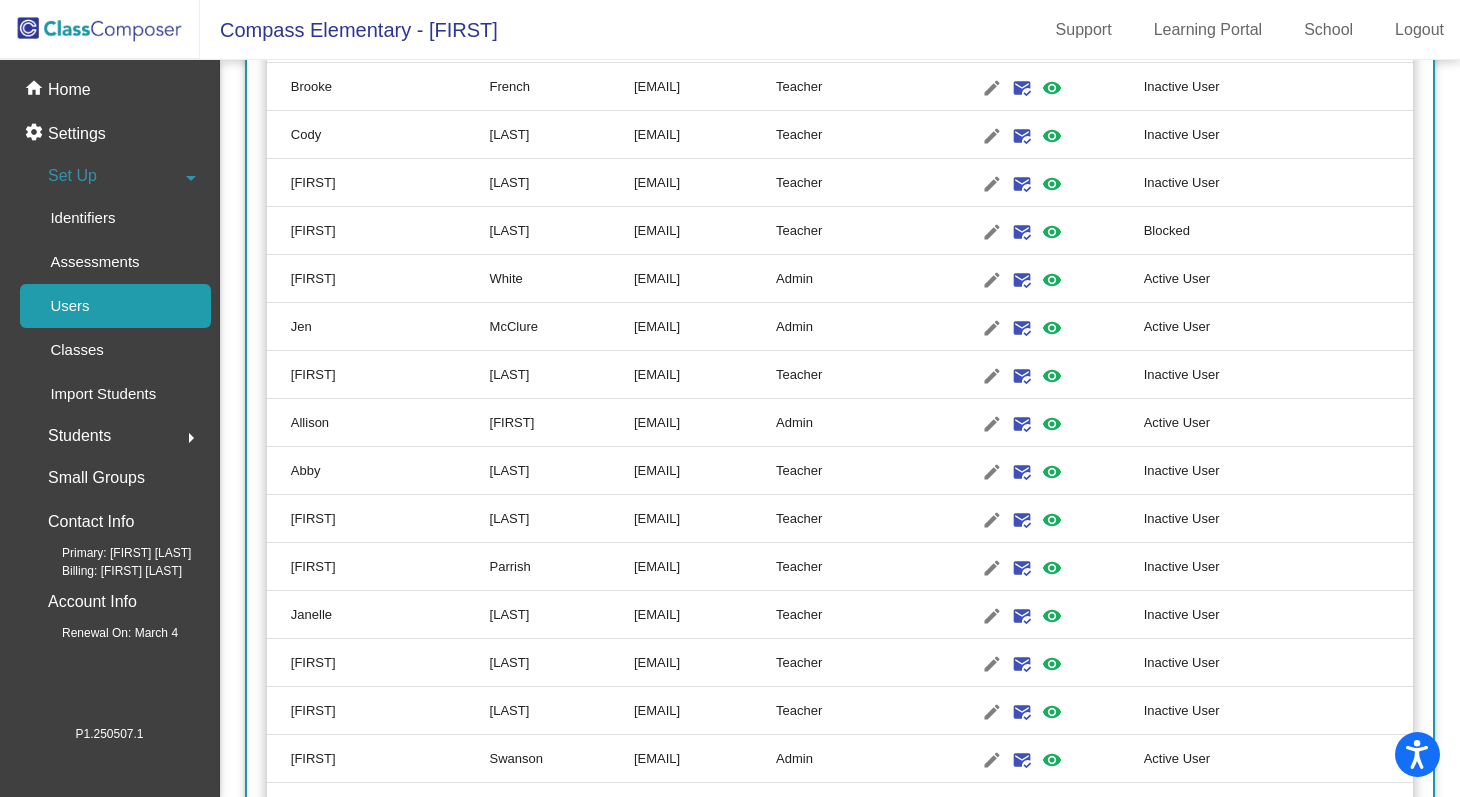 scroll, scrollTop: 947, scrollLeft: 0, axis: vertical 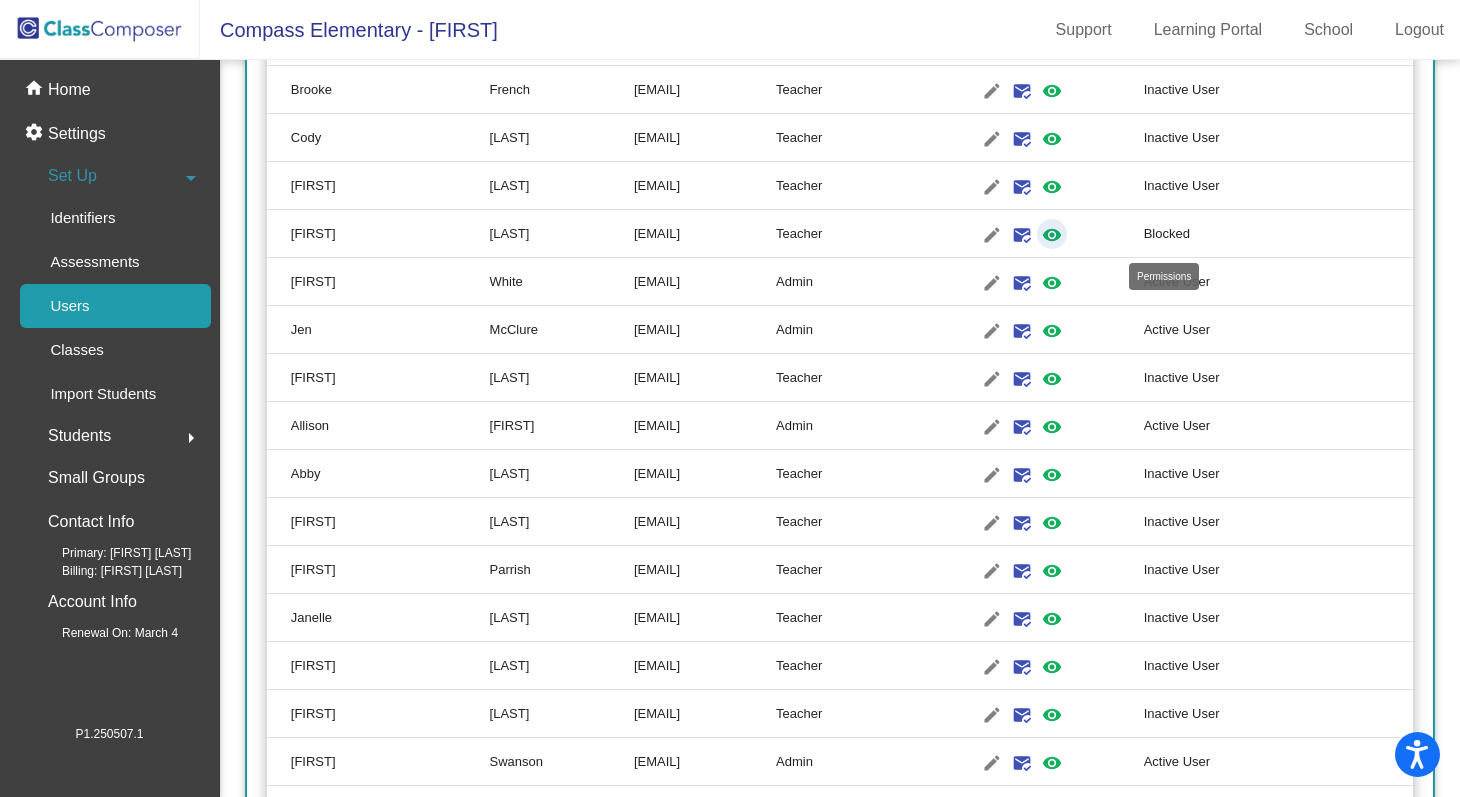 click on "visibility" 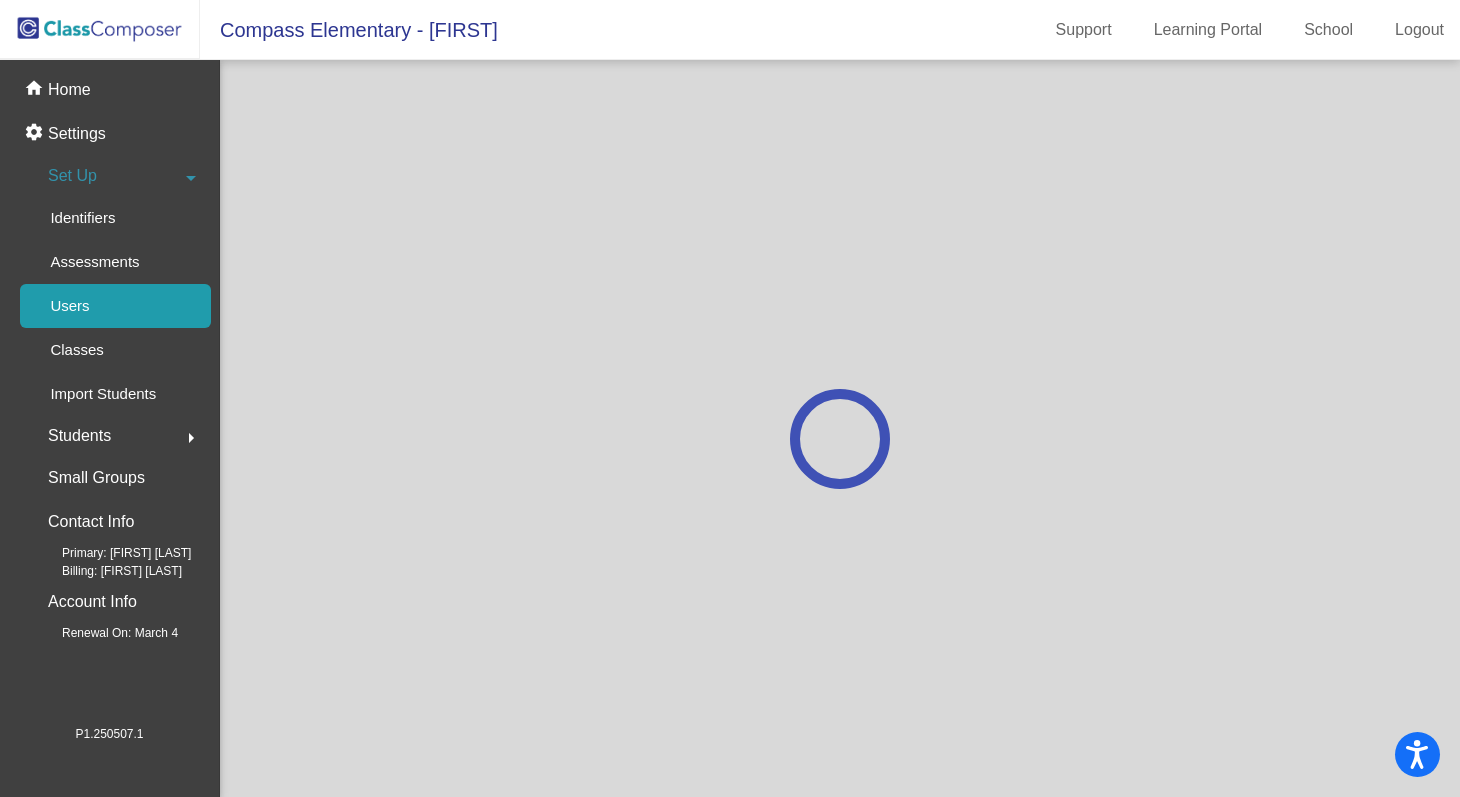scroll, scrollTop: 0, scrollLeft: 0, axis: both 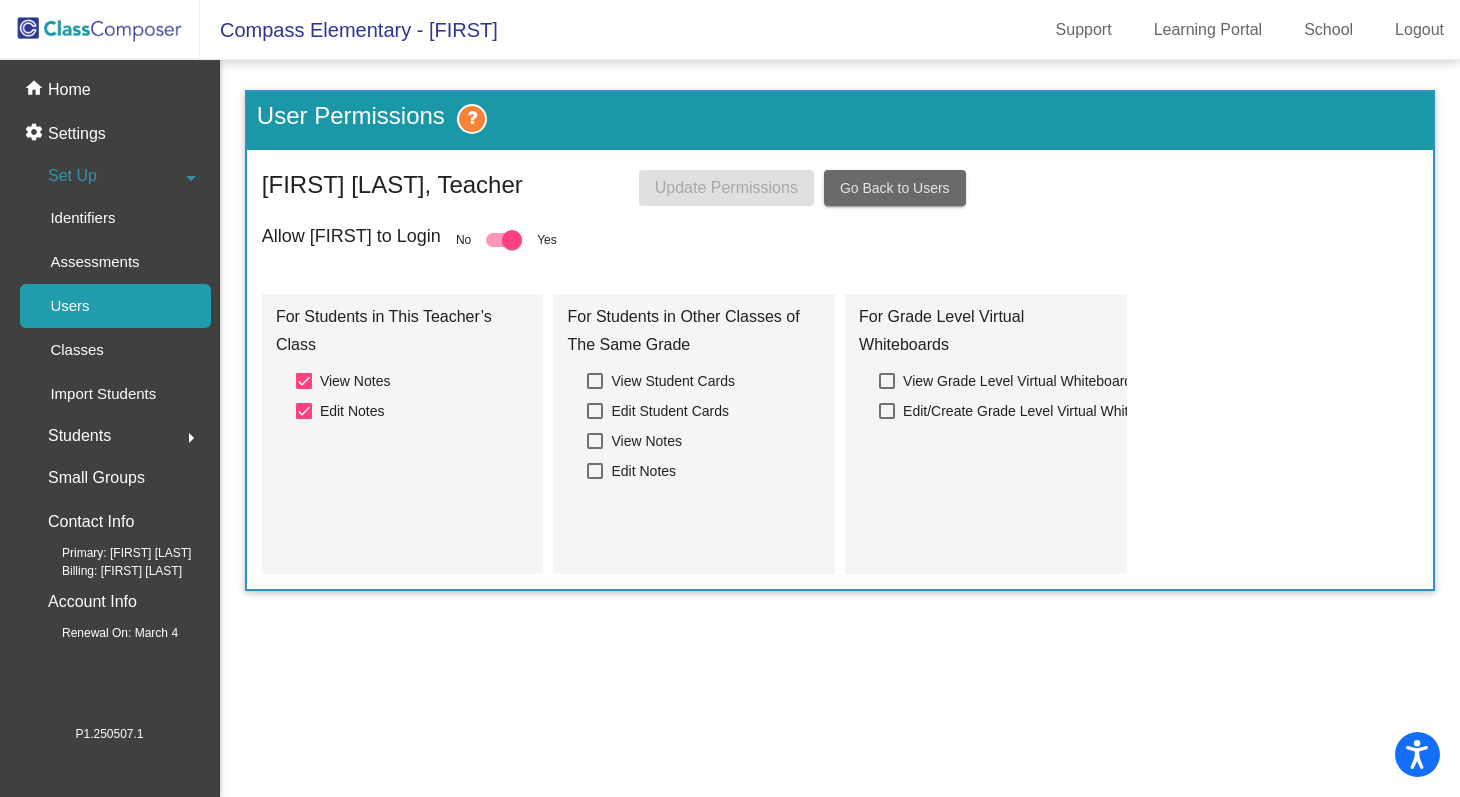 click on "Go Back to Users" 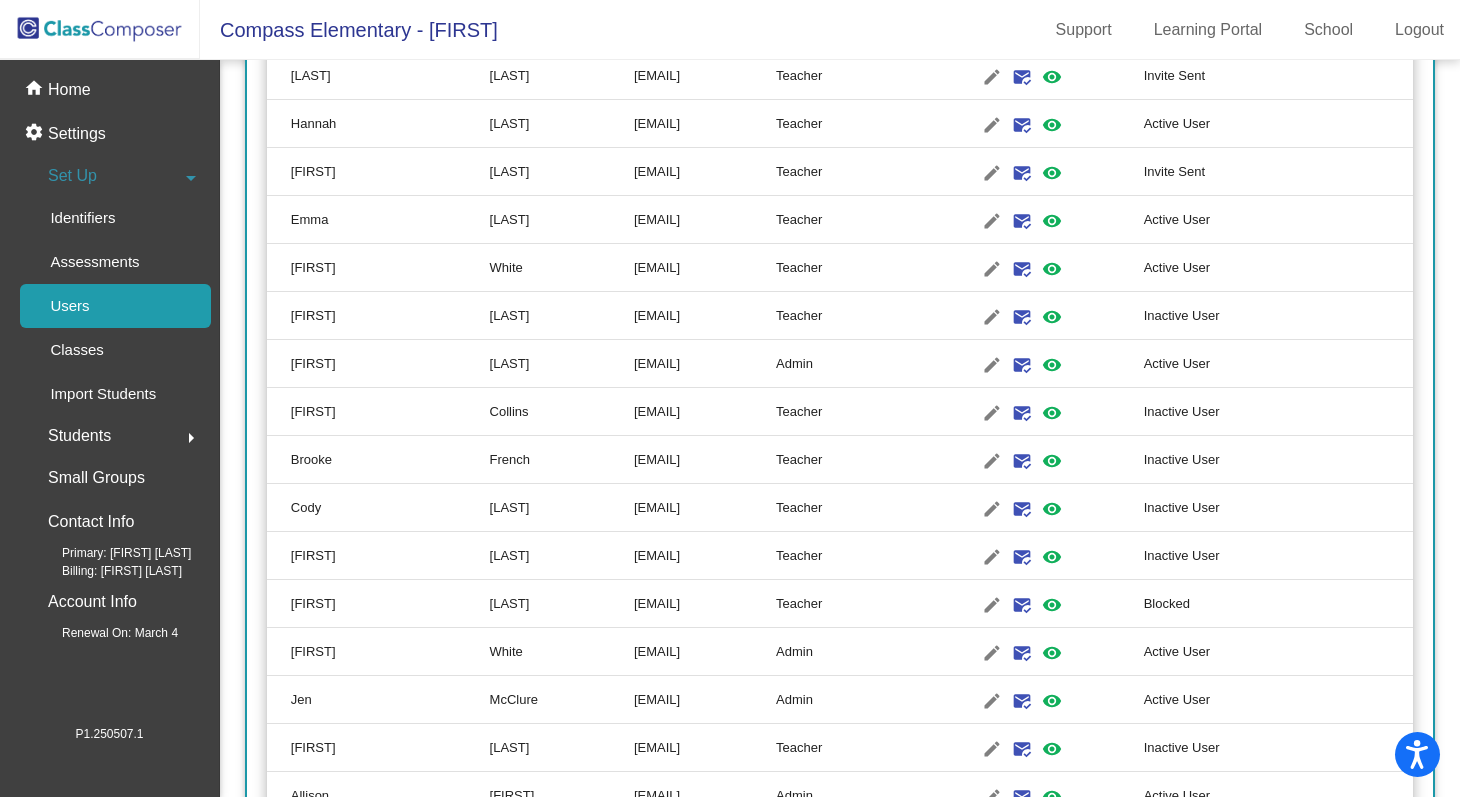 scroll, scrollTop: 581, scrollLeft: 0, axis: vertical 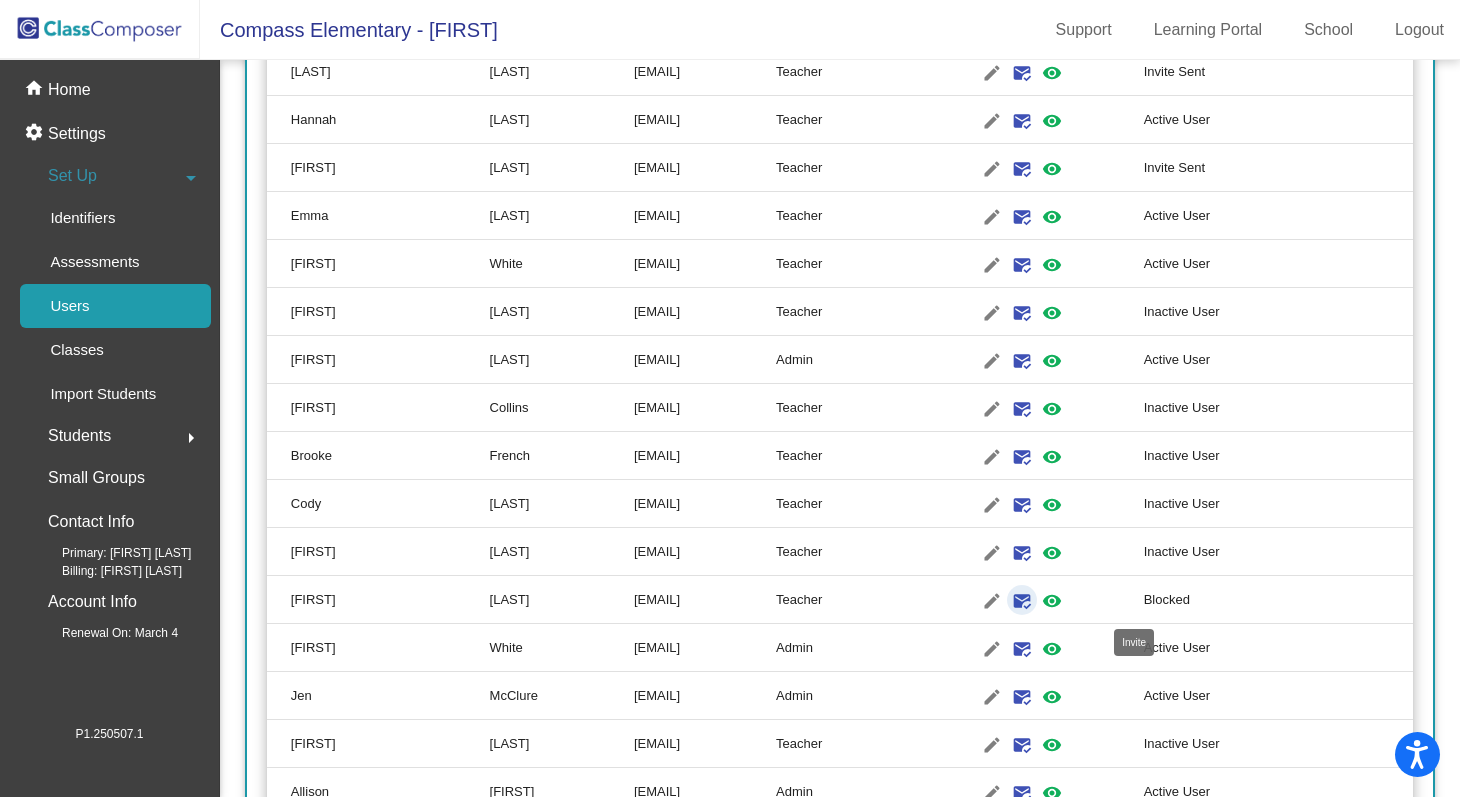click on "mark_email_read" 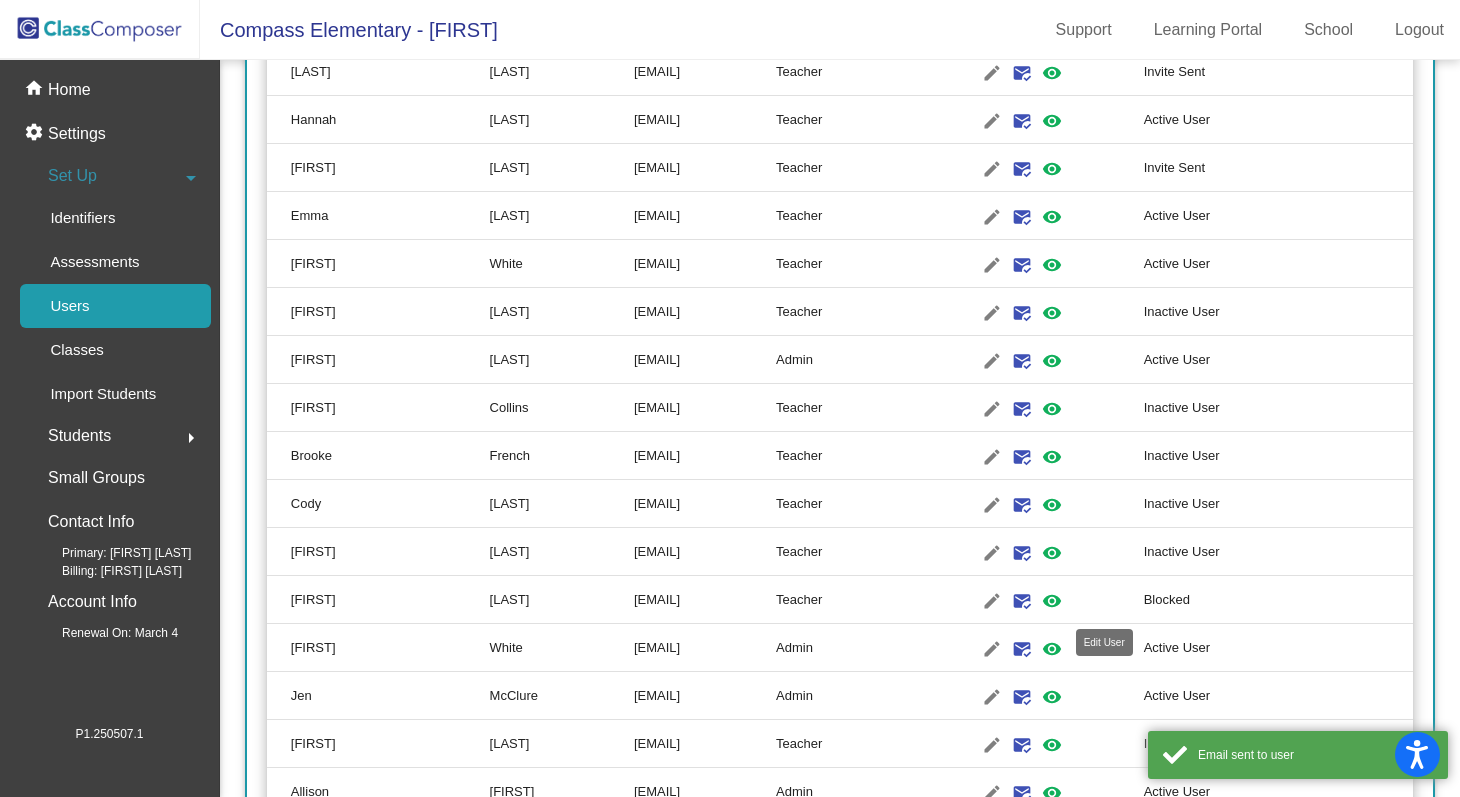 click on "edit" 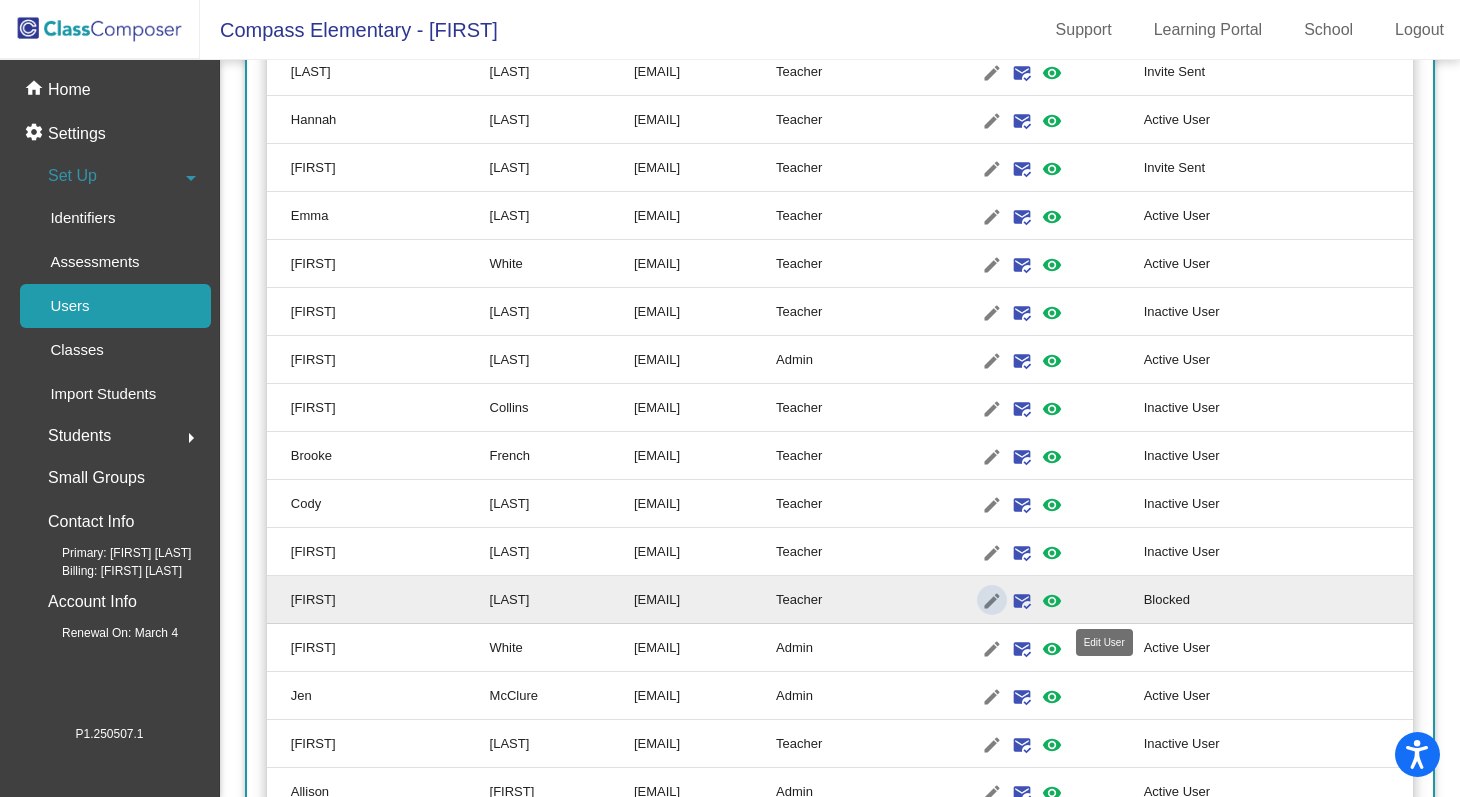 type on "[FIRST]" 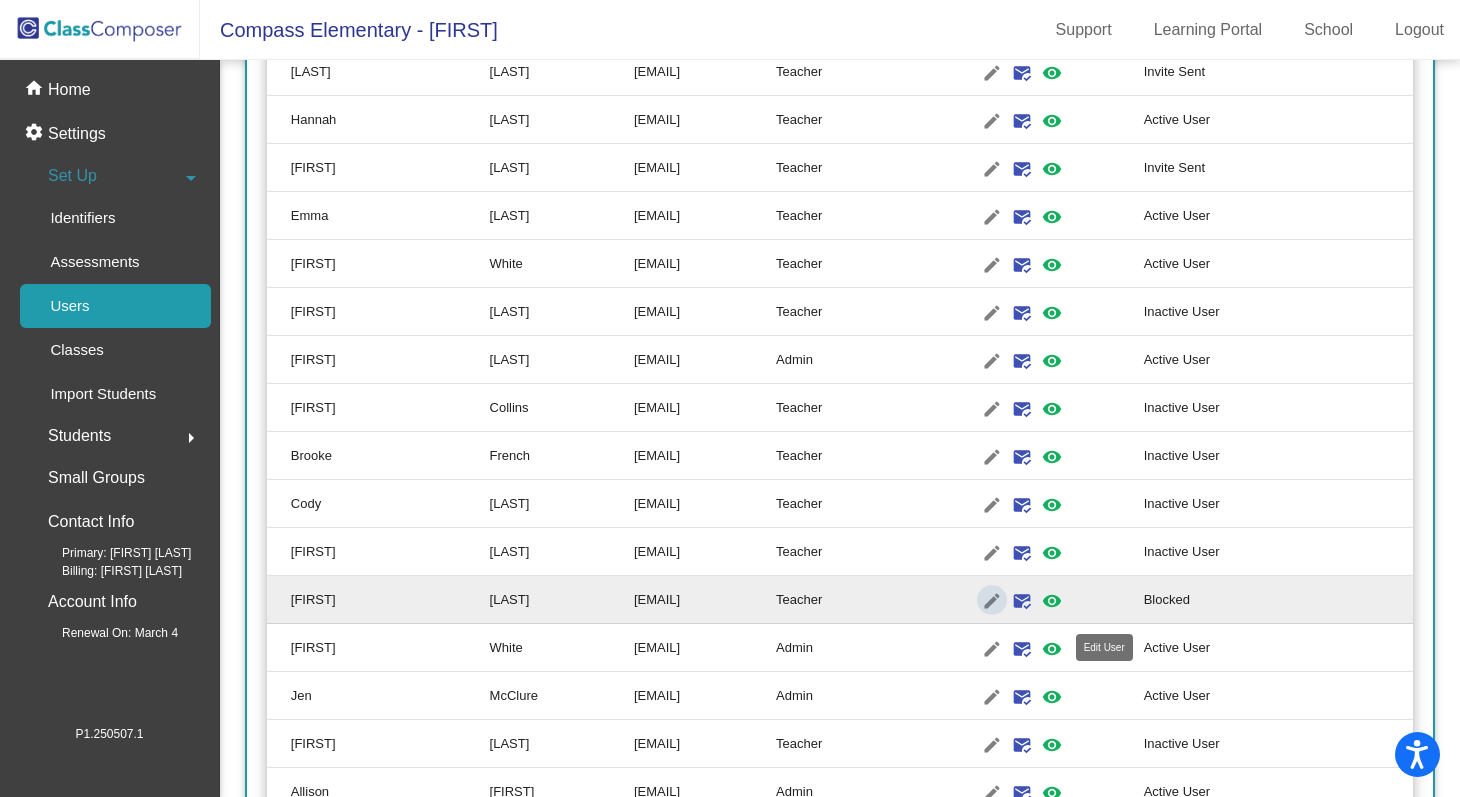 scroll, scrollTop: 0, scrollLeft: 0, axis: both 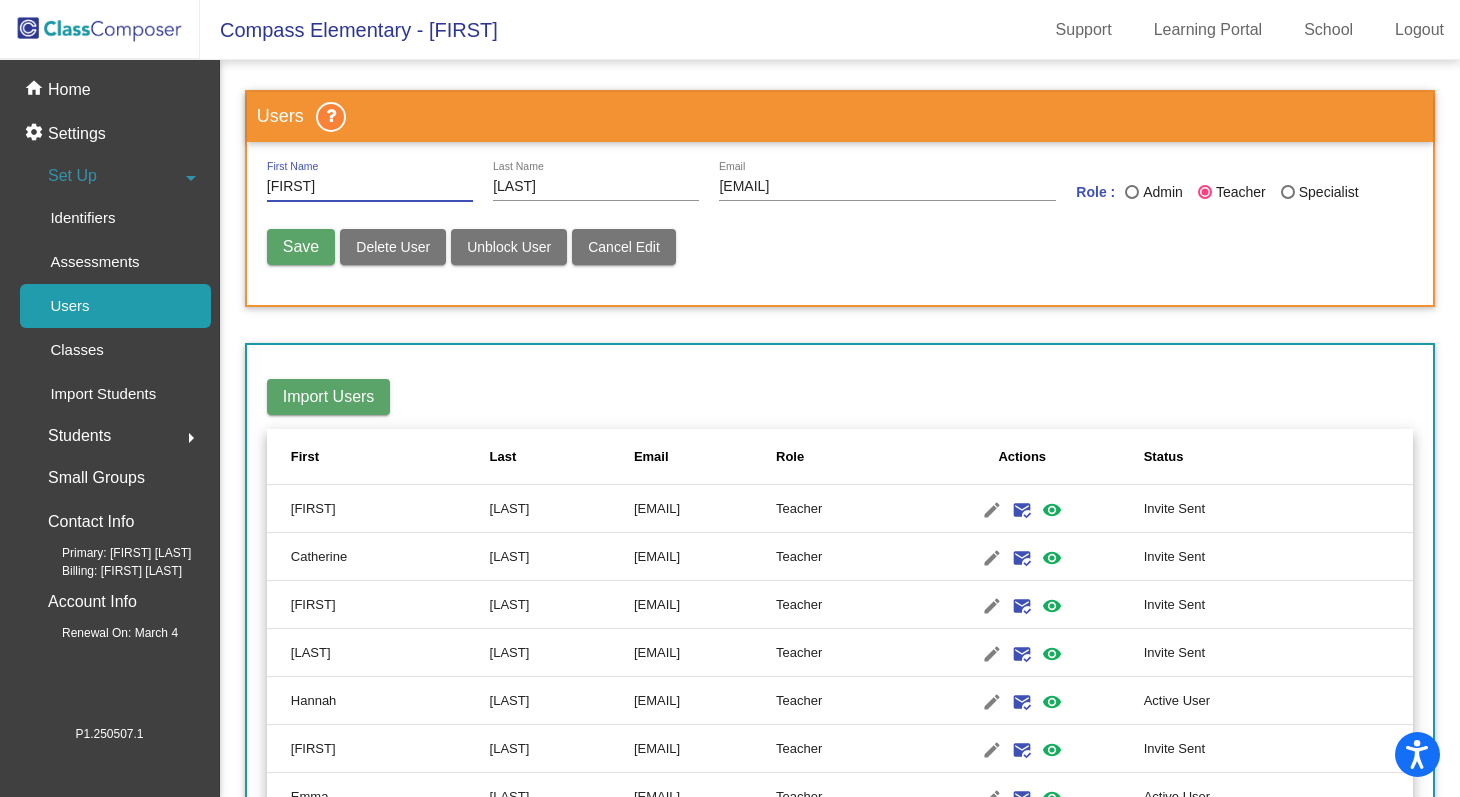 click on "Unblock User" at bounding box center (509, 247) 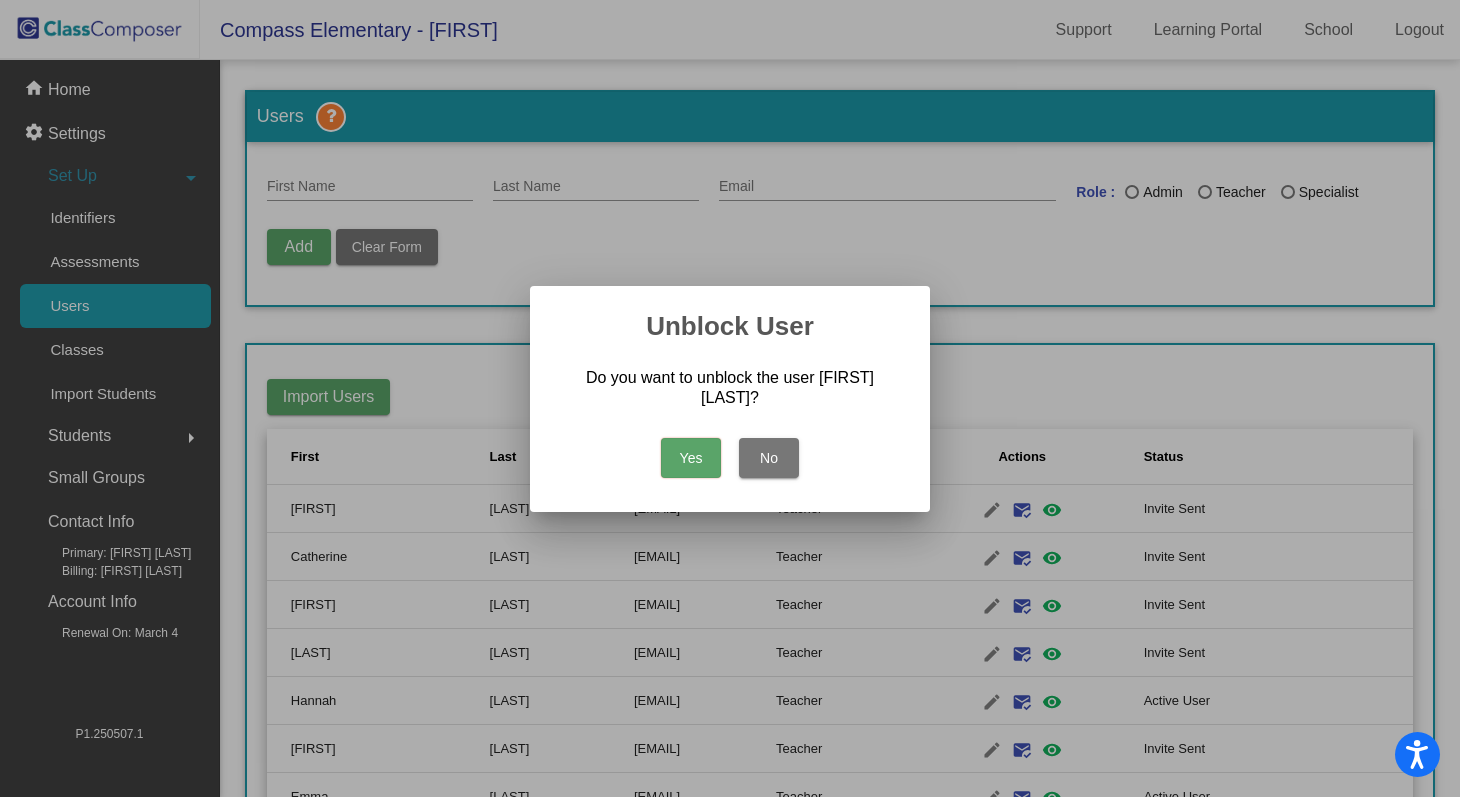 click on "Yes" at bounding box center [691, 458] 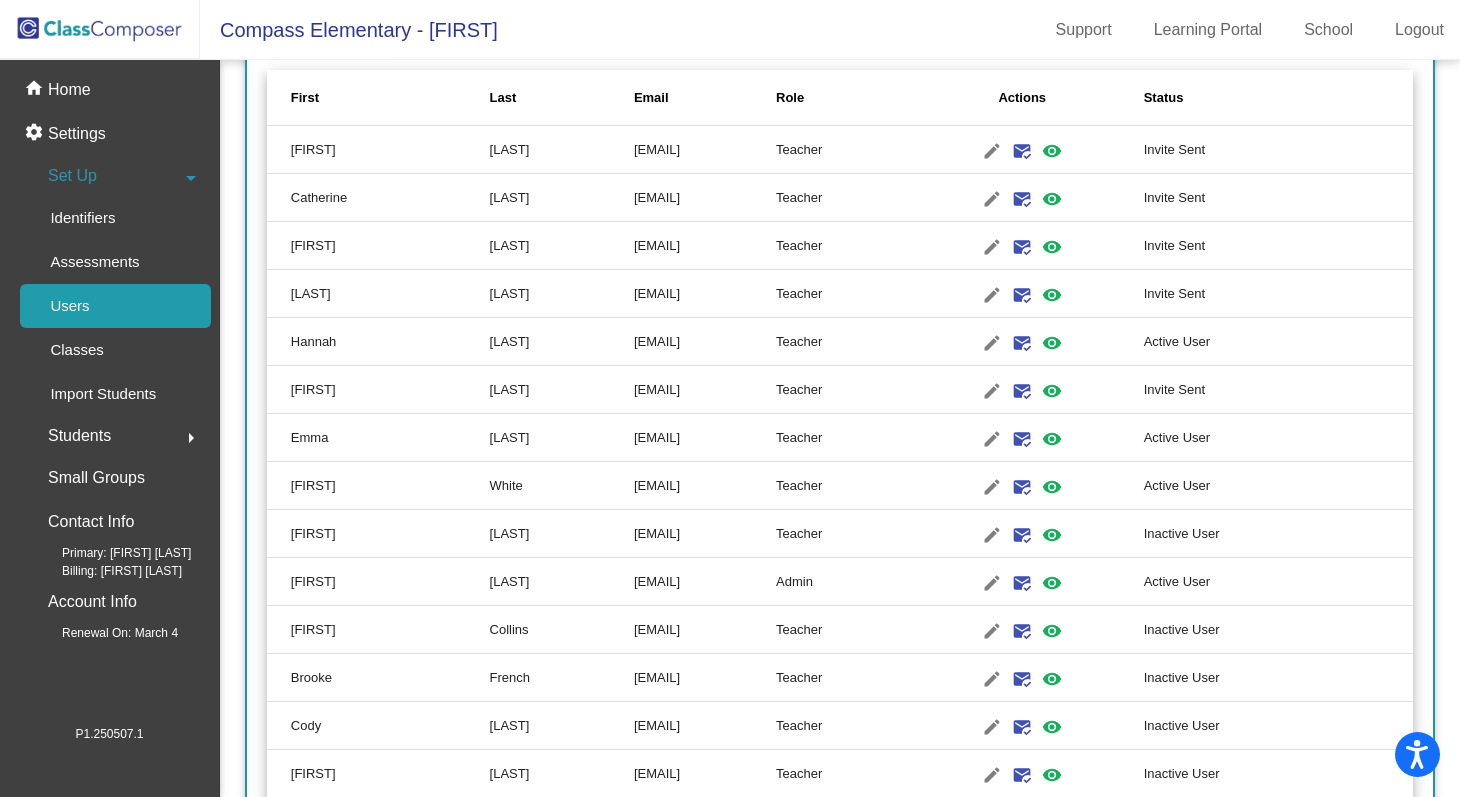 scroll, scrollTop: 367, scrollLeft: 0, axis: vertical 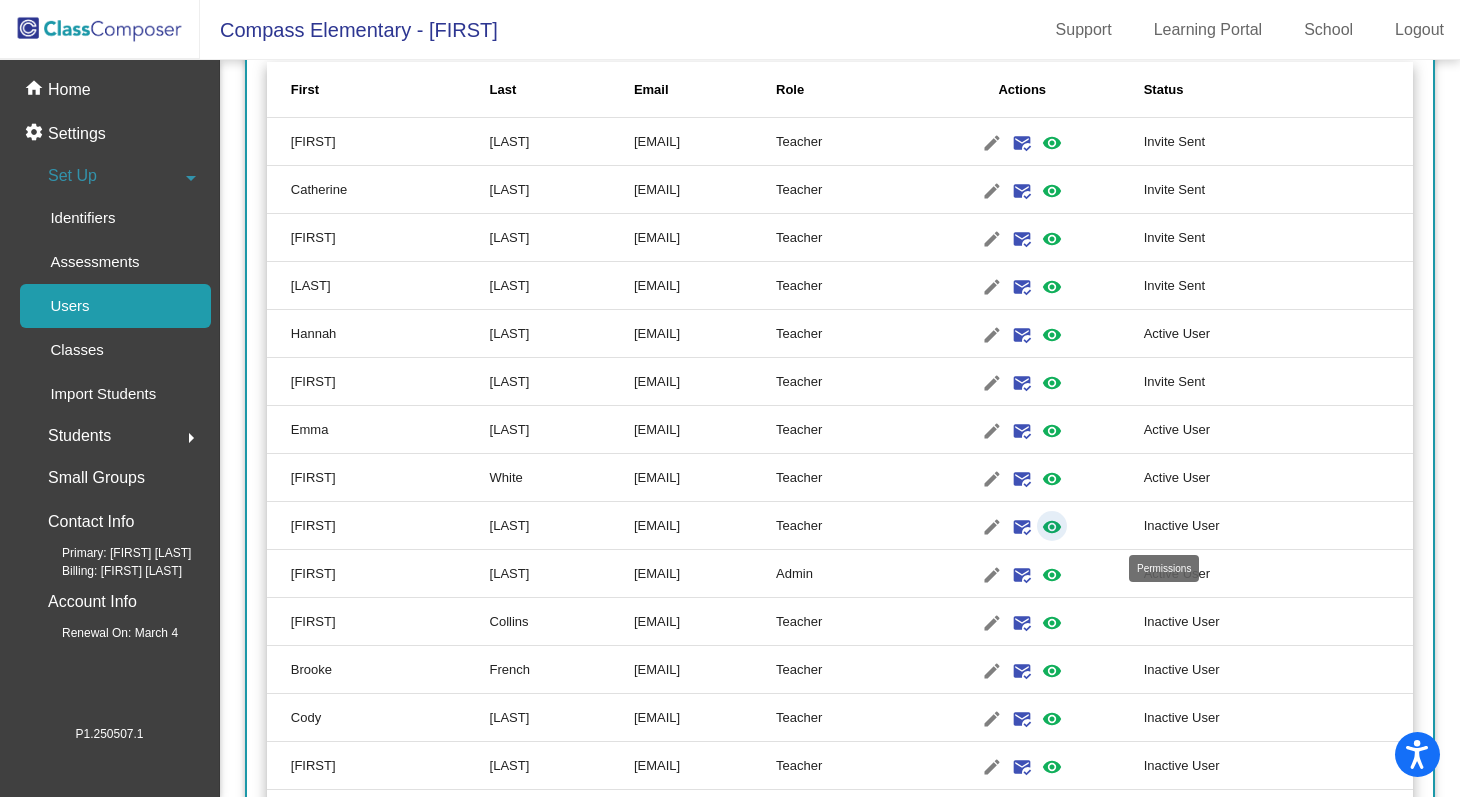 click on "visibility" 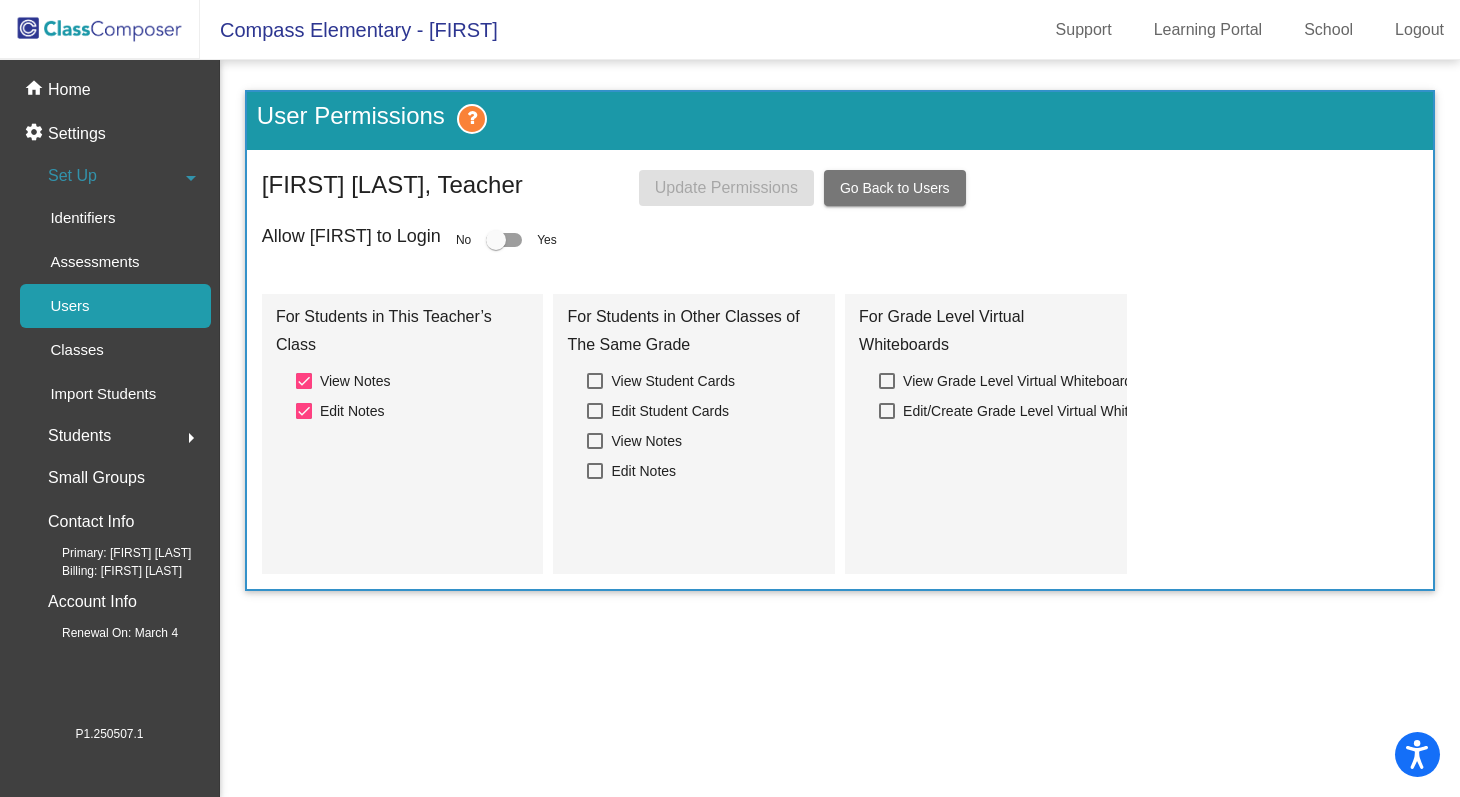 click at bounding box center [496, 240] 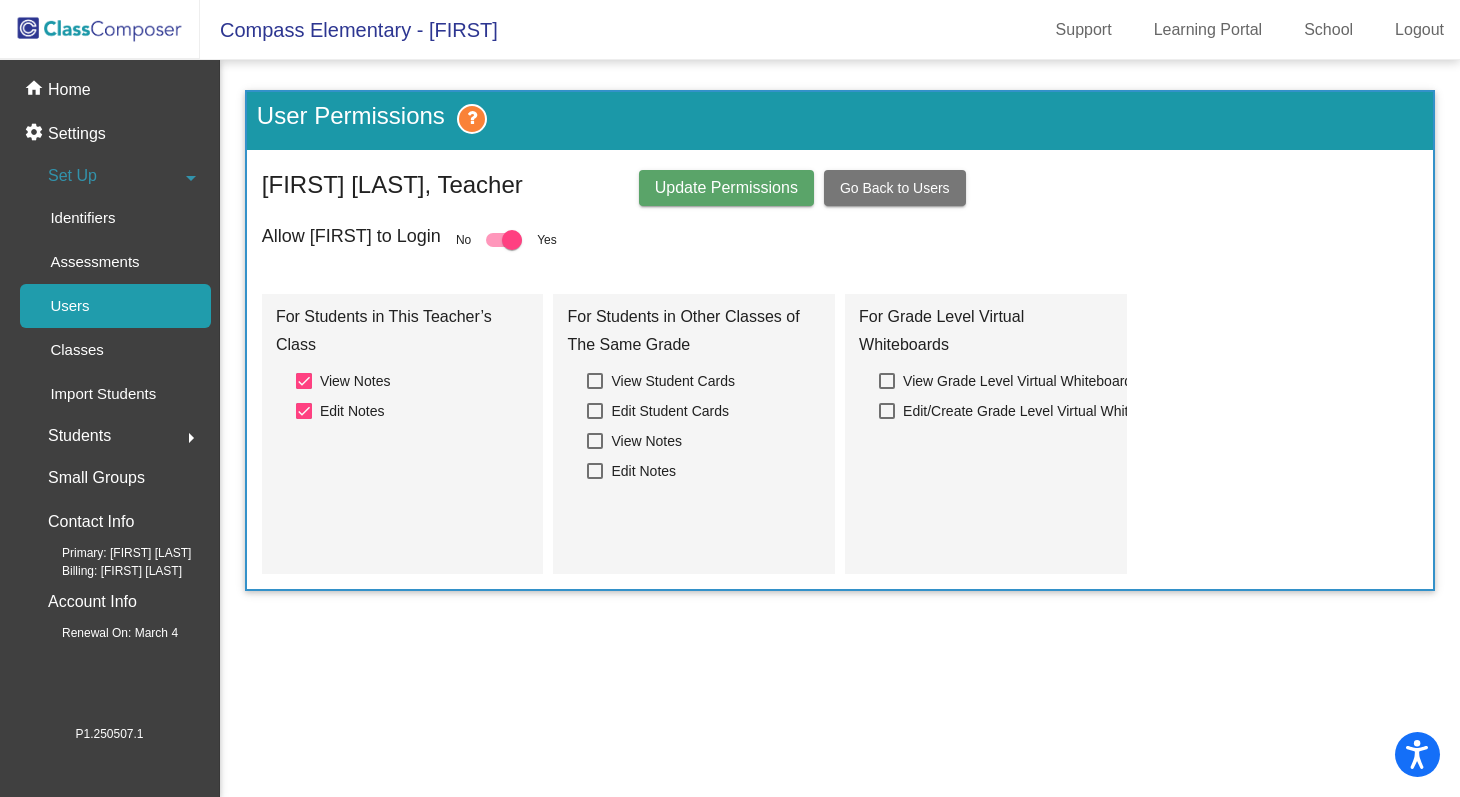 click on "Update Permissions" 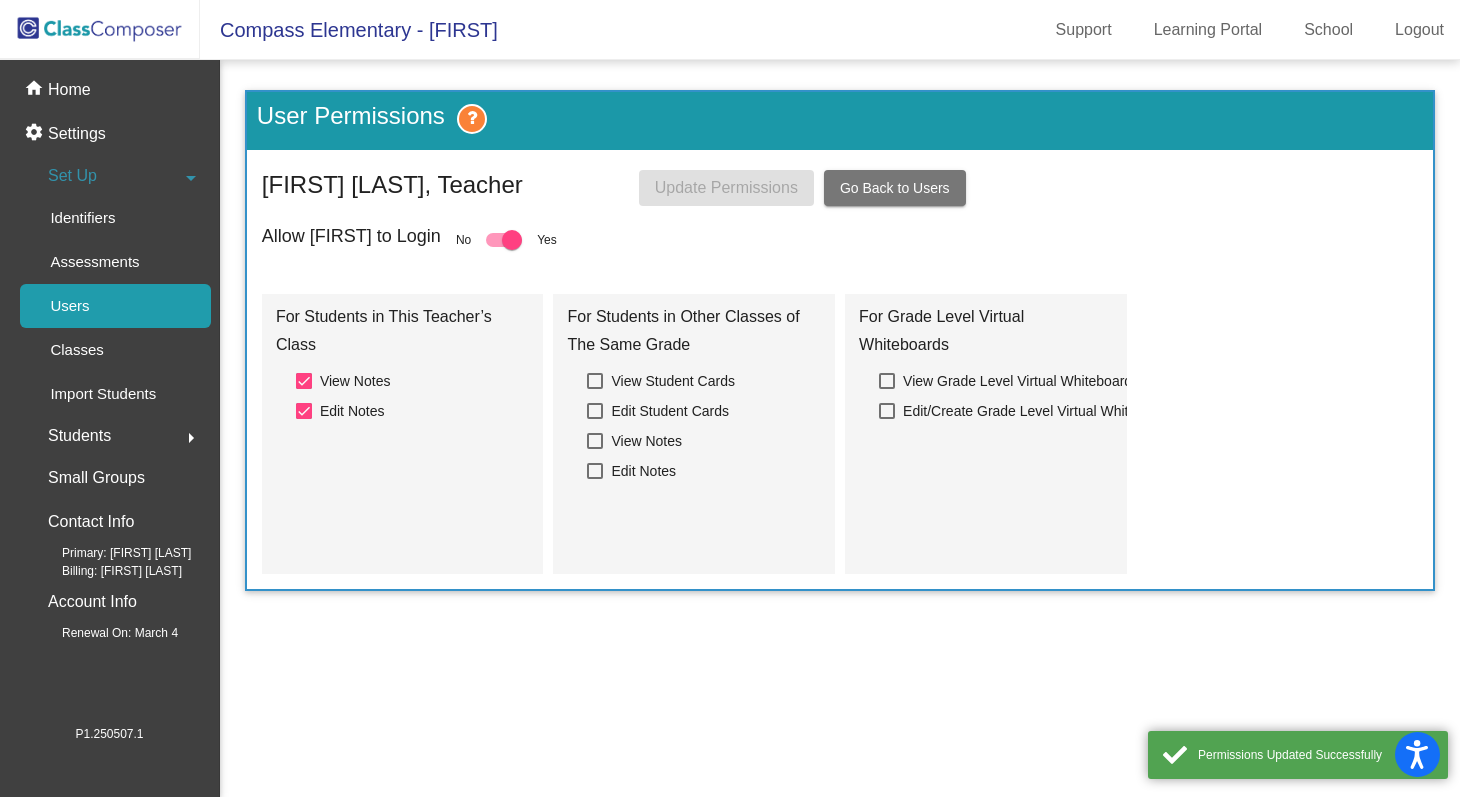 click on "Go Back to Users" 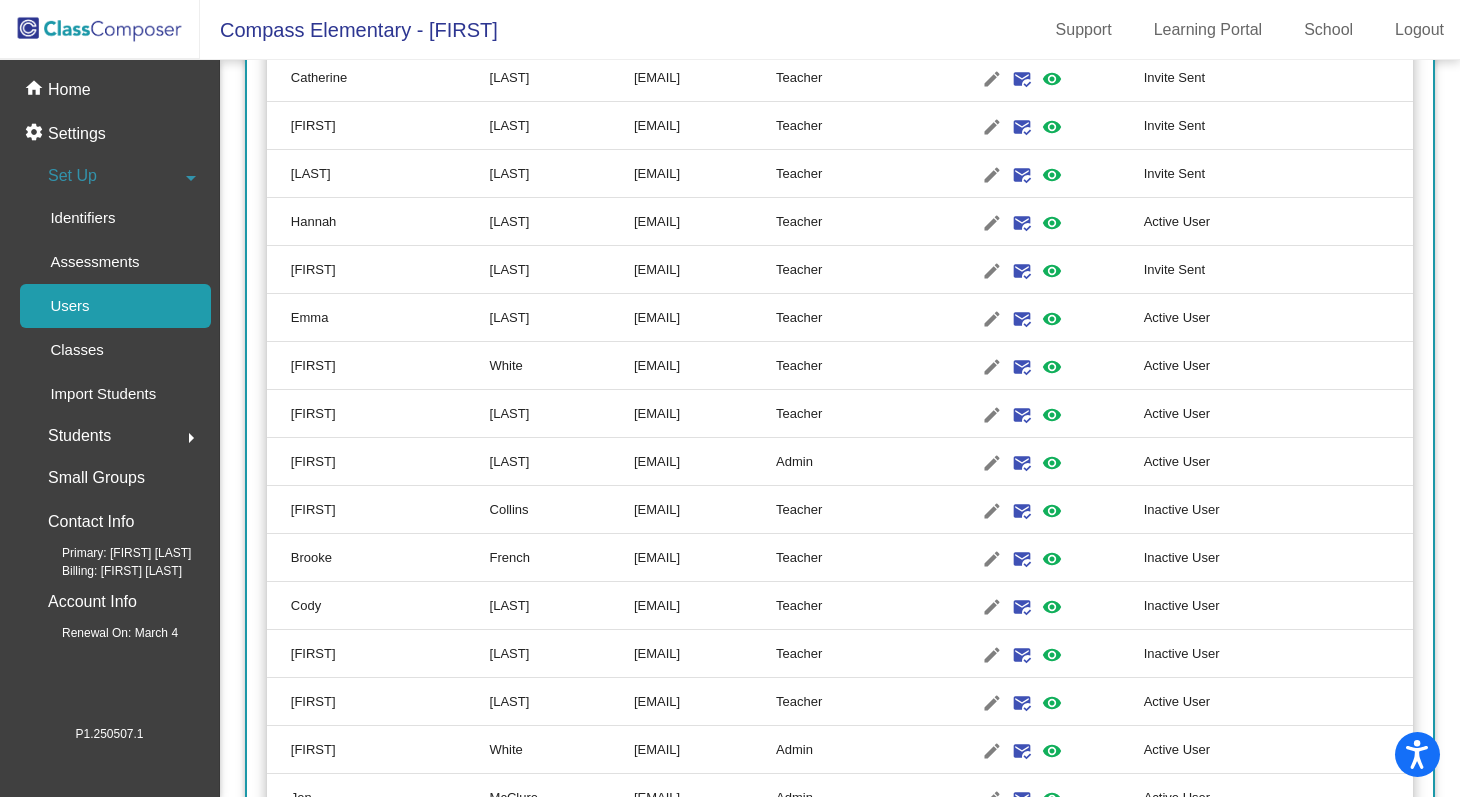scroll, scrollTop: 480, scrollLeft: 0, axis: vertical 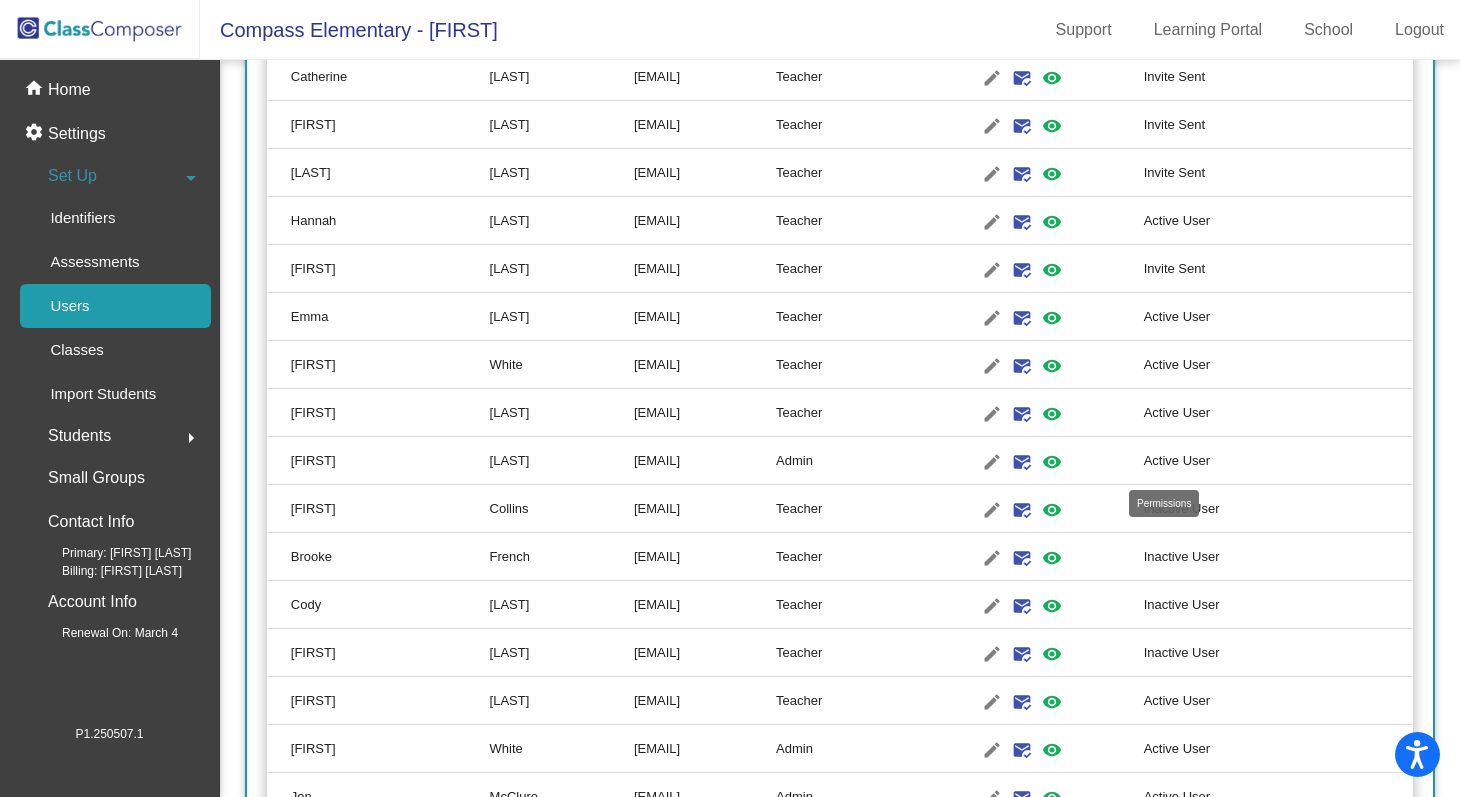 click on "visibility" 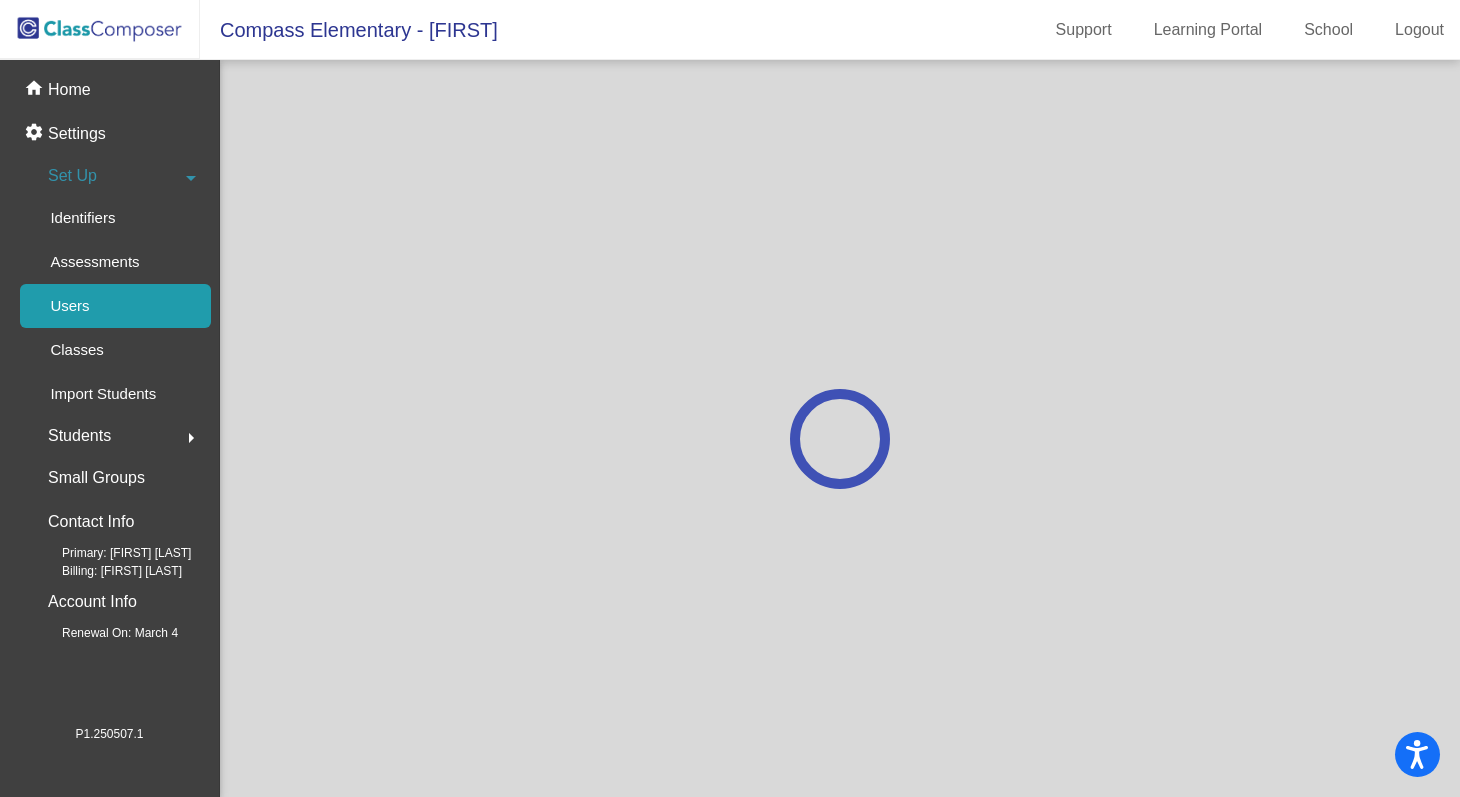 scroll, scrollTop: 0, scrollLeft: 0, axis: both 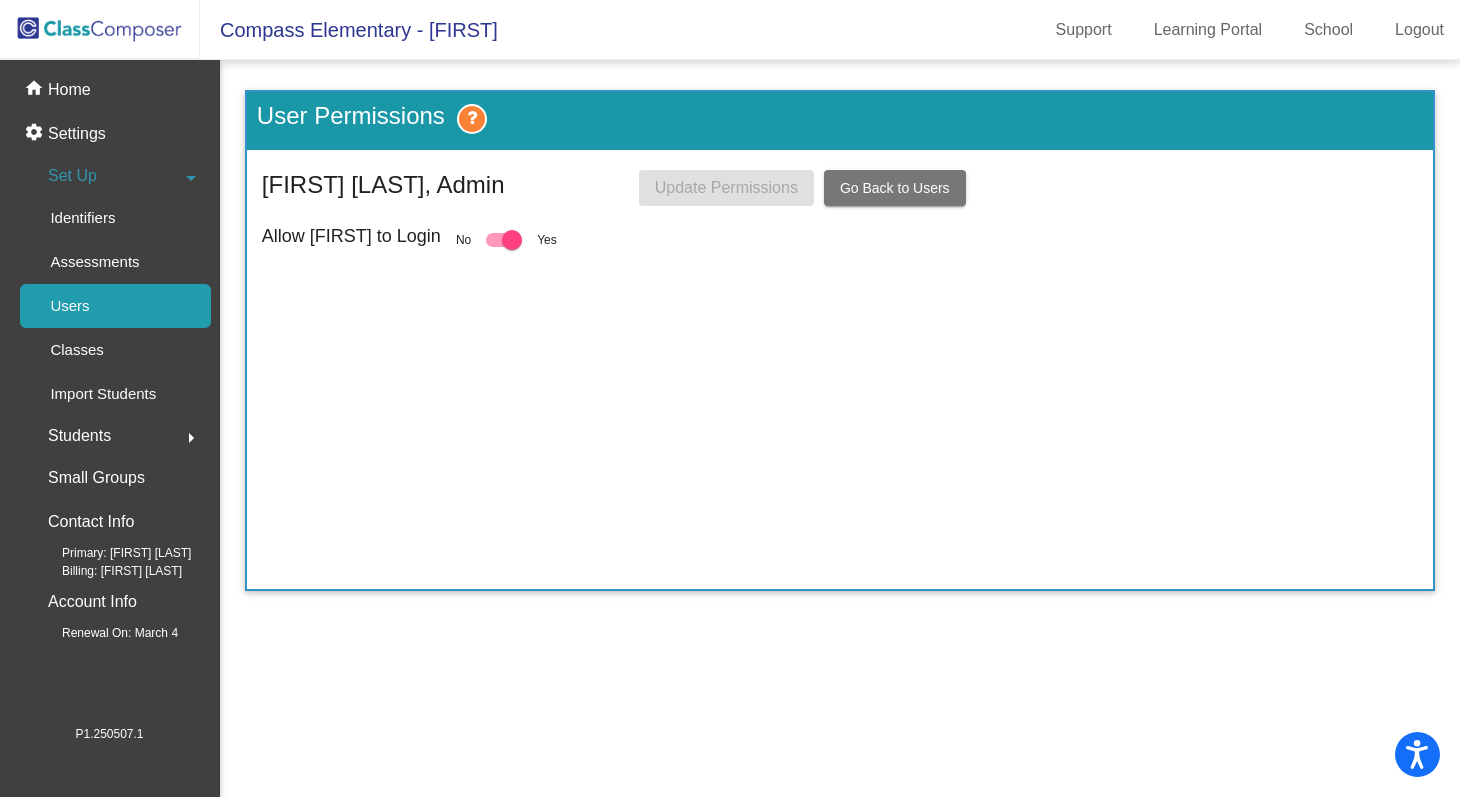 click on "Go Back to Users" 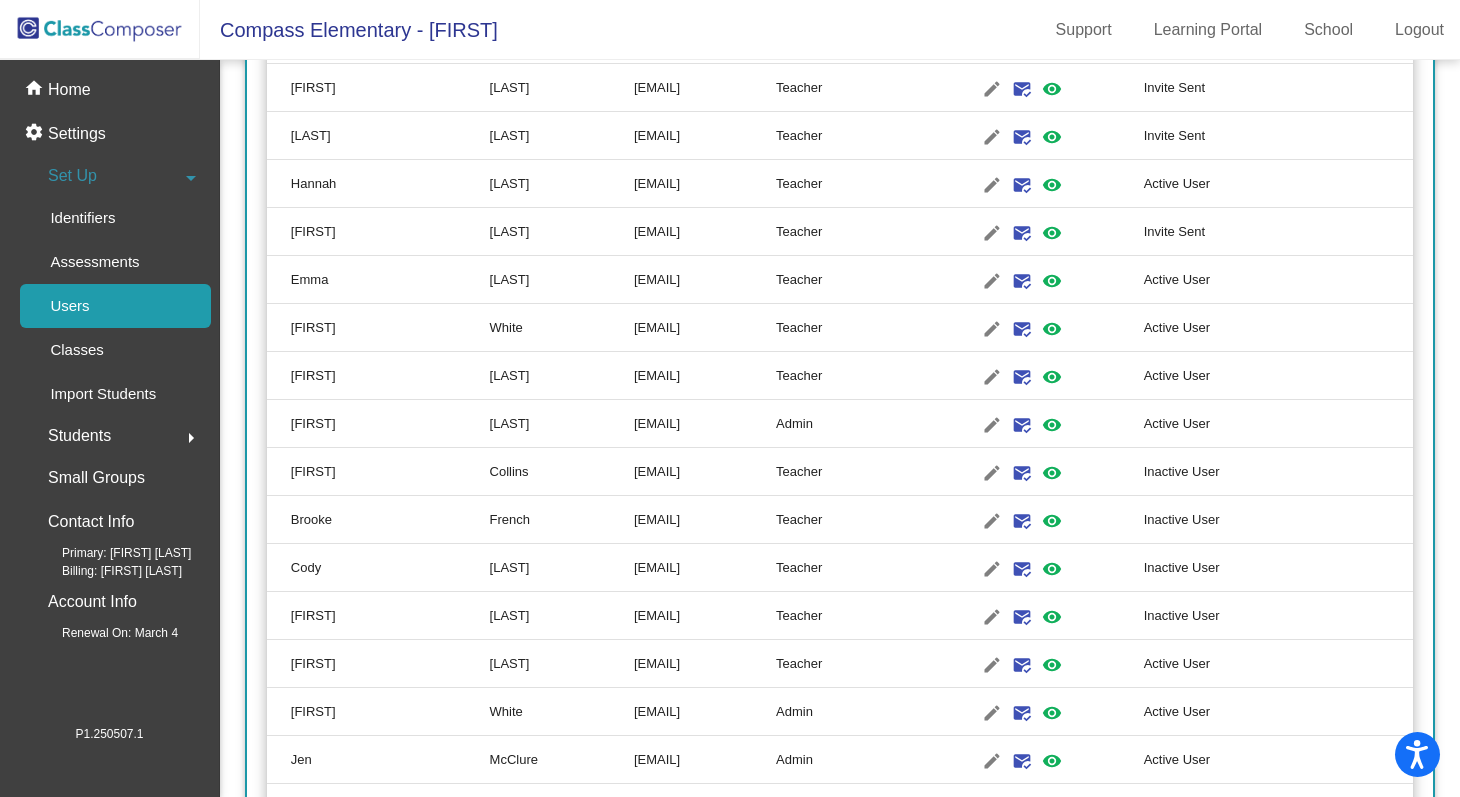 scroll, scrollTop: 516, scrollLeft: 0, axis: vertical 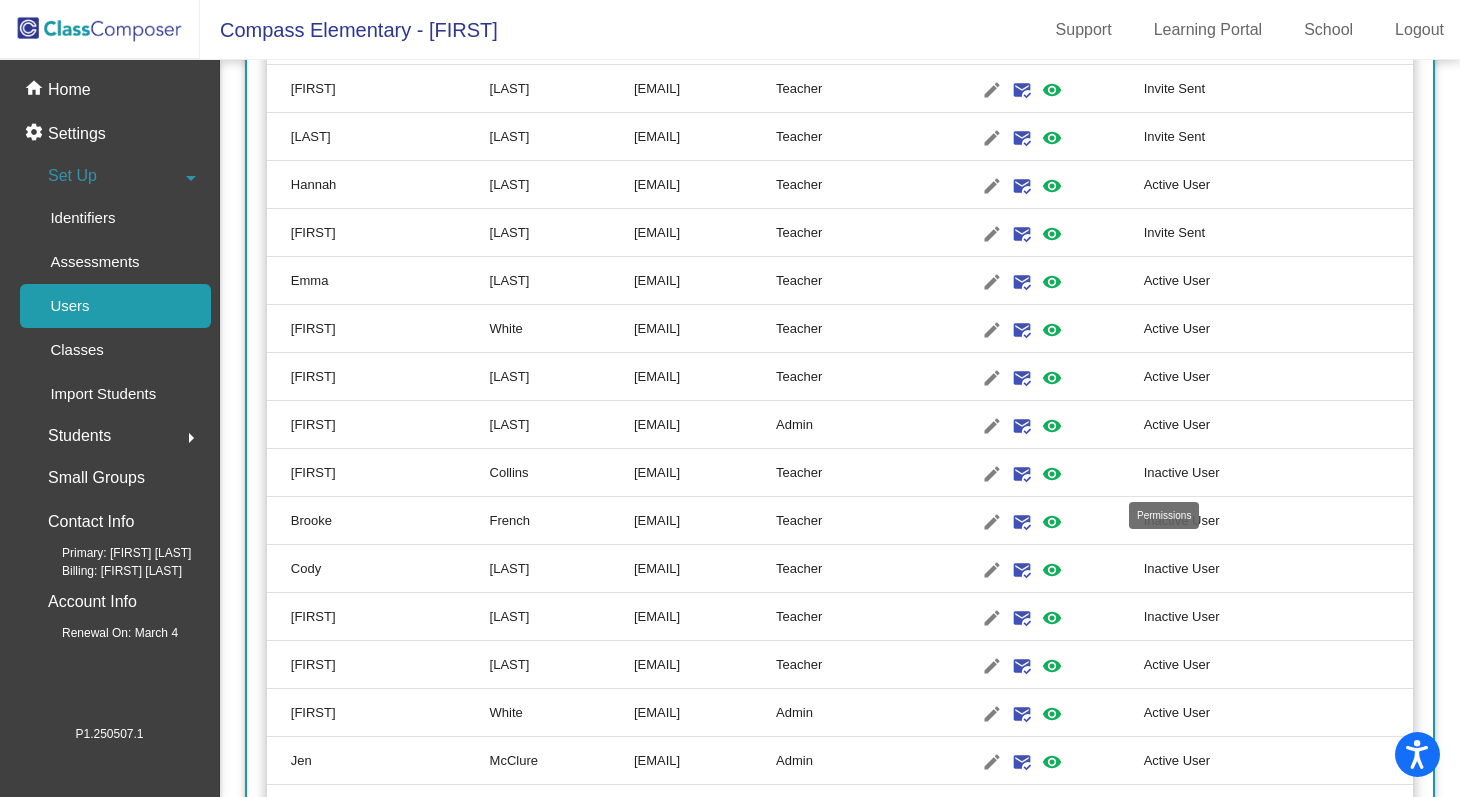 click on "visibility" 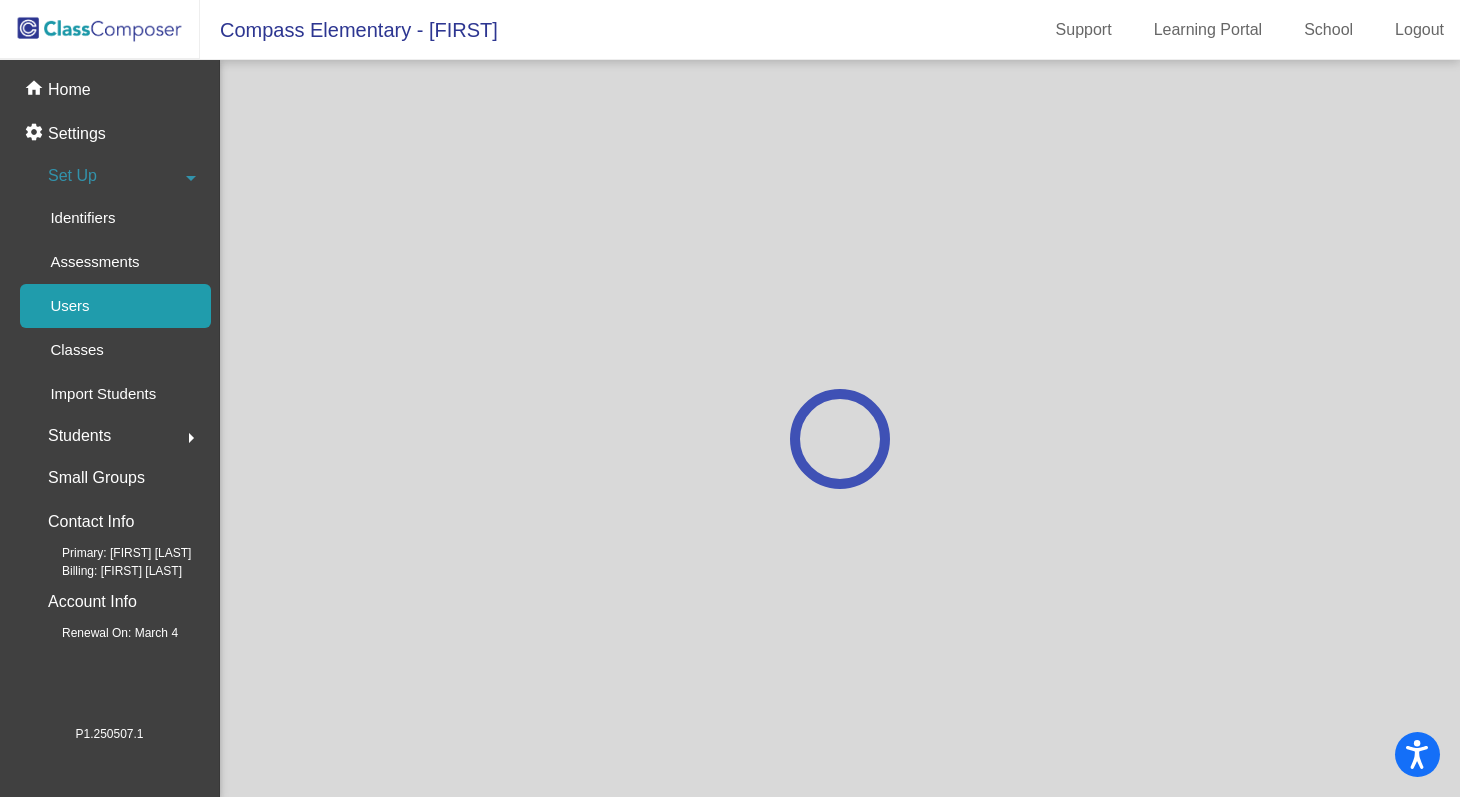 scroll, scrollTop: 0, scrollLeft: 0, axis: both 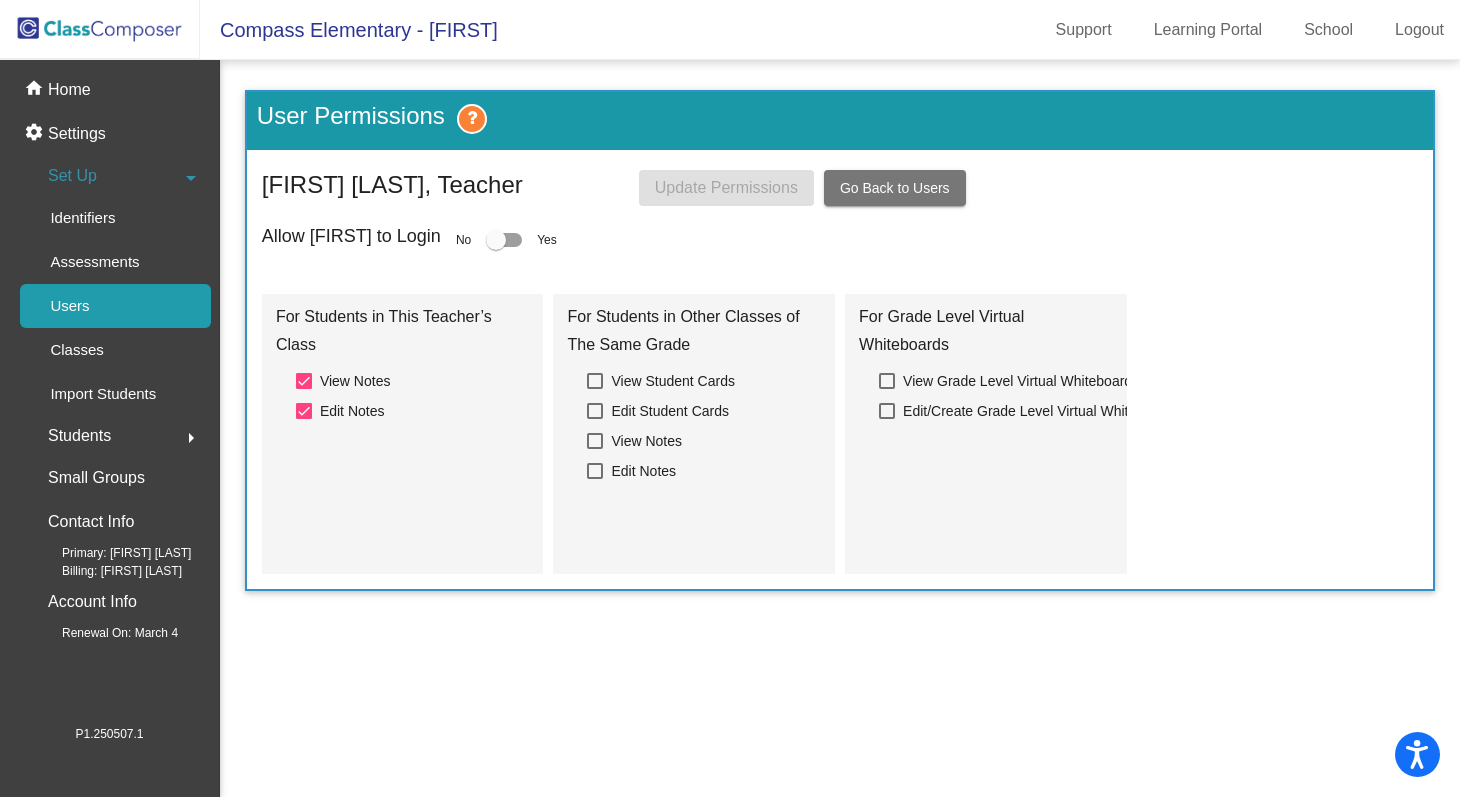 click at bounding box center [504, 240] 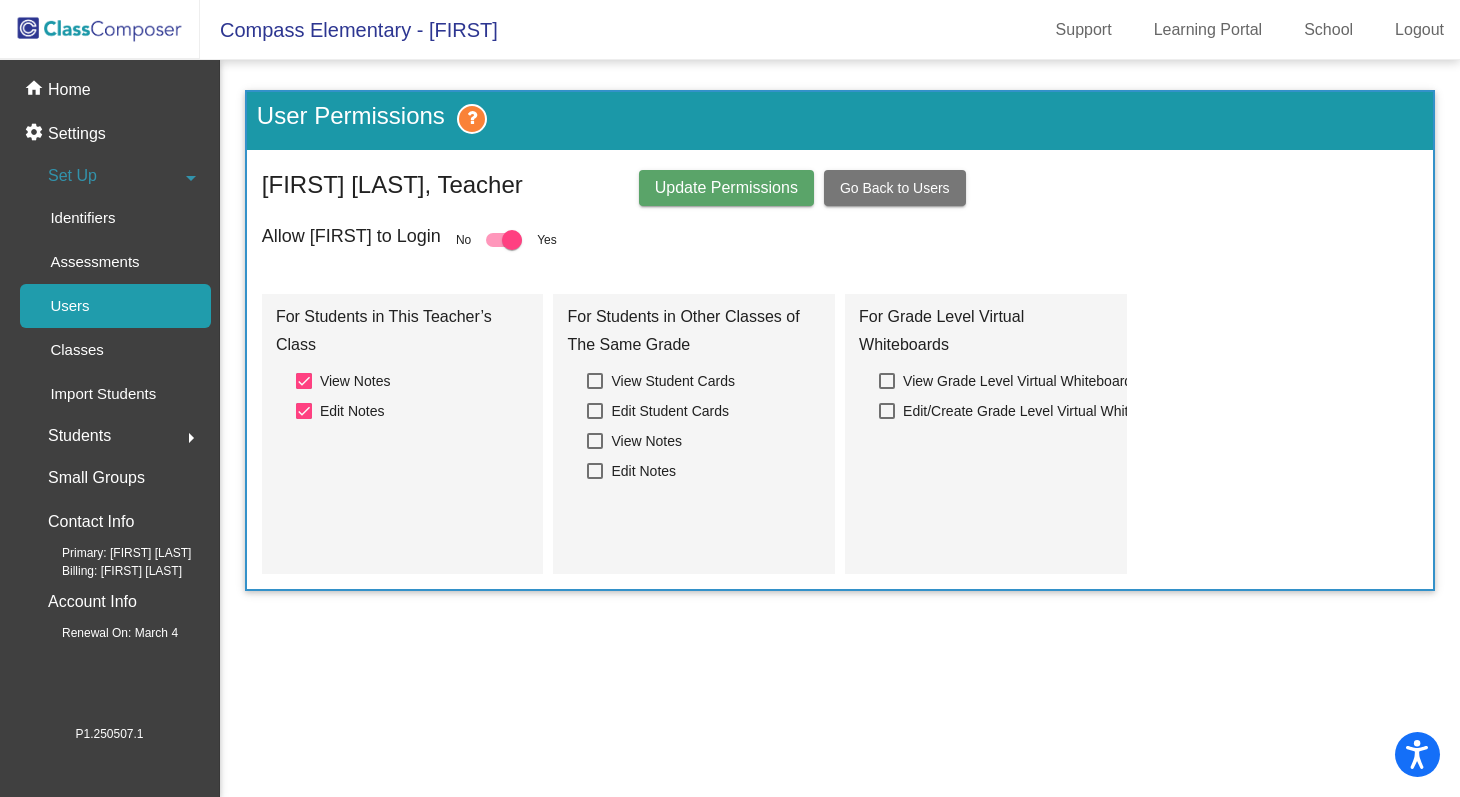 click on "Update Permissions" 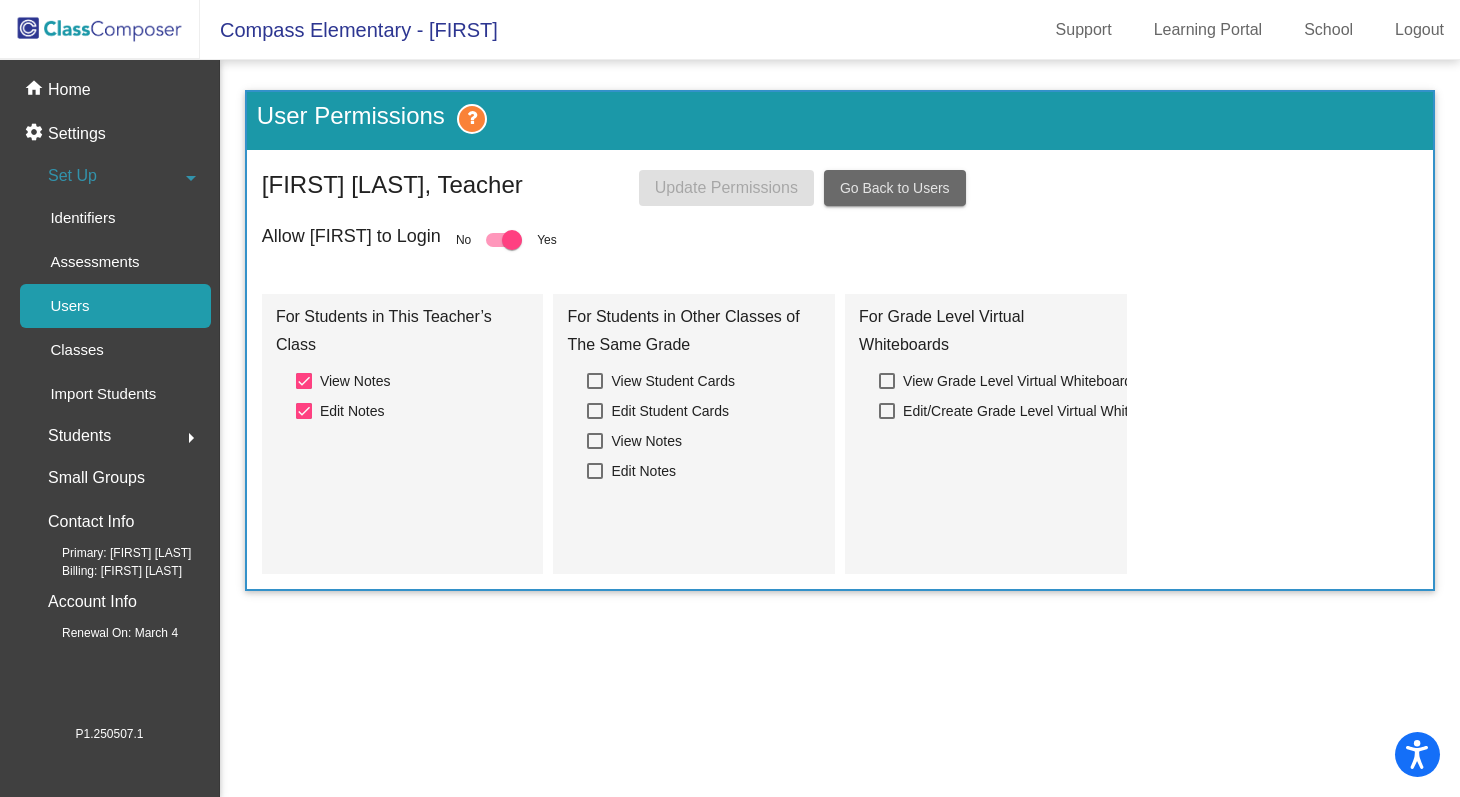 click on "Go Back to Users" 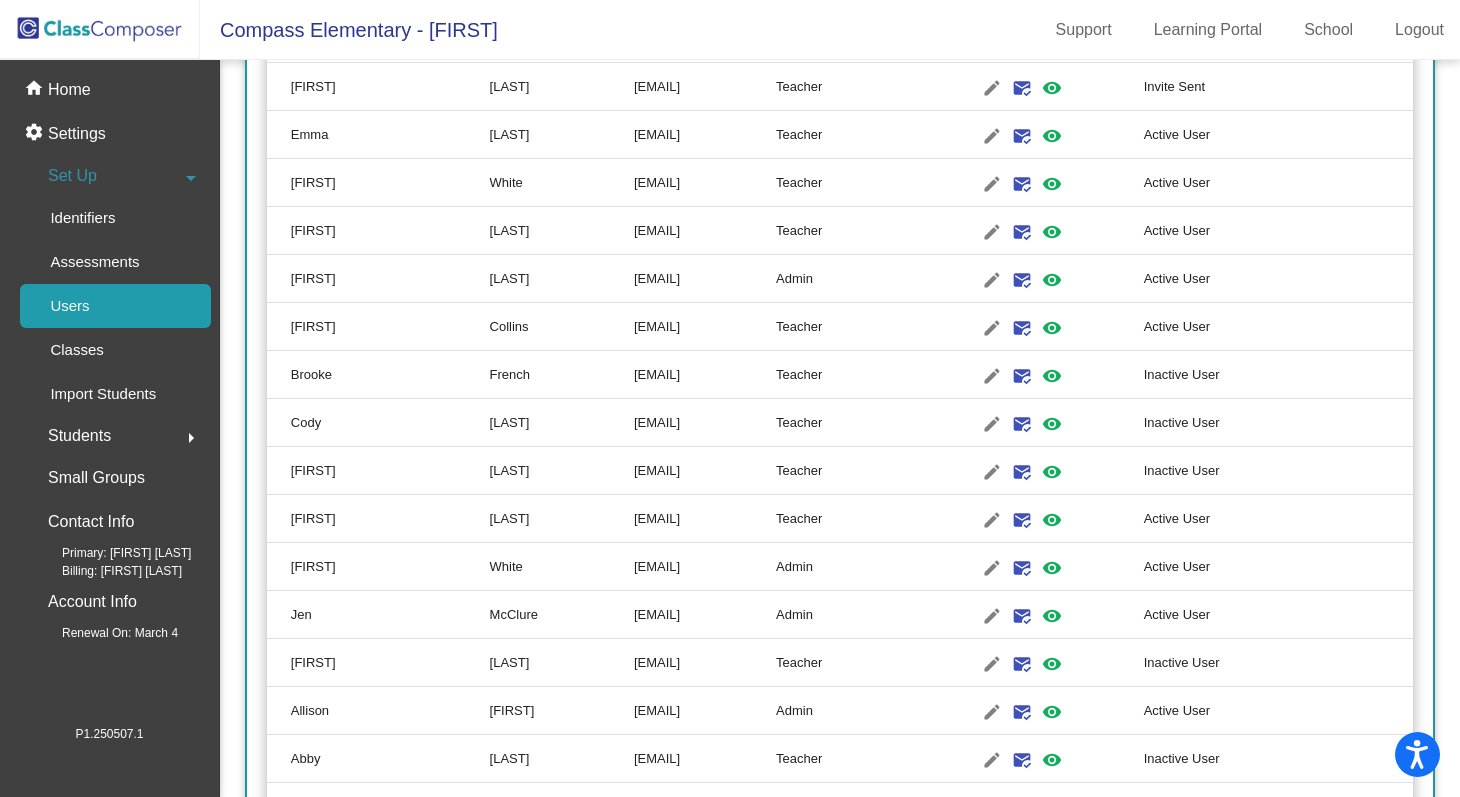 scroll, scrollTop: 670, scrollLeft: 0, axis: vertical 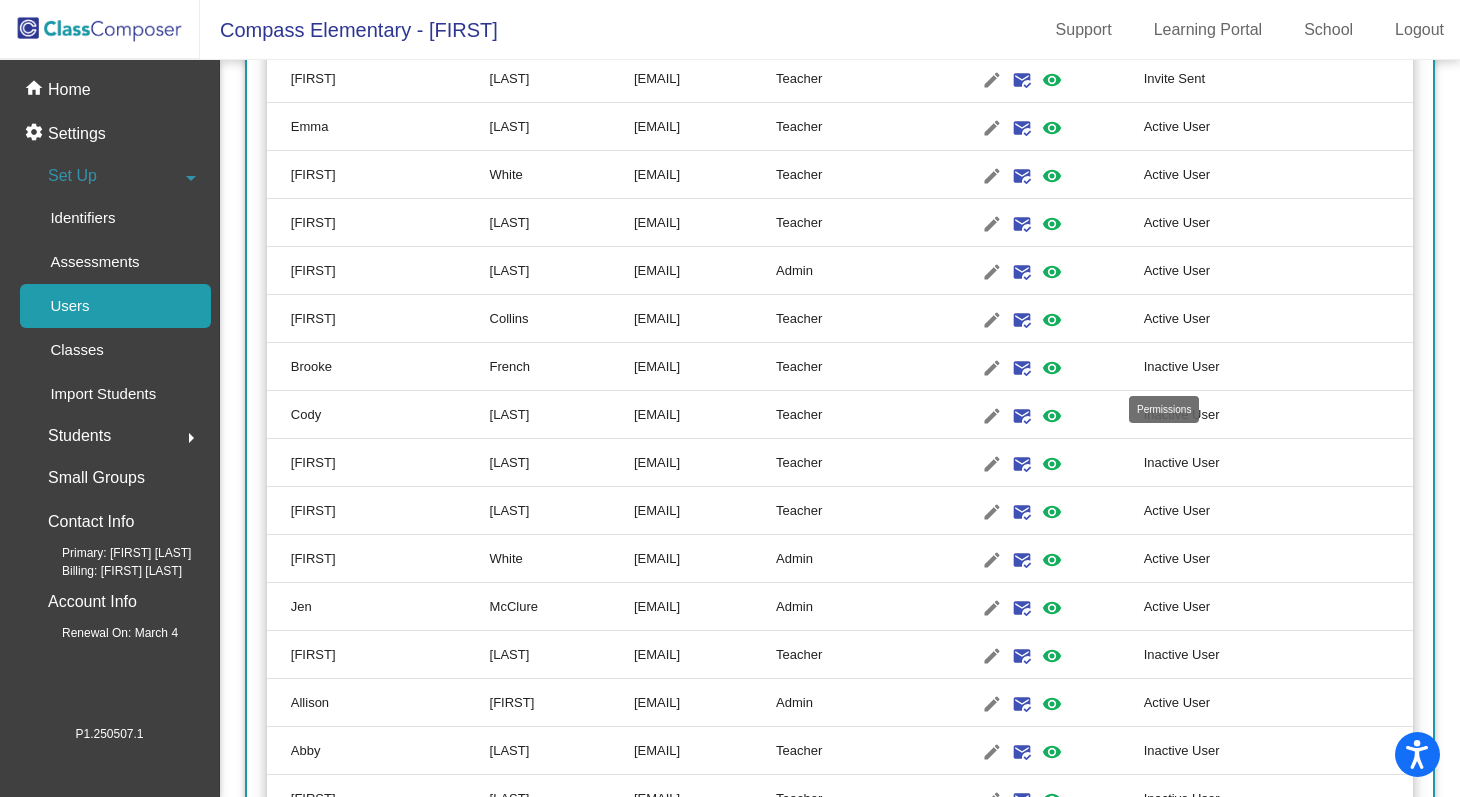 click on "visibility" 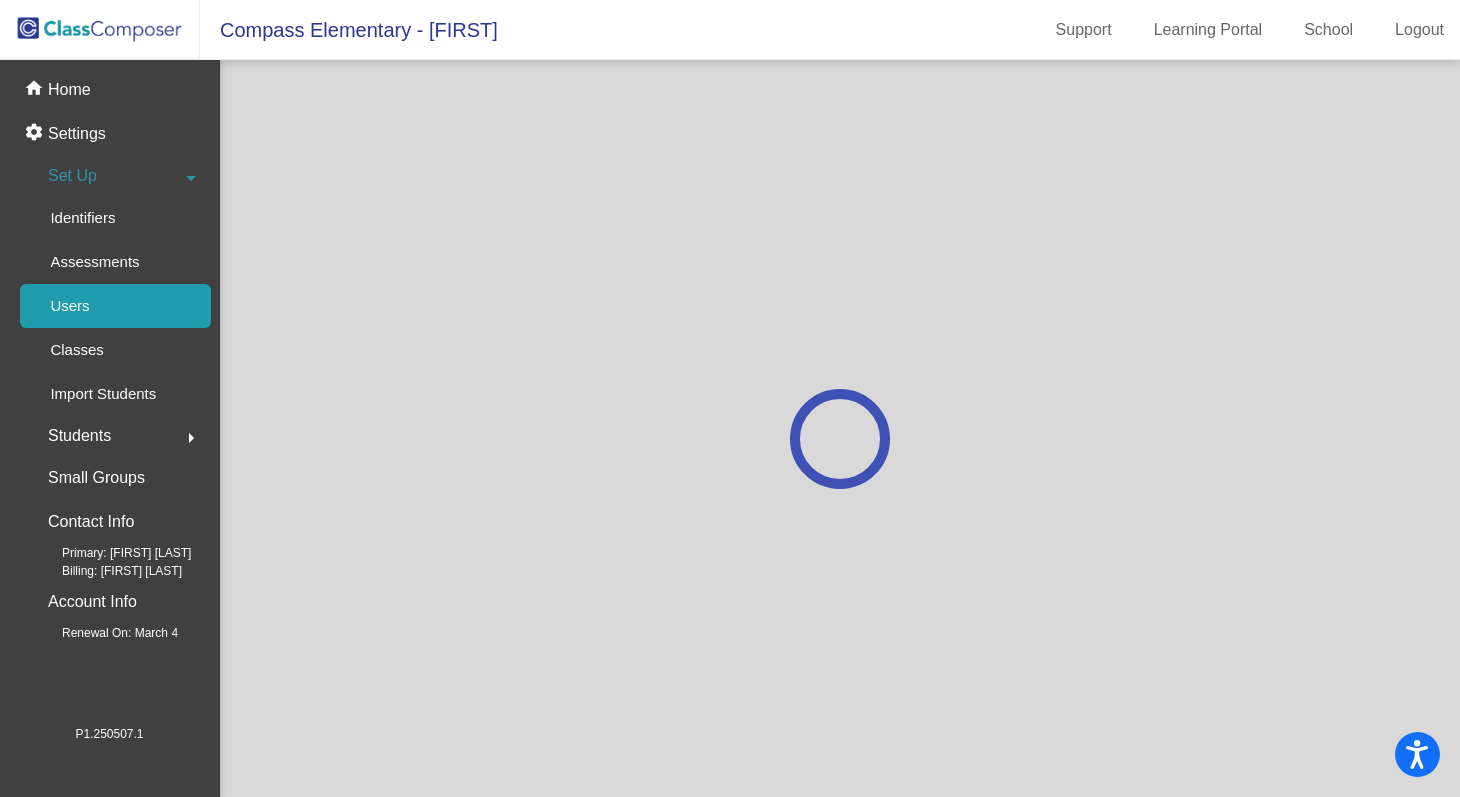 scroll, scrollTop: 0, scrollLeft: 0, axis: both 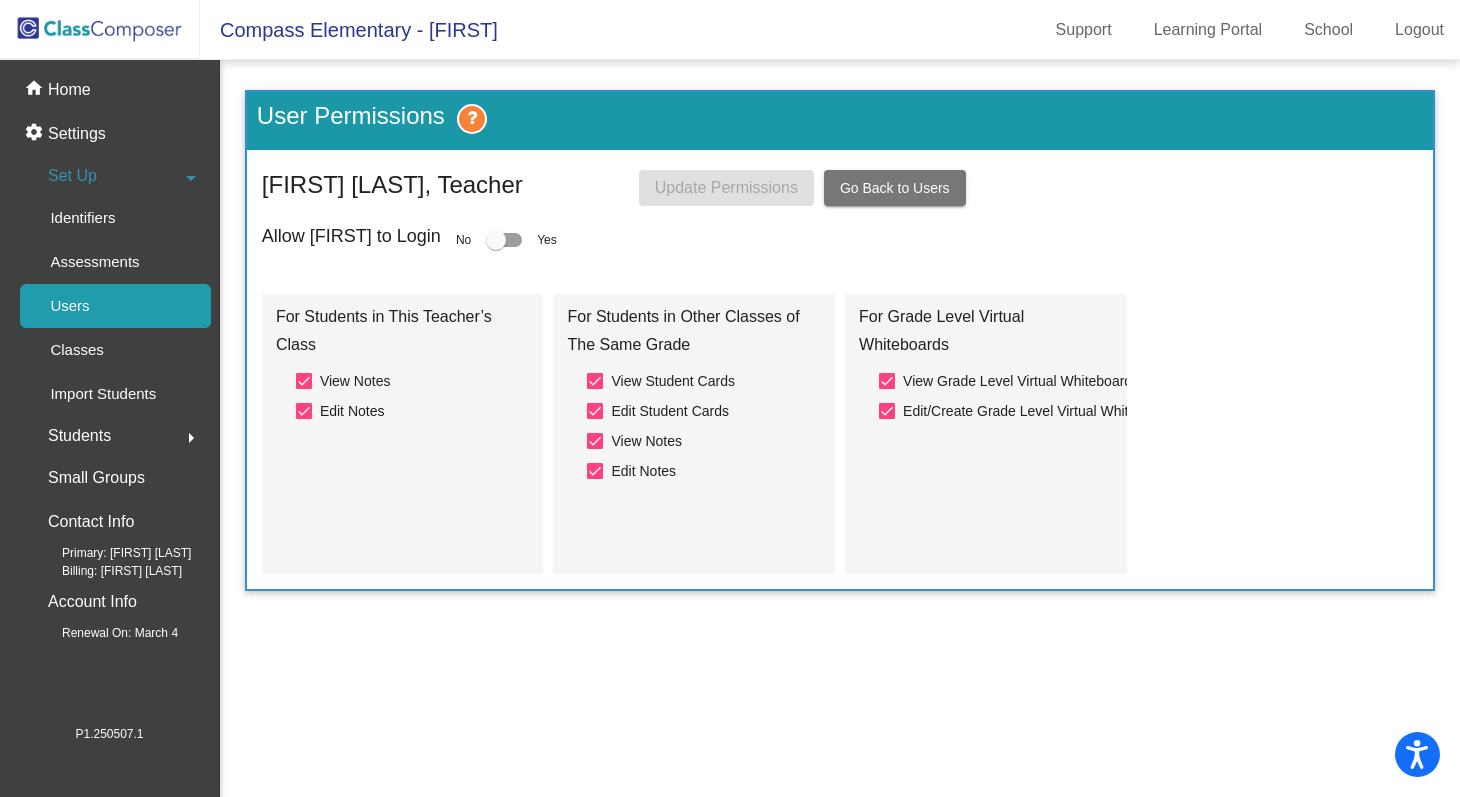 click on "Allow [FIRST] to Login No   Yes" 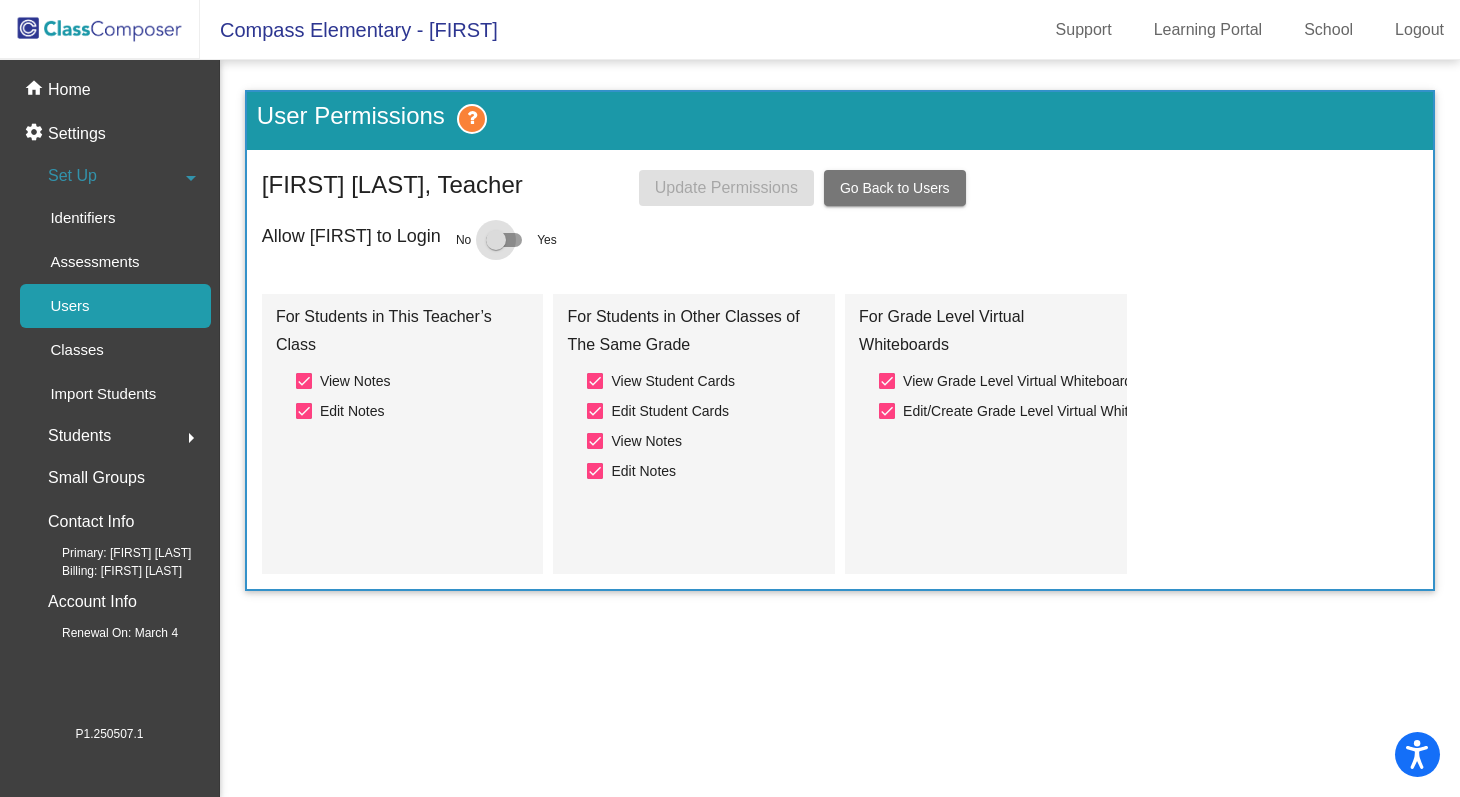 click at bounding box center (504, 240) 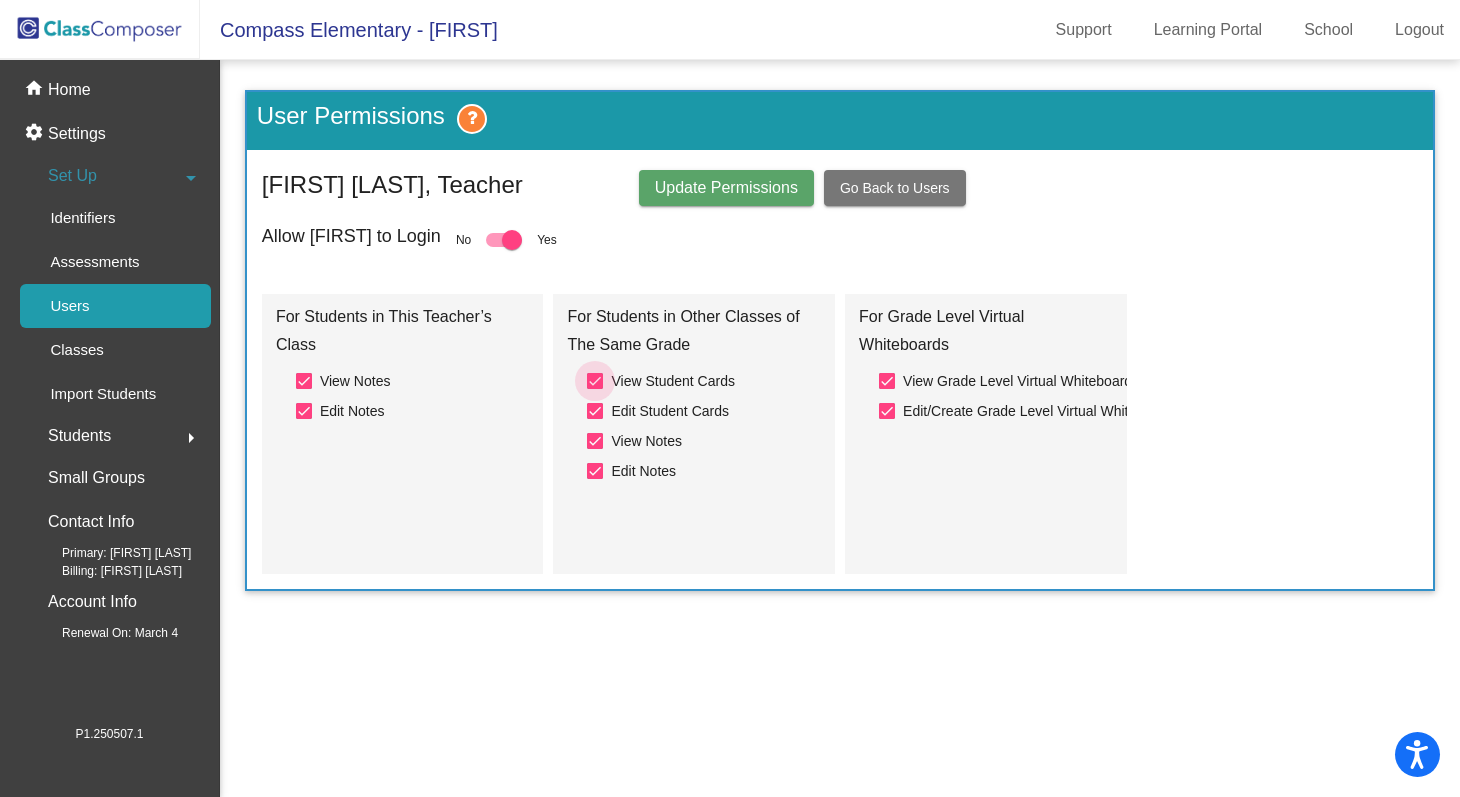 click at bounding box center (595, 381) 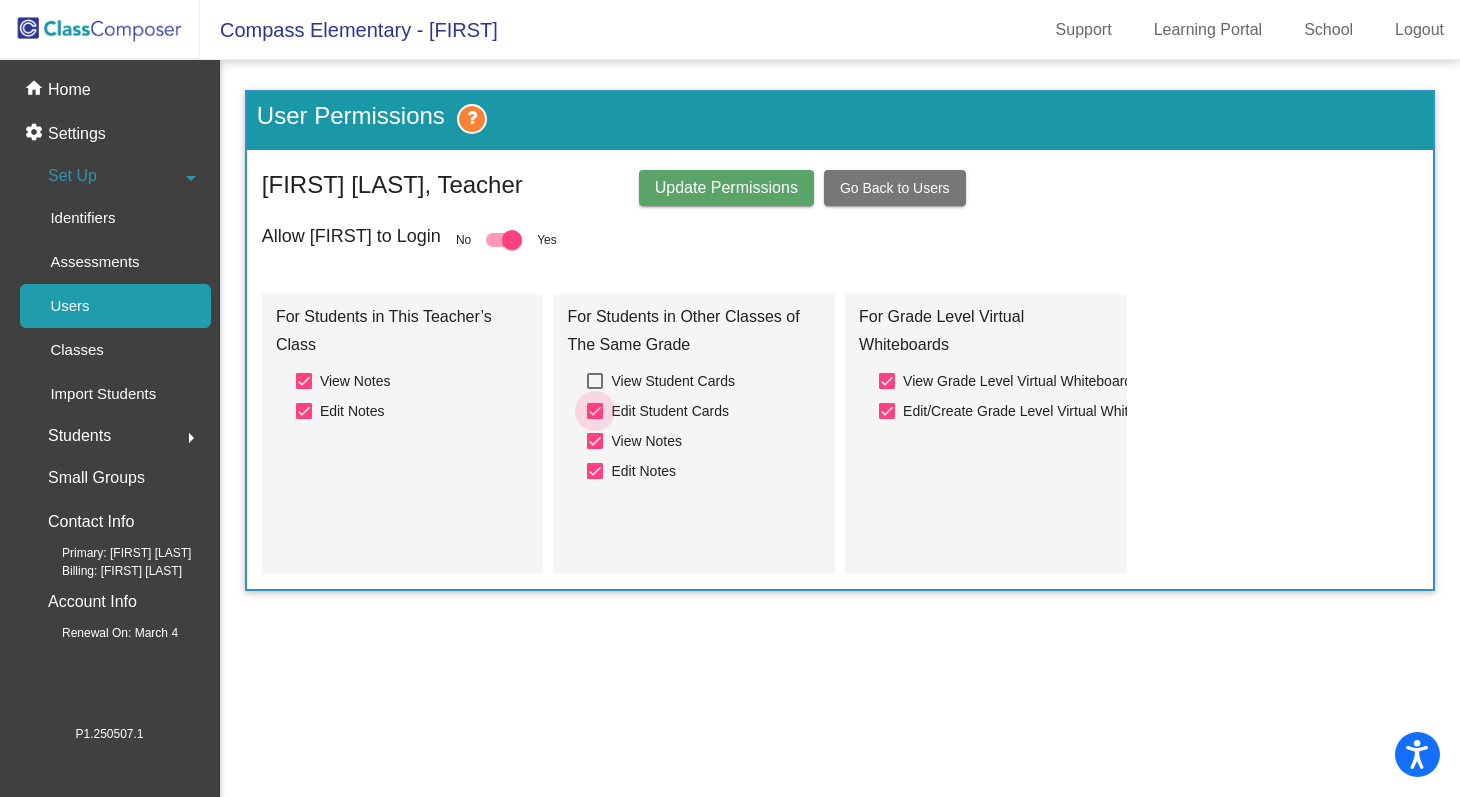click at bounding box center [595, 411] 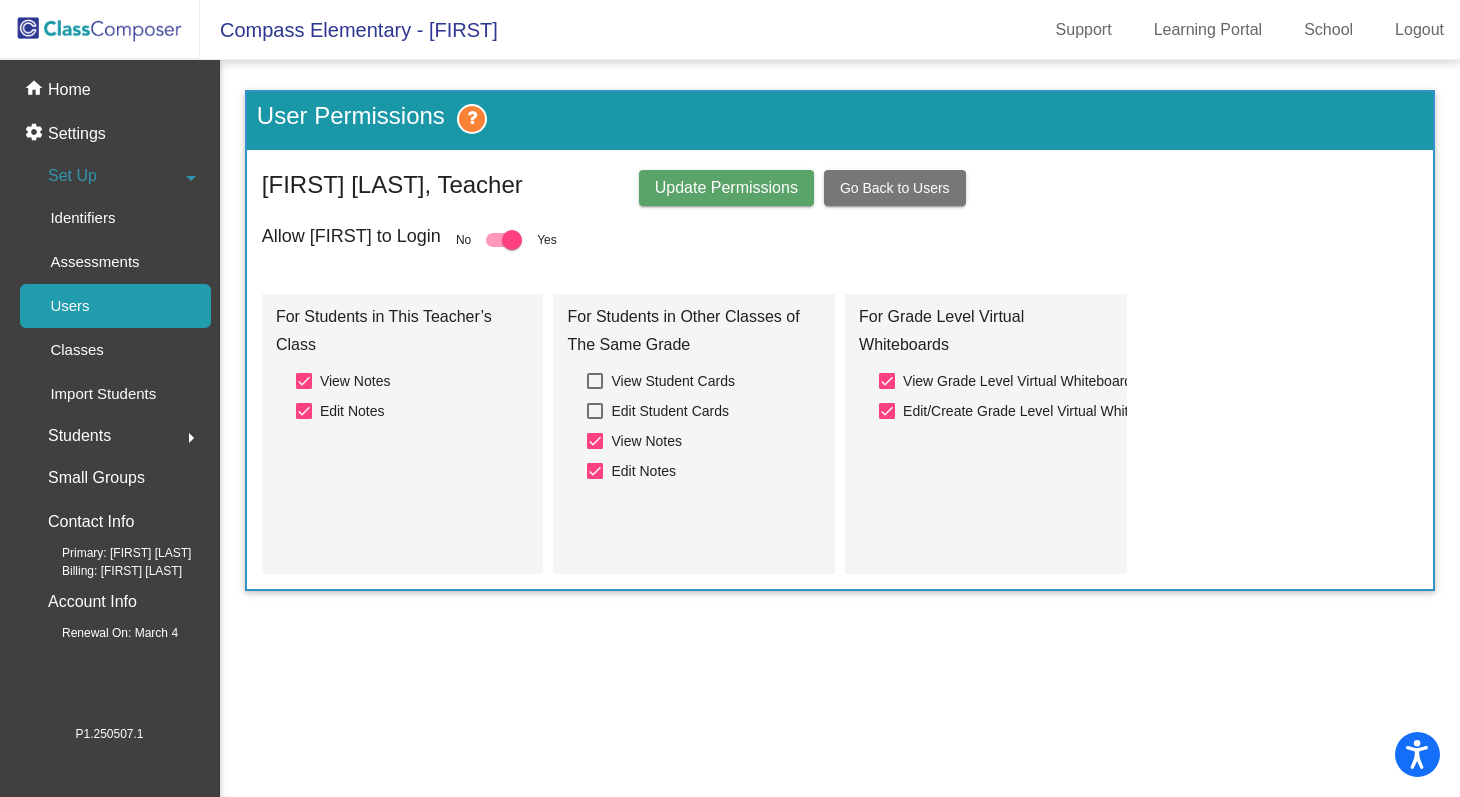 click at bounding box center (595, 441) 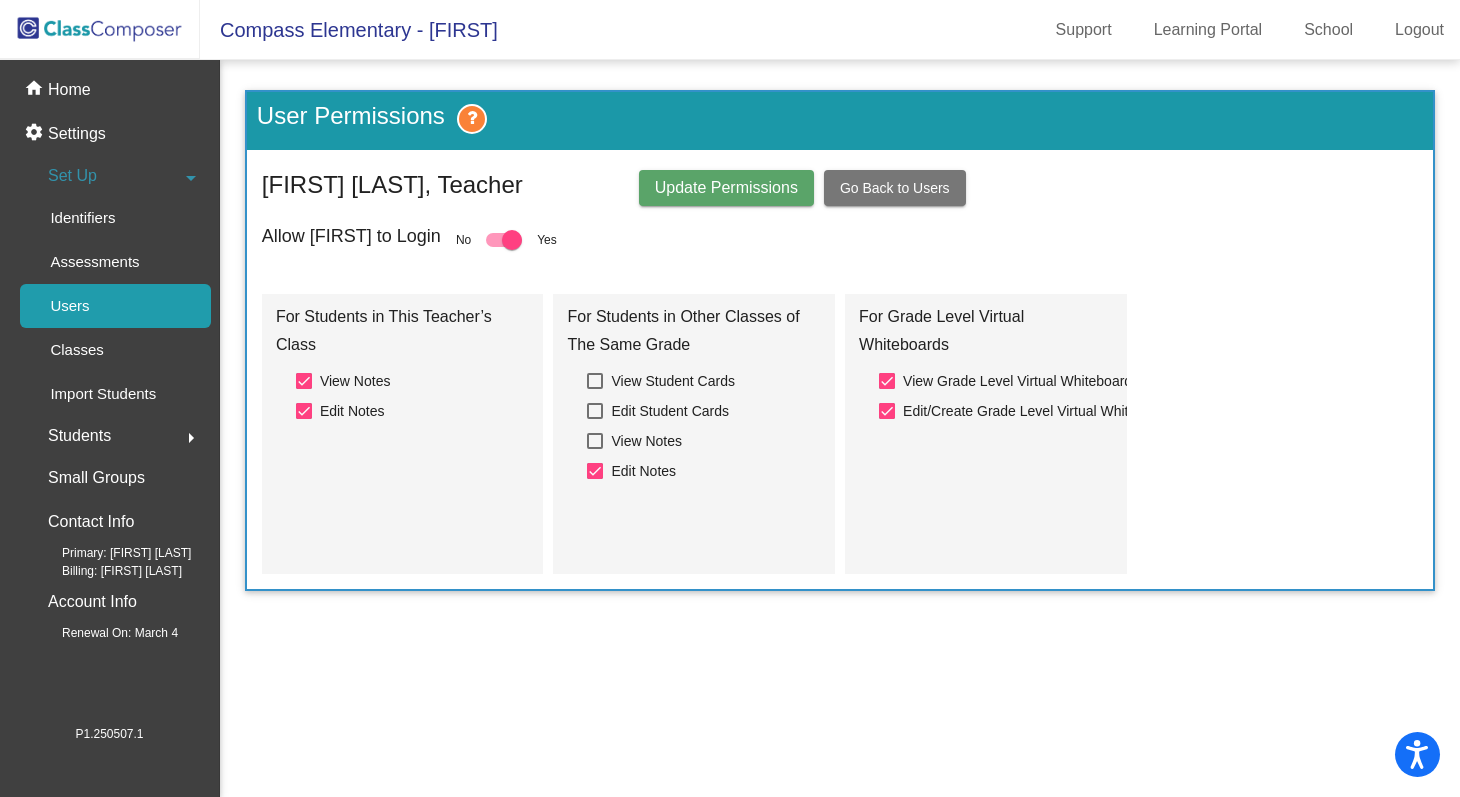 click at bounding box center [595, 471] 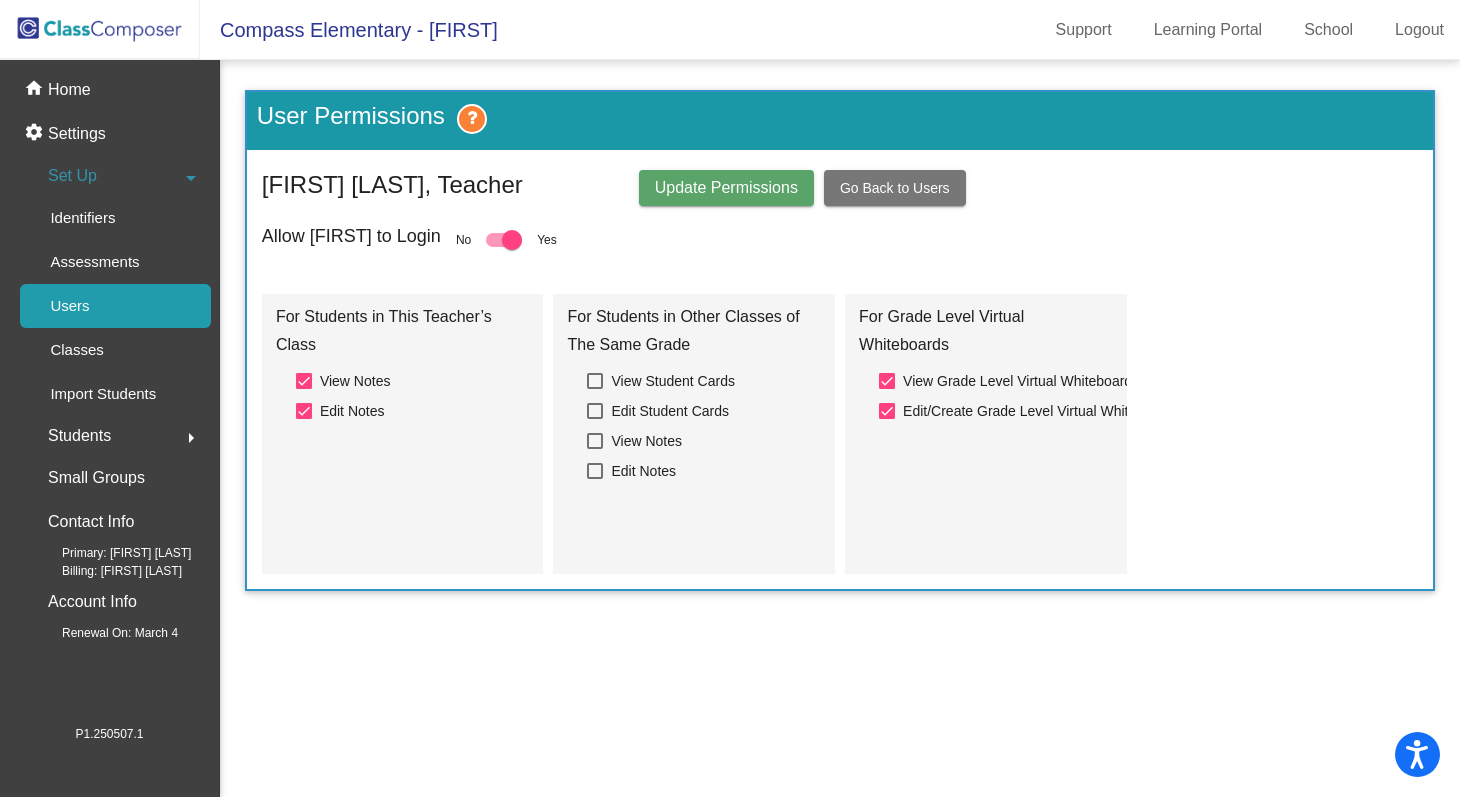 click at bounding box center (887, 381) 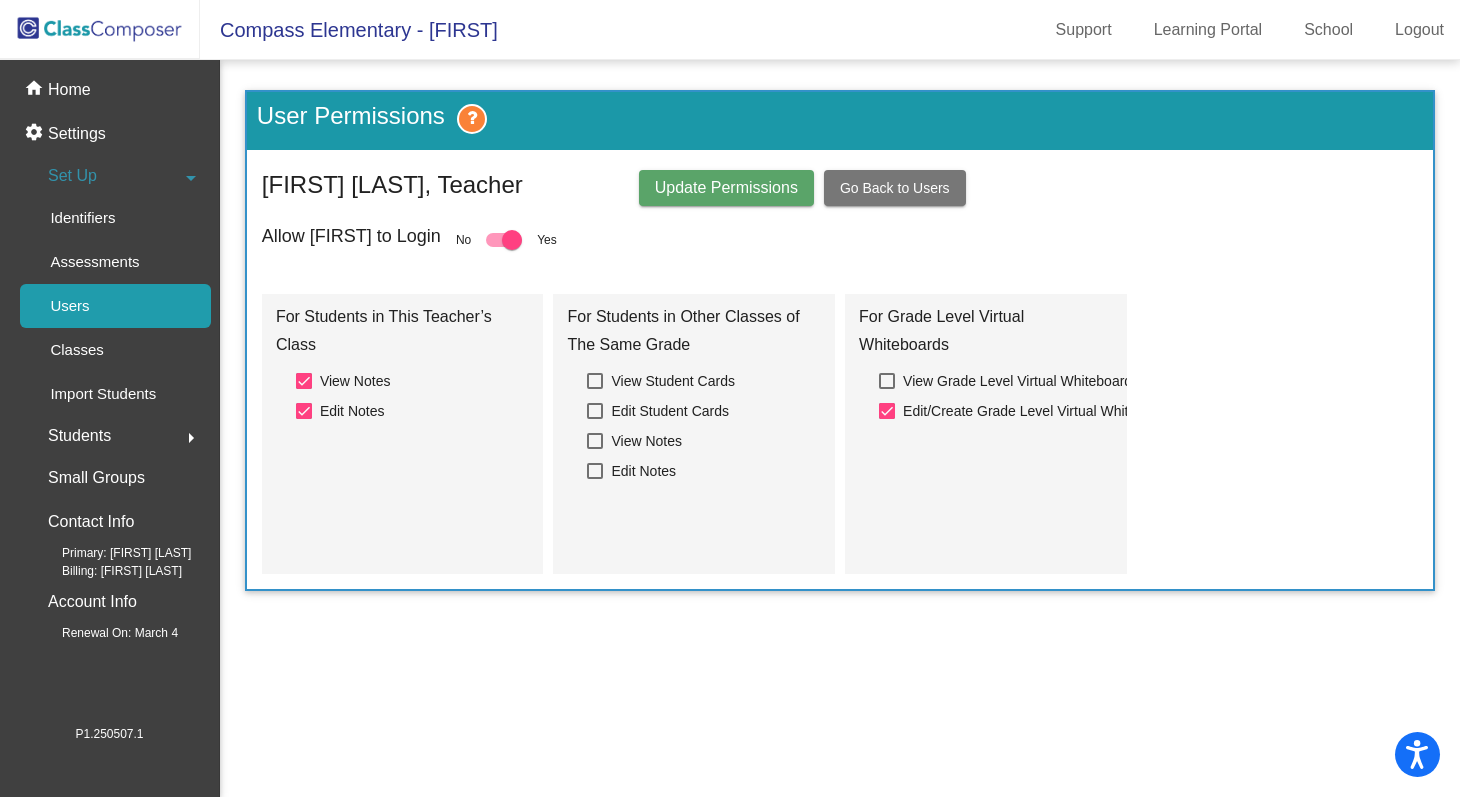 click at bounding box center [887, 411] 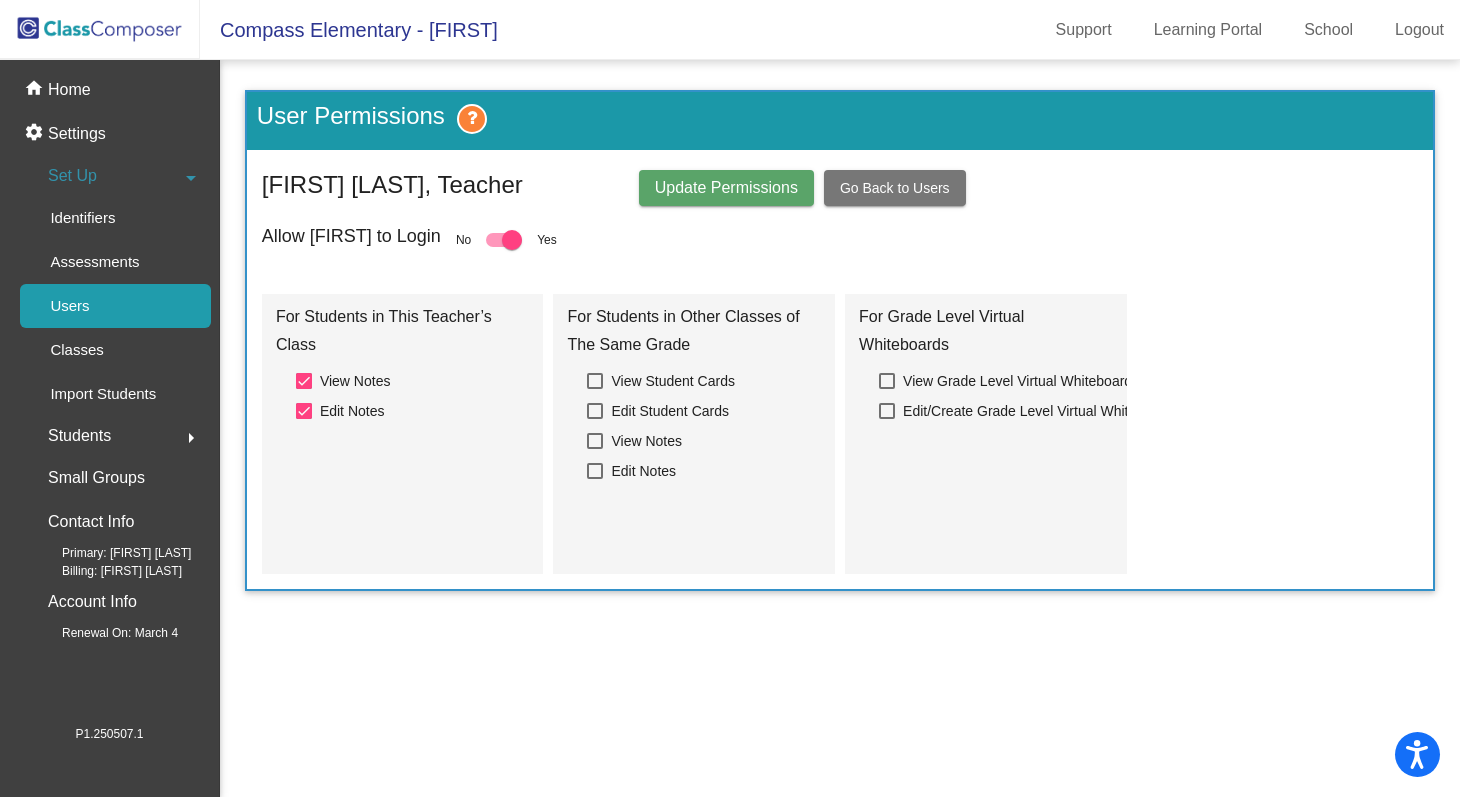 click on "User Permissions  [FIRST] [LAST], Teacher Update Permissions Go Back to Users Allow [FIRST] to Login No   Yes For Students in This Teacher’s Class   View Notes   Edit Notes For Students in Other Classes of The Same Grade   View Student Cards   Edit Student Cards   View Notes   Edit Notes For Grade Level Virtual Whiteboards   View Grade Level Virtual Whiteboards   Edit/Create Grade Level Virtual Whiteboards" 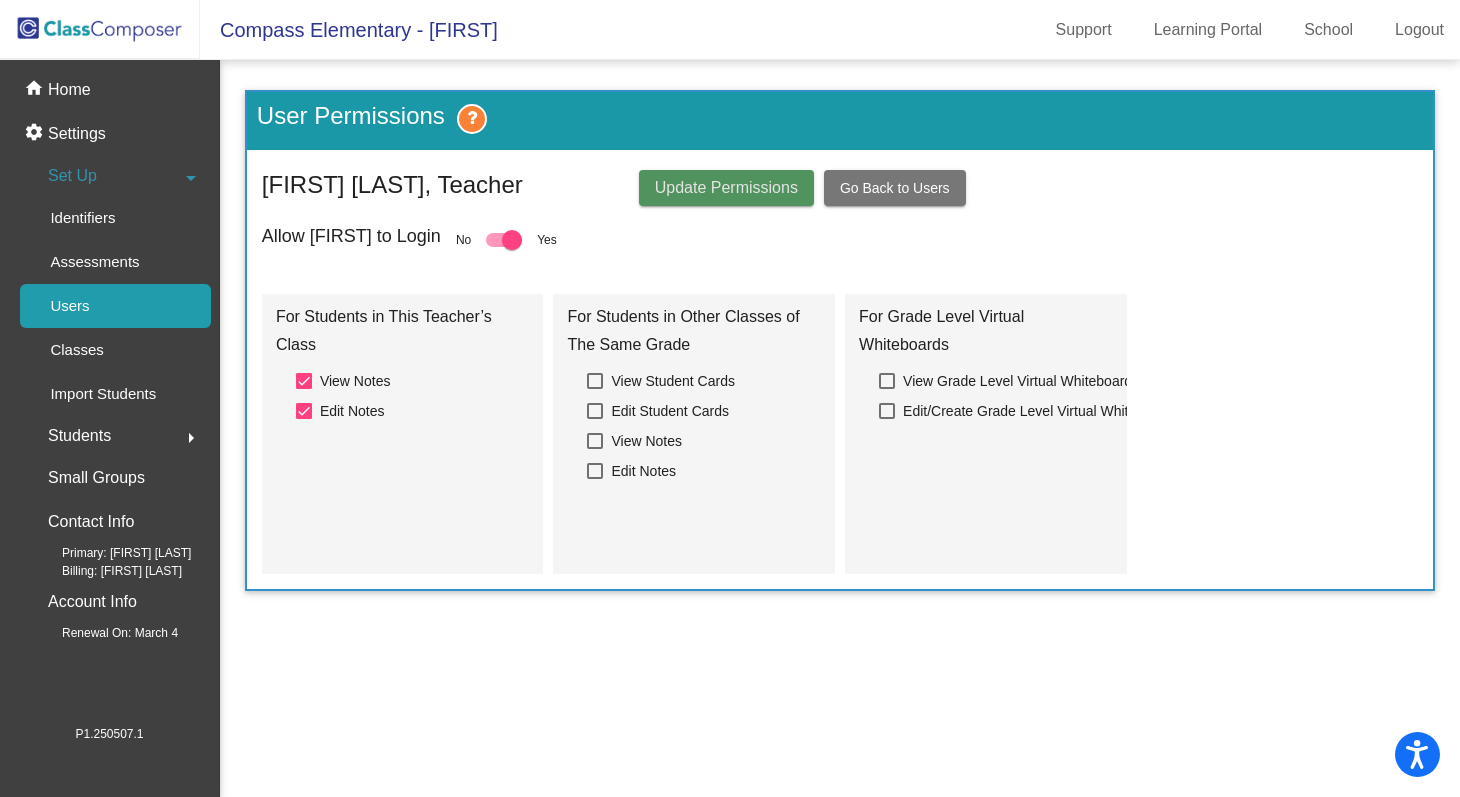 click on "Update Permissions" 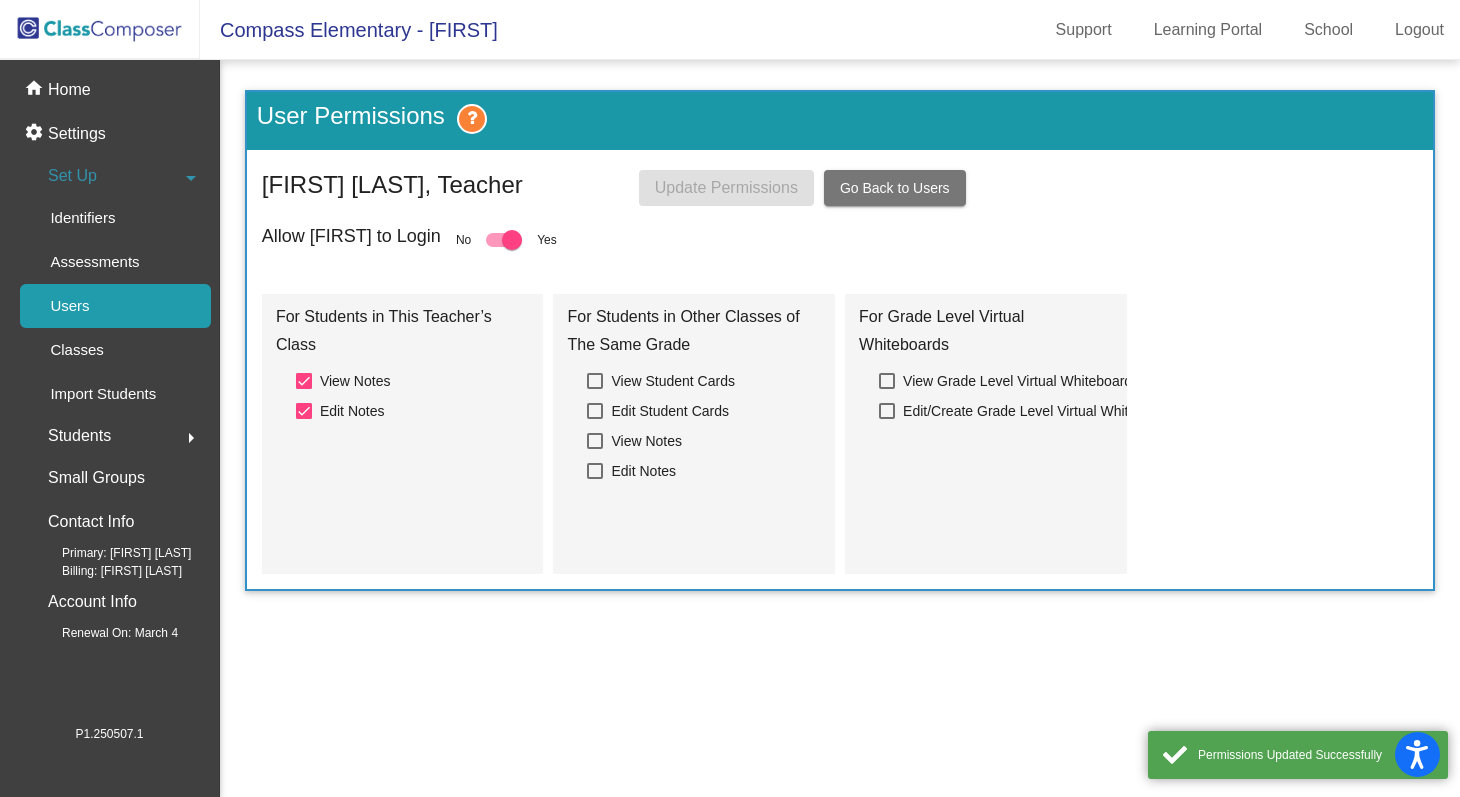 click on "Go Back to Users" 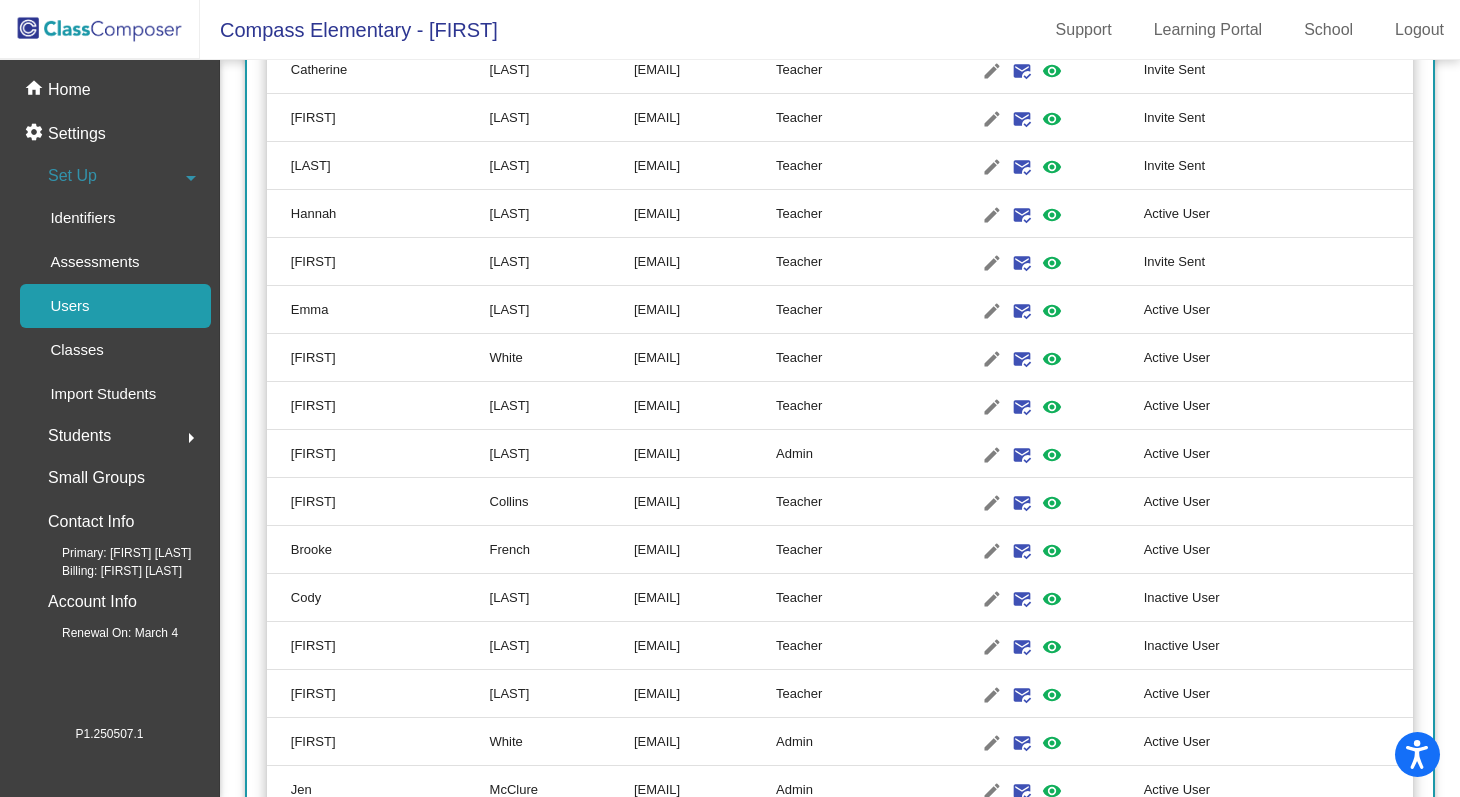 scroll, scrollTop: 488, scrollLeft: 0, axis: vertical 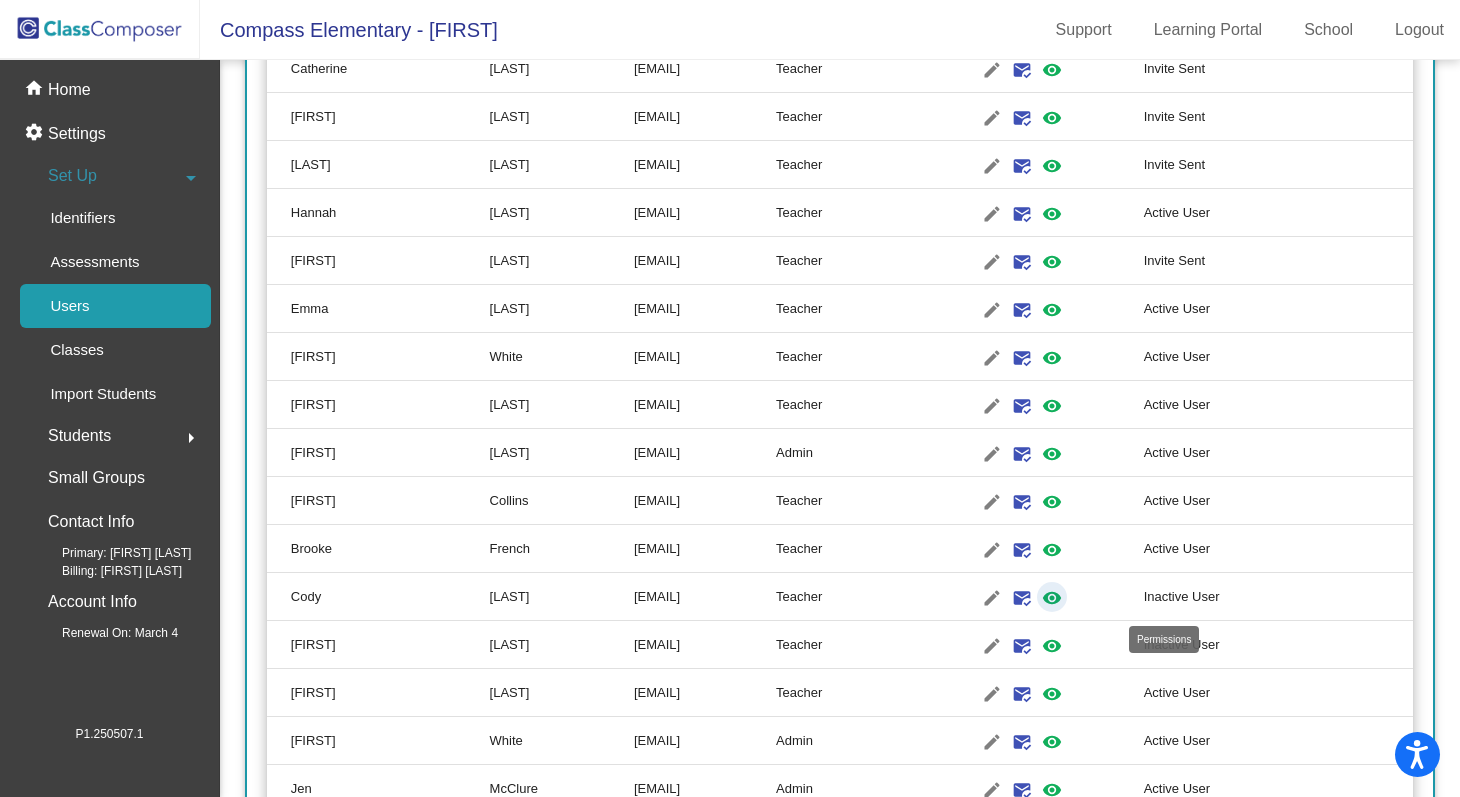 click on "visibility" 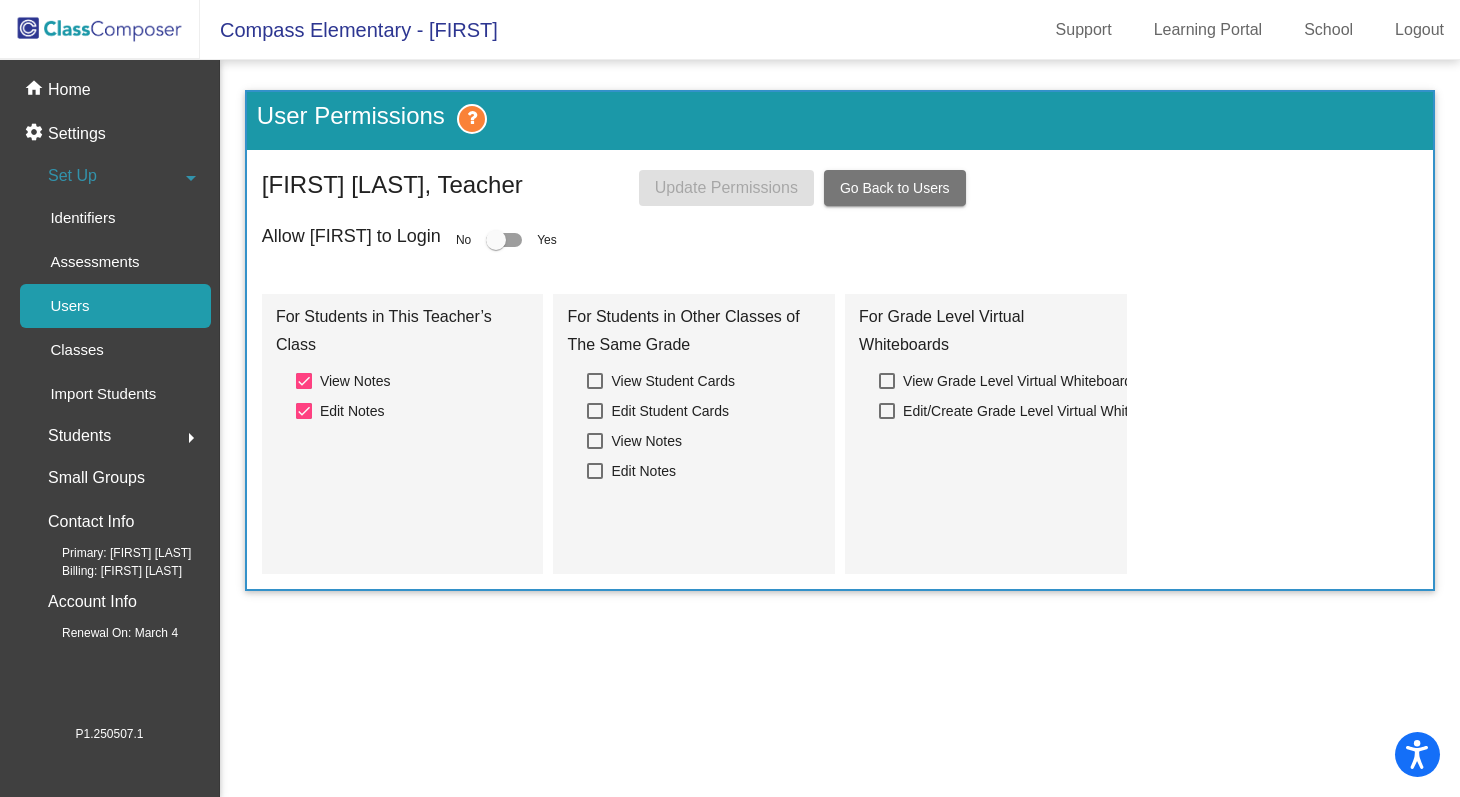 click at bounding box center (496, 240) 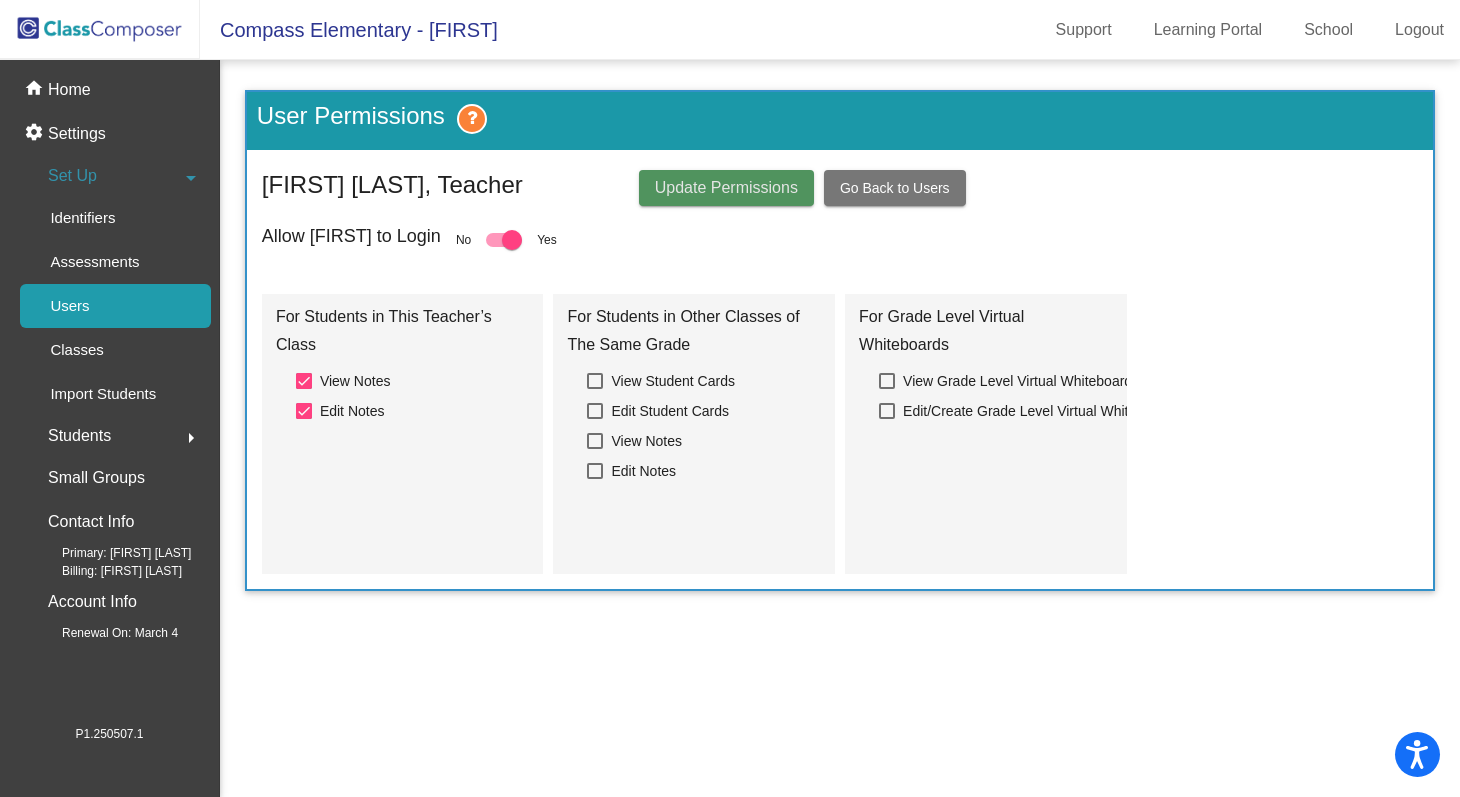click on "Update Permissions" 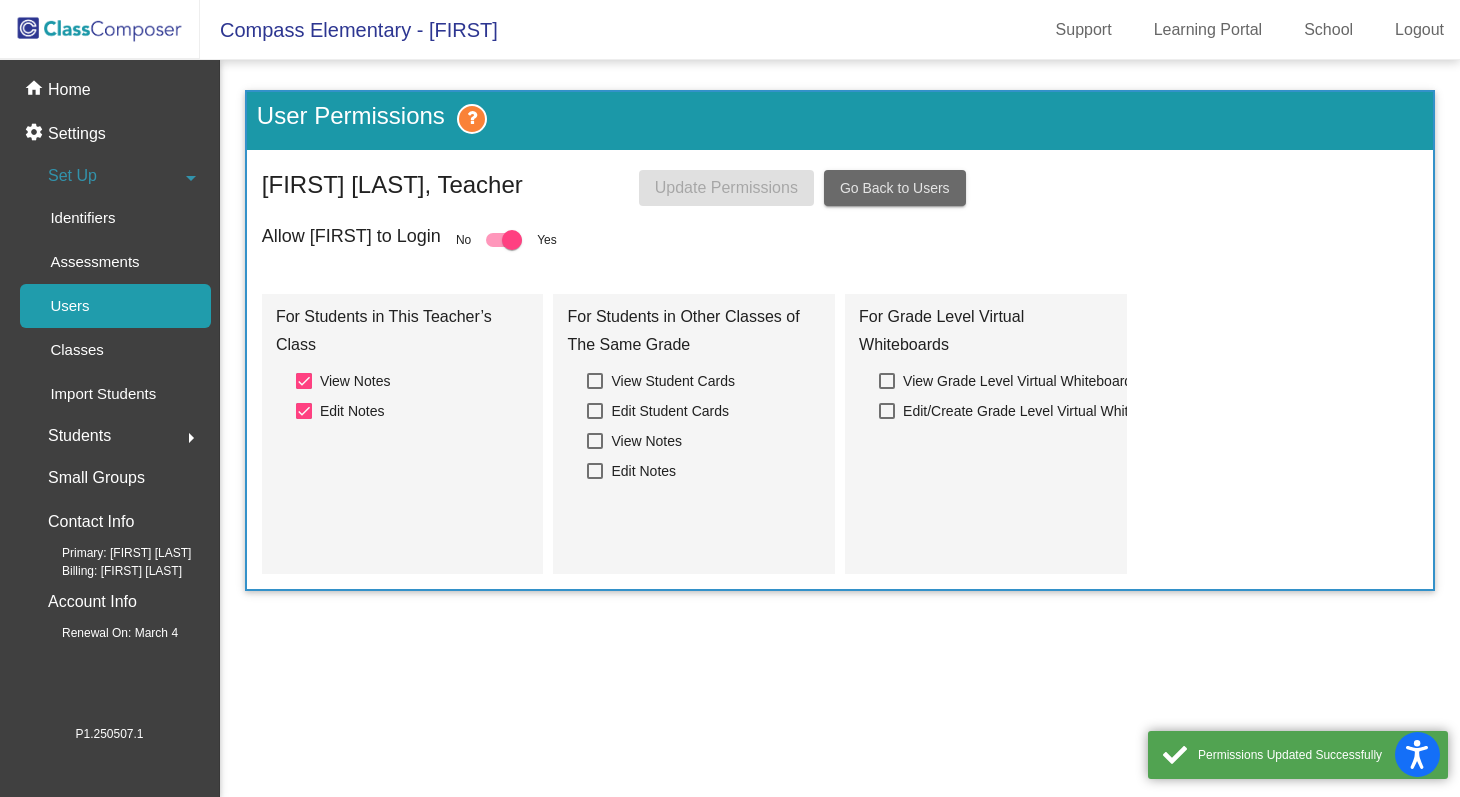 click on "Go Back to Users" 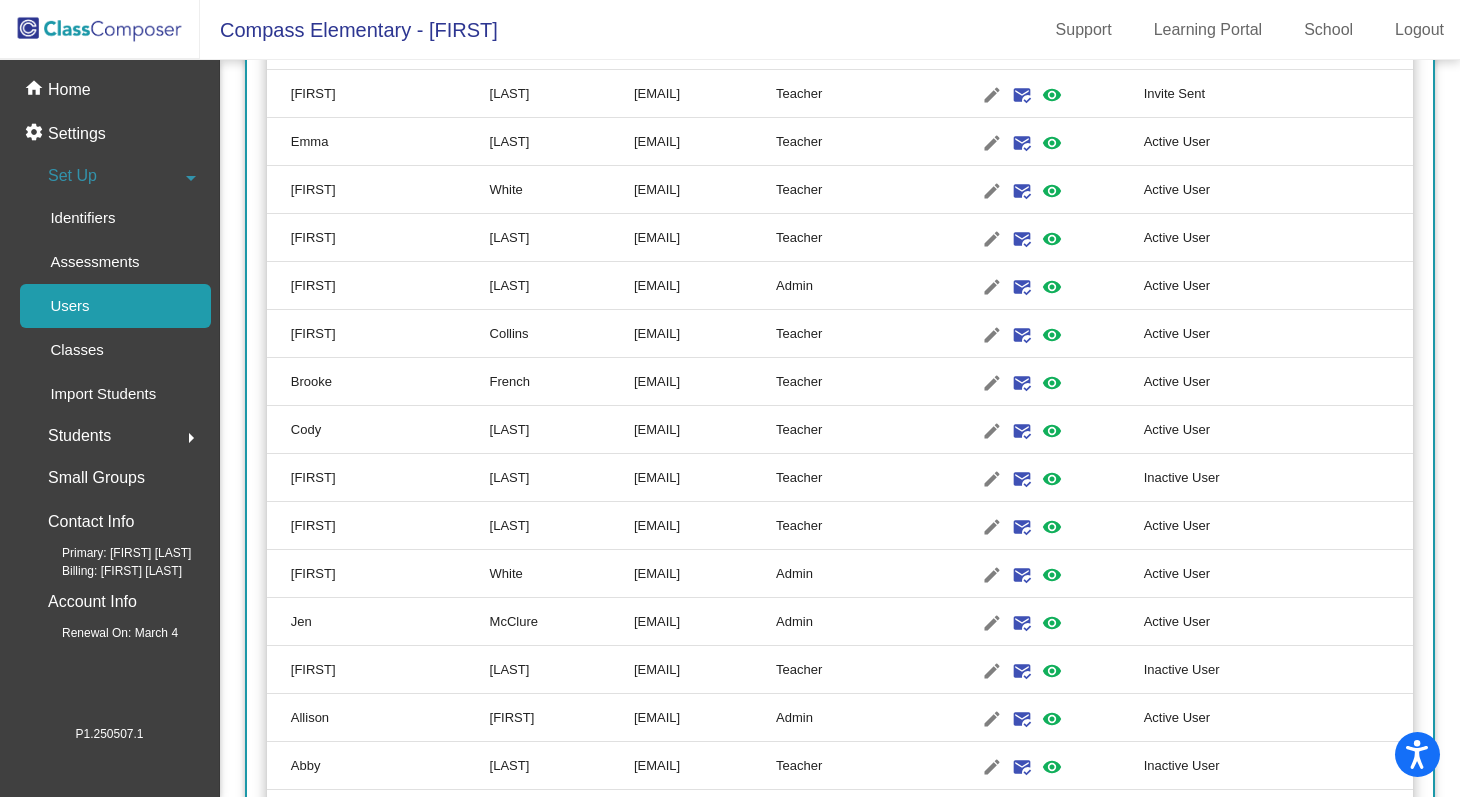 scroll, scrollTop: 673, scrollLeft: 0, axis: vertical 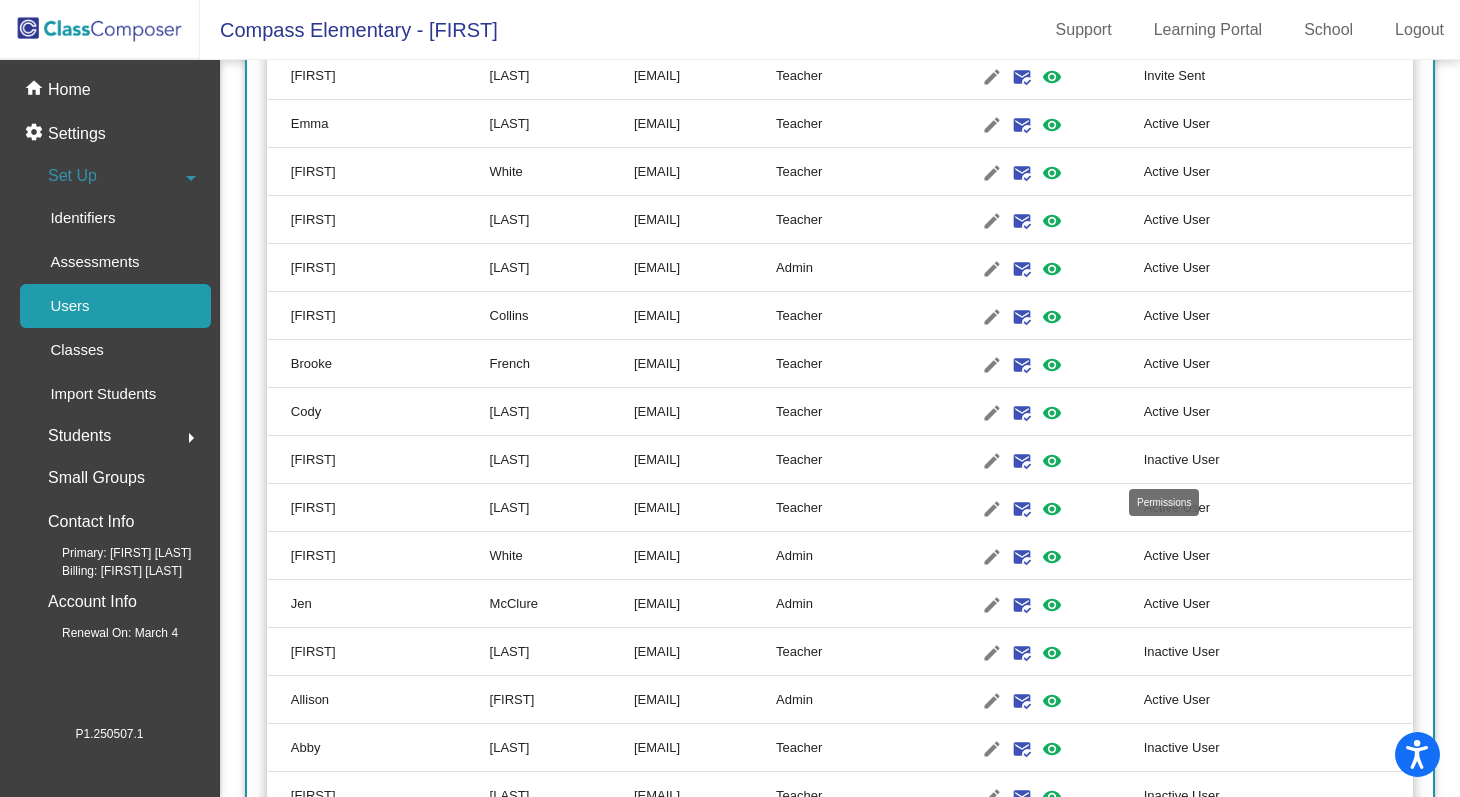 click on "visibility" 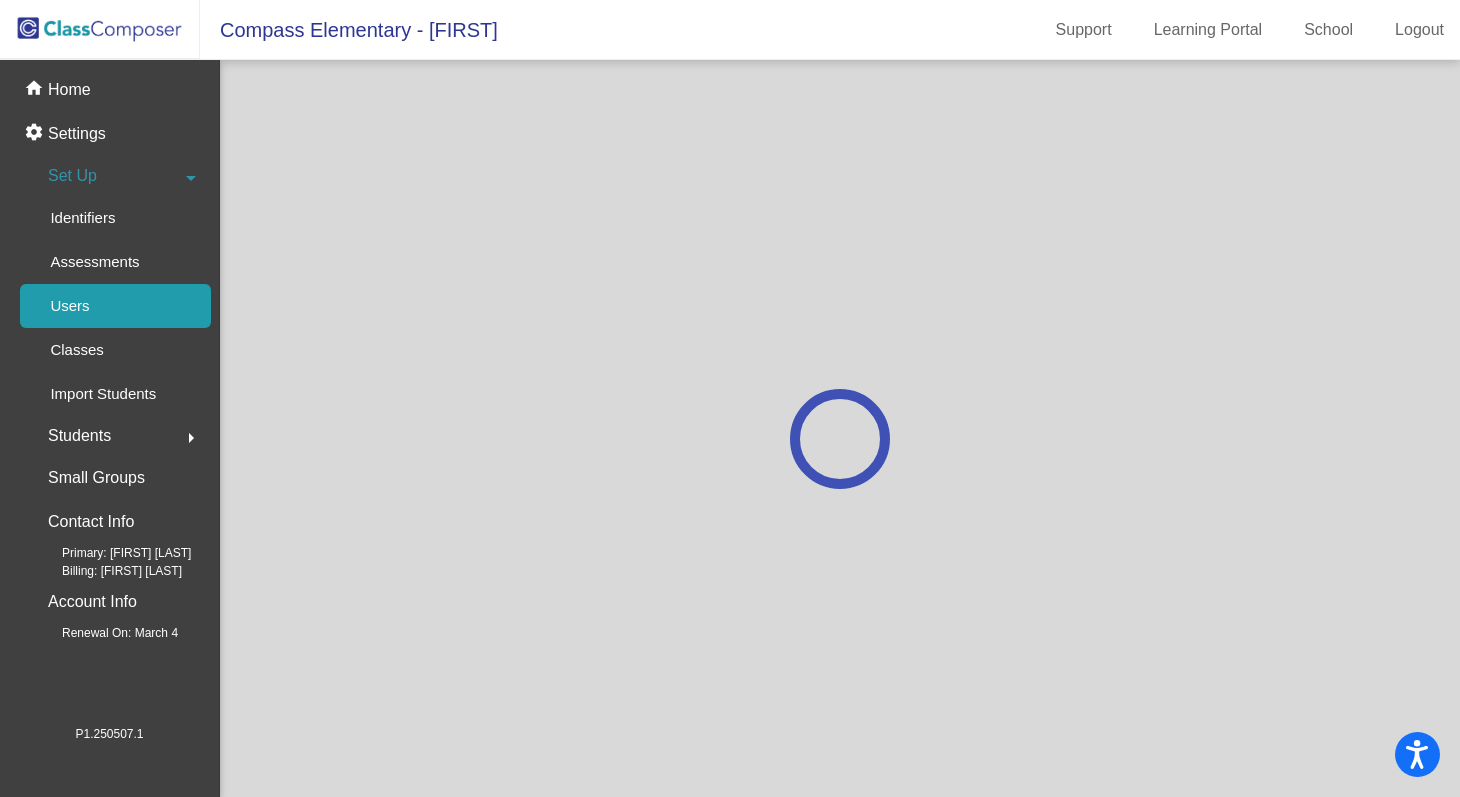 scroll, scrollTop: 0, scrollLeft: 0, axis: both 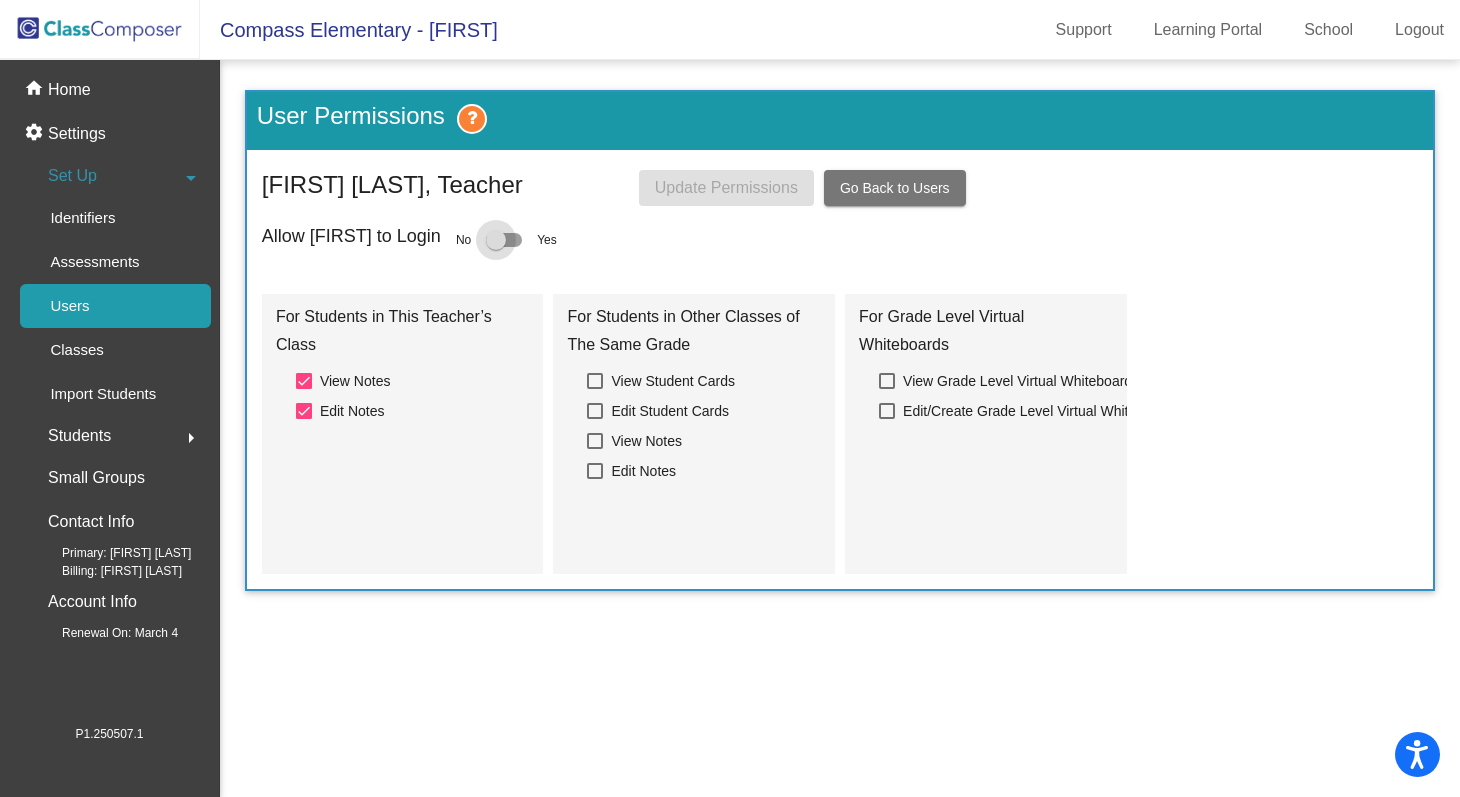 click at bounding box center (496, 240) 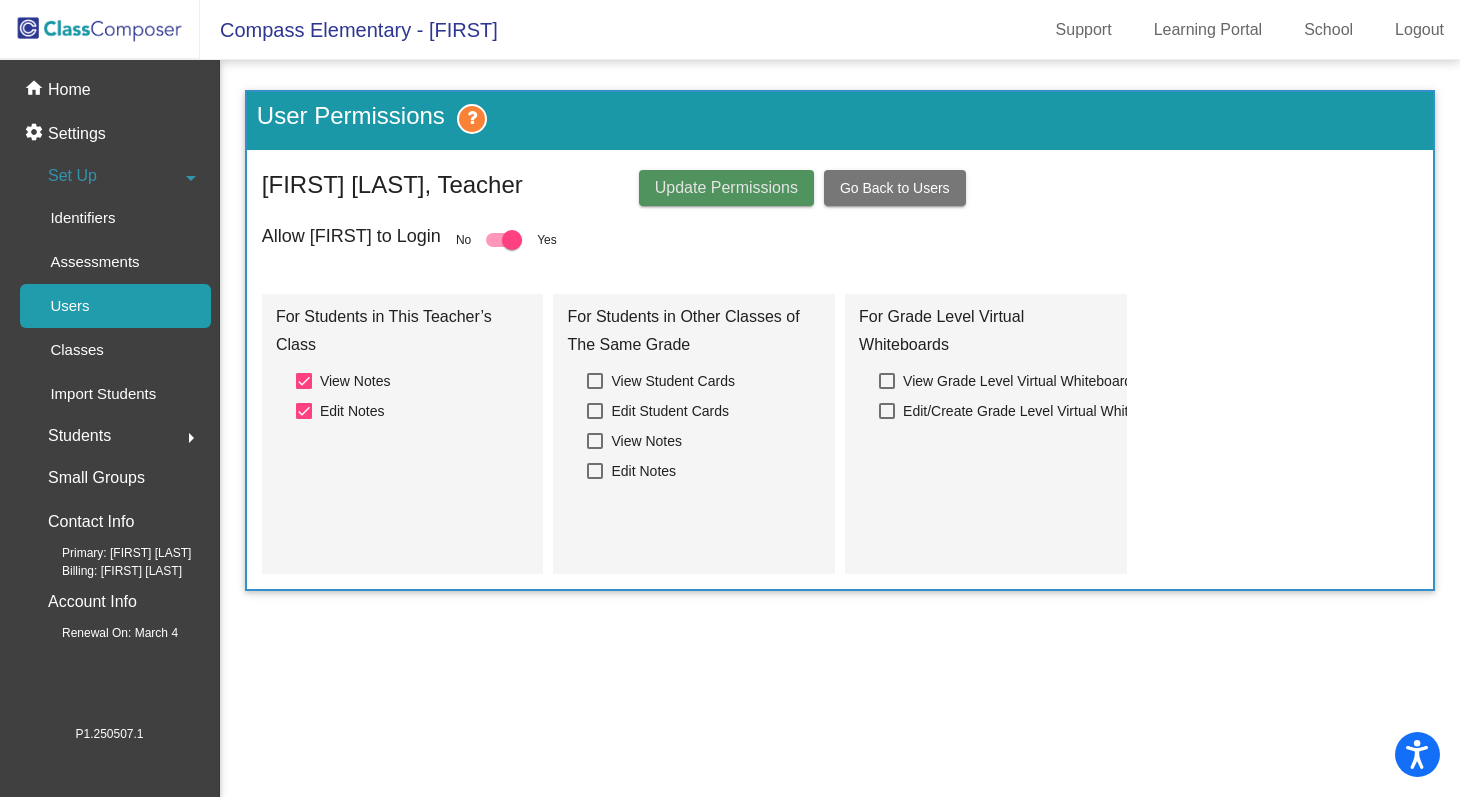 click on "Update Permissions" 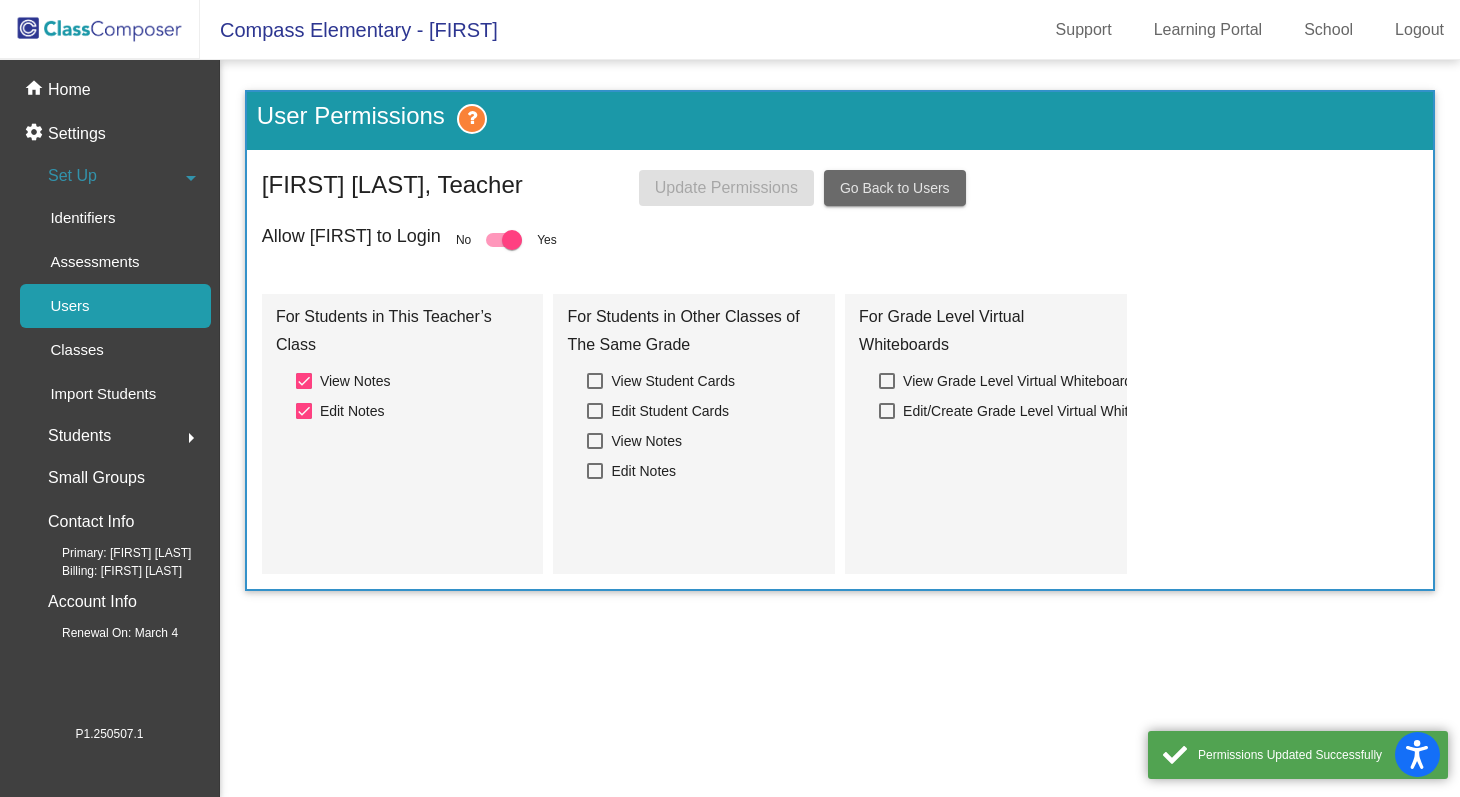 click on "Go Back to Users" 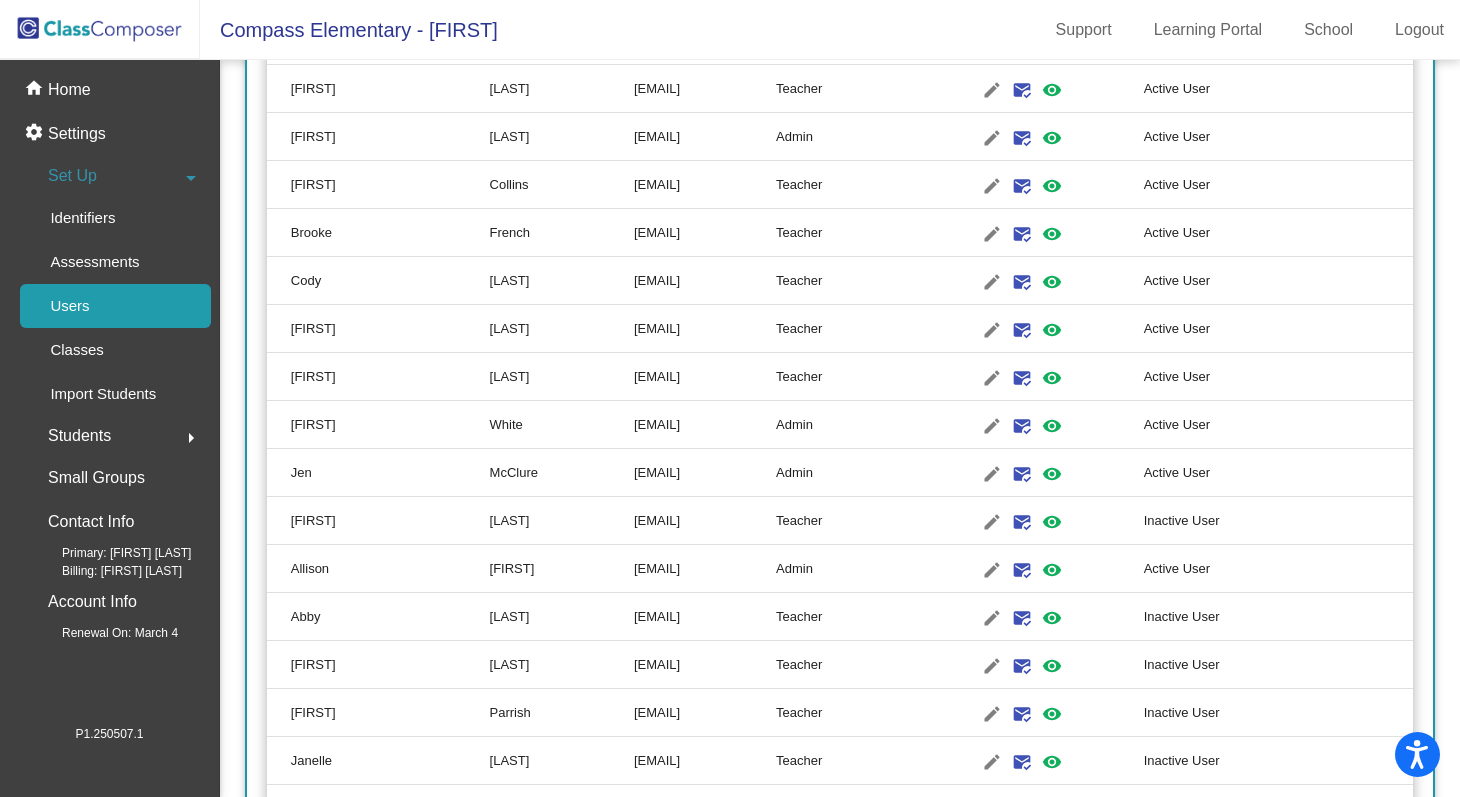 scroll, scrollTop: 828, scrollLeft: 0, axis: vertical 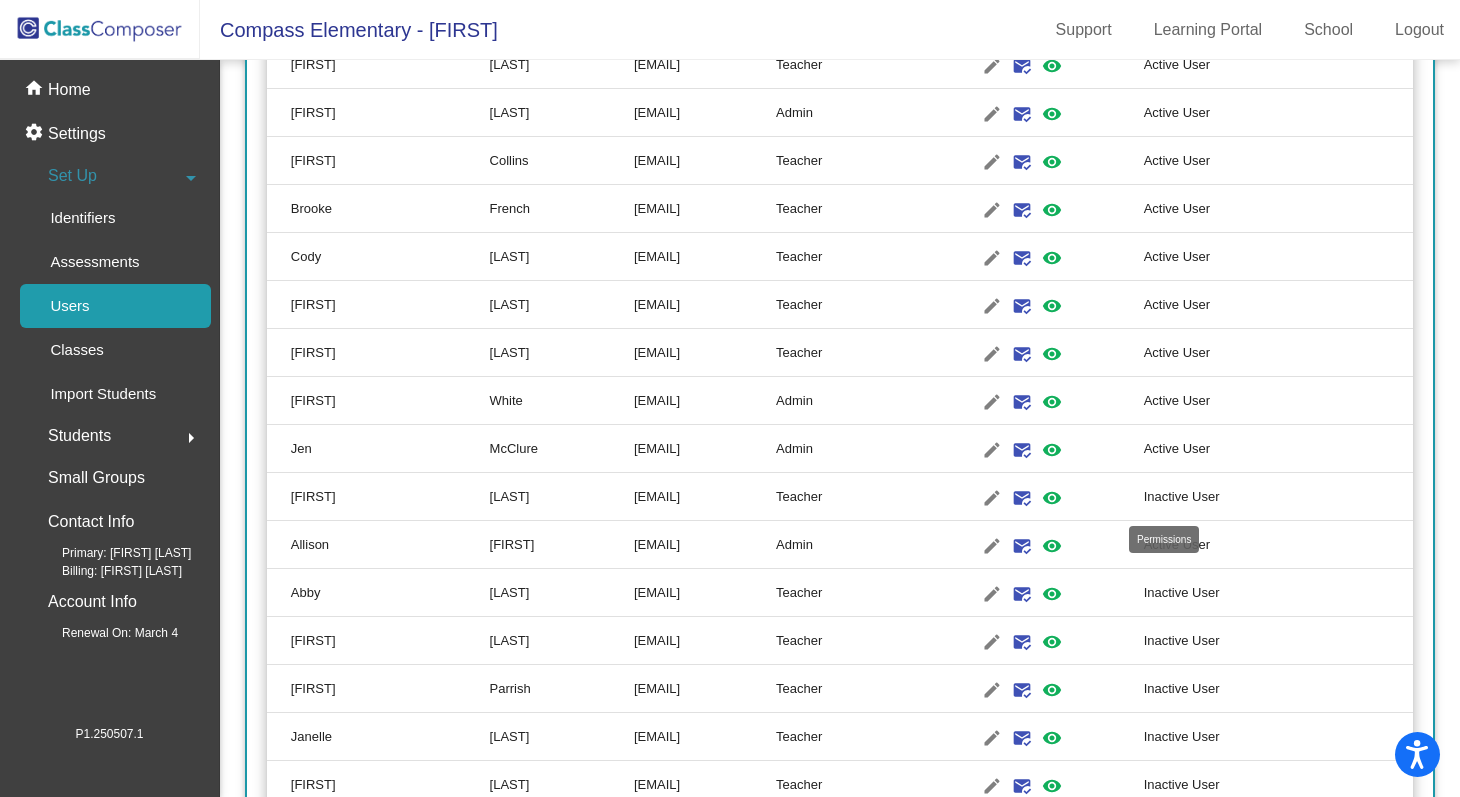 click on "visibility" 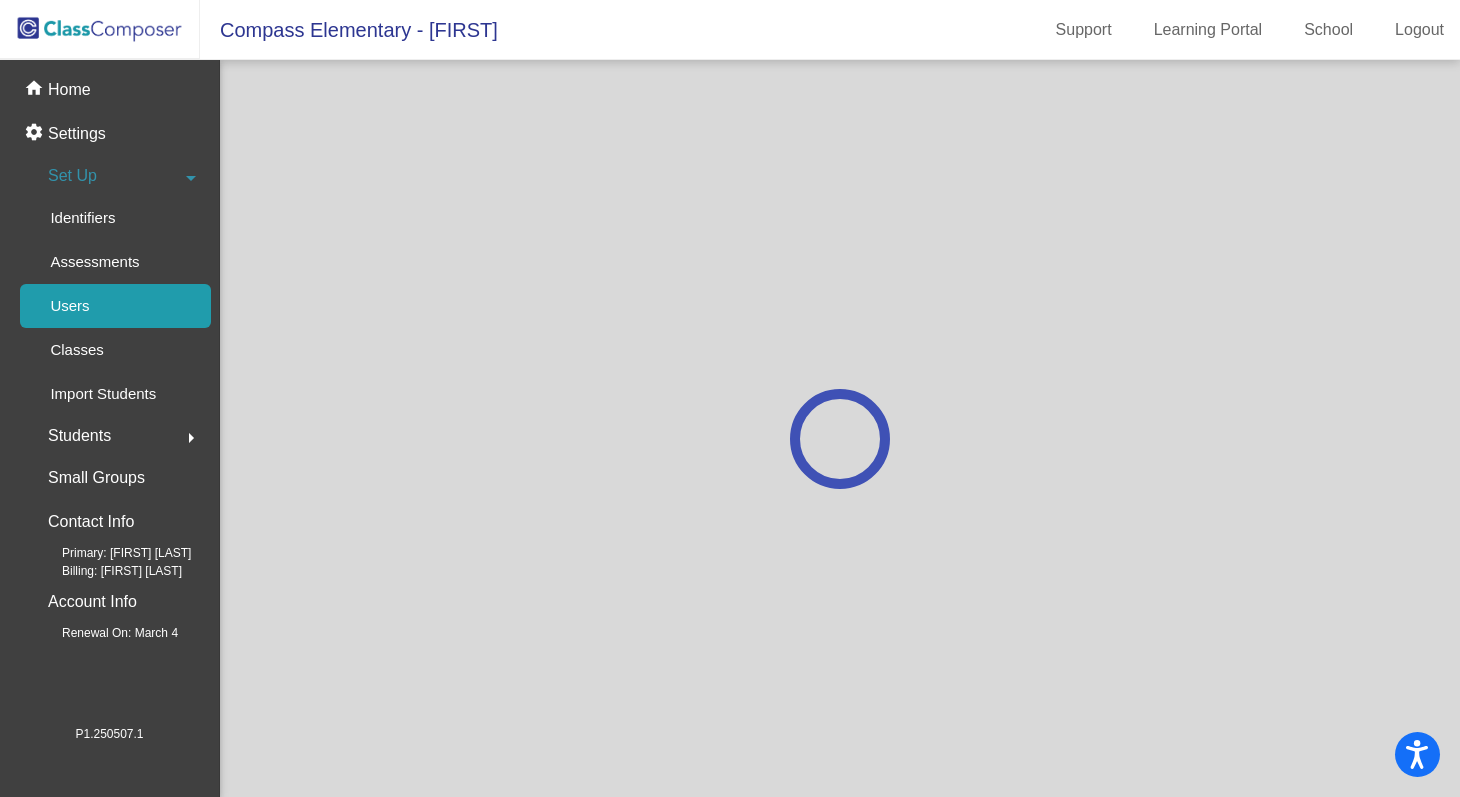 scroll, scrollTop: 0, scrollLeft: 0, axis: both 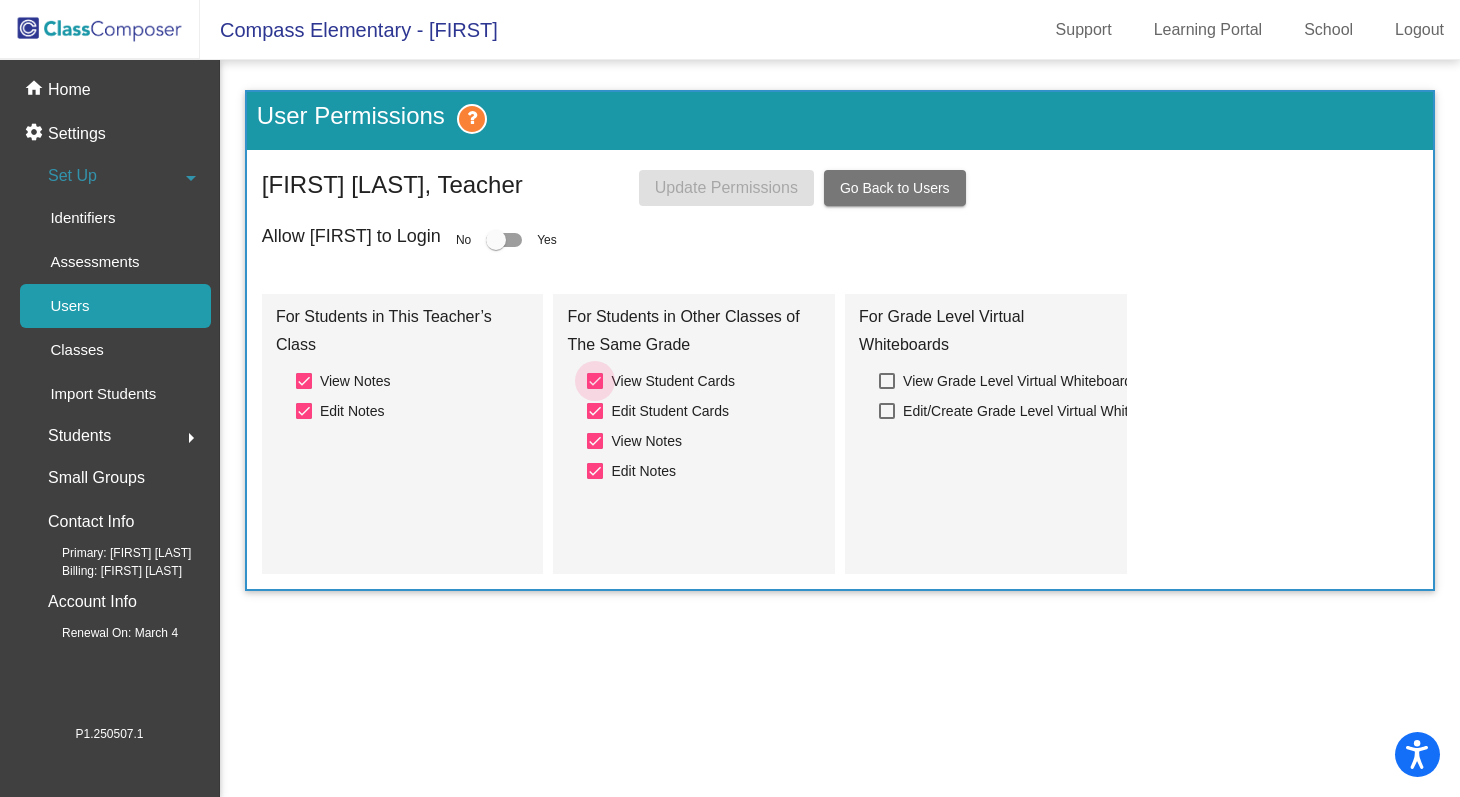 click at bounding box center (595, 381) 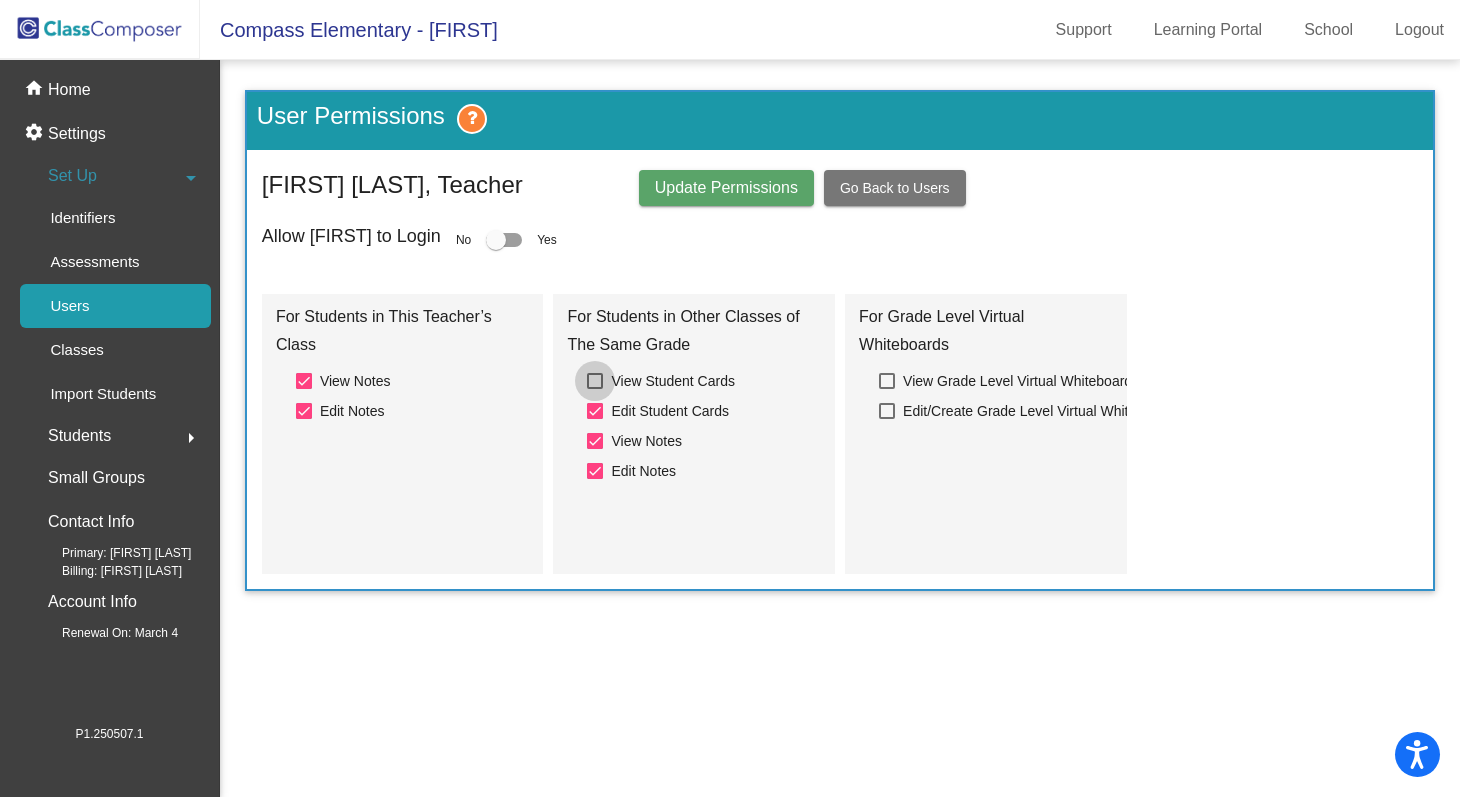 click at bounding box center (595, 381) 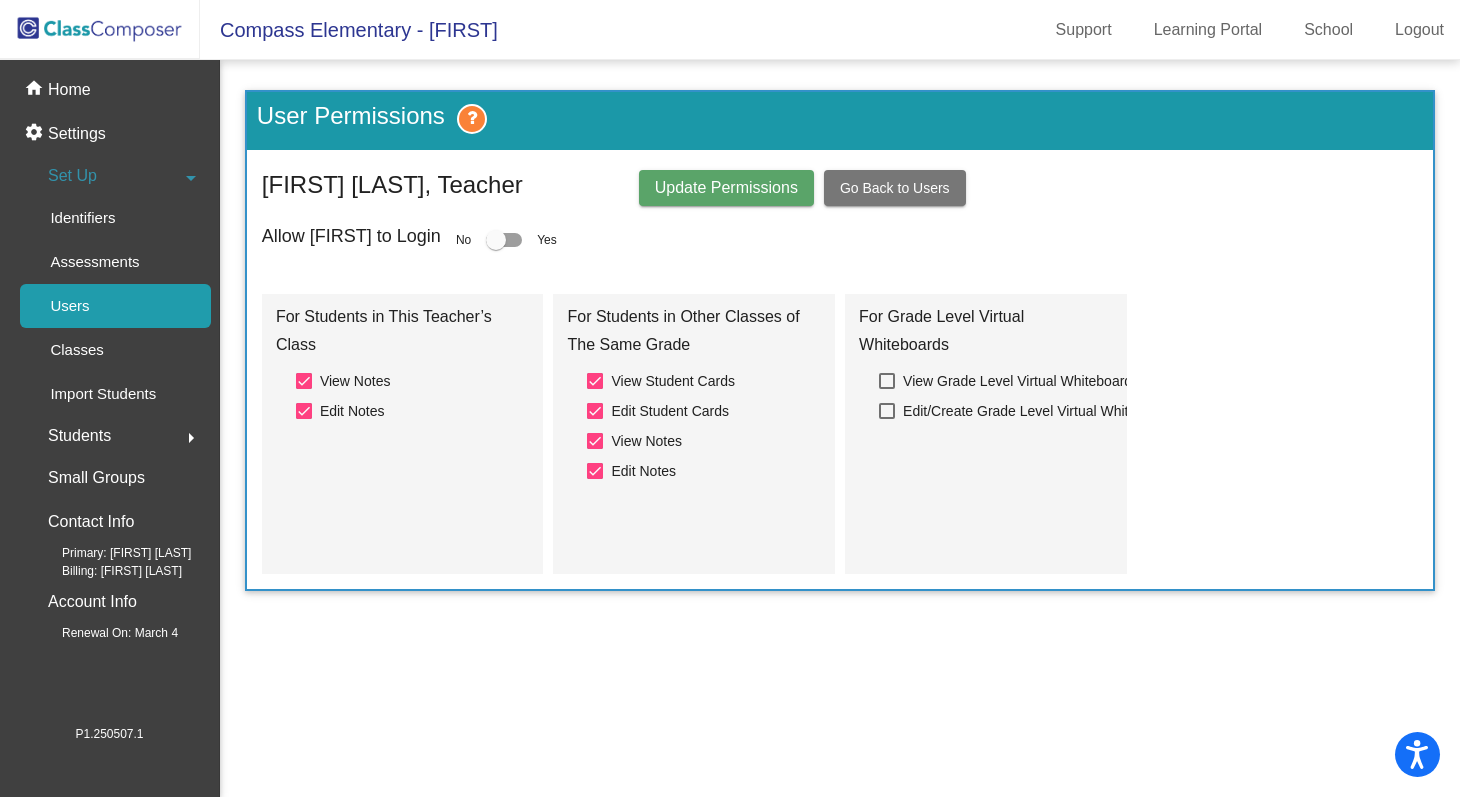 click at bounding box center [496, 240] 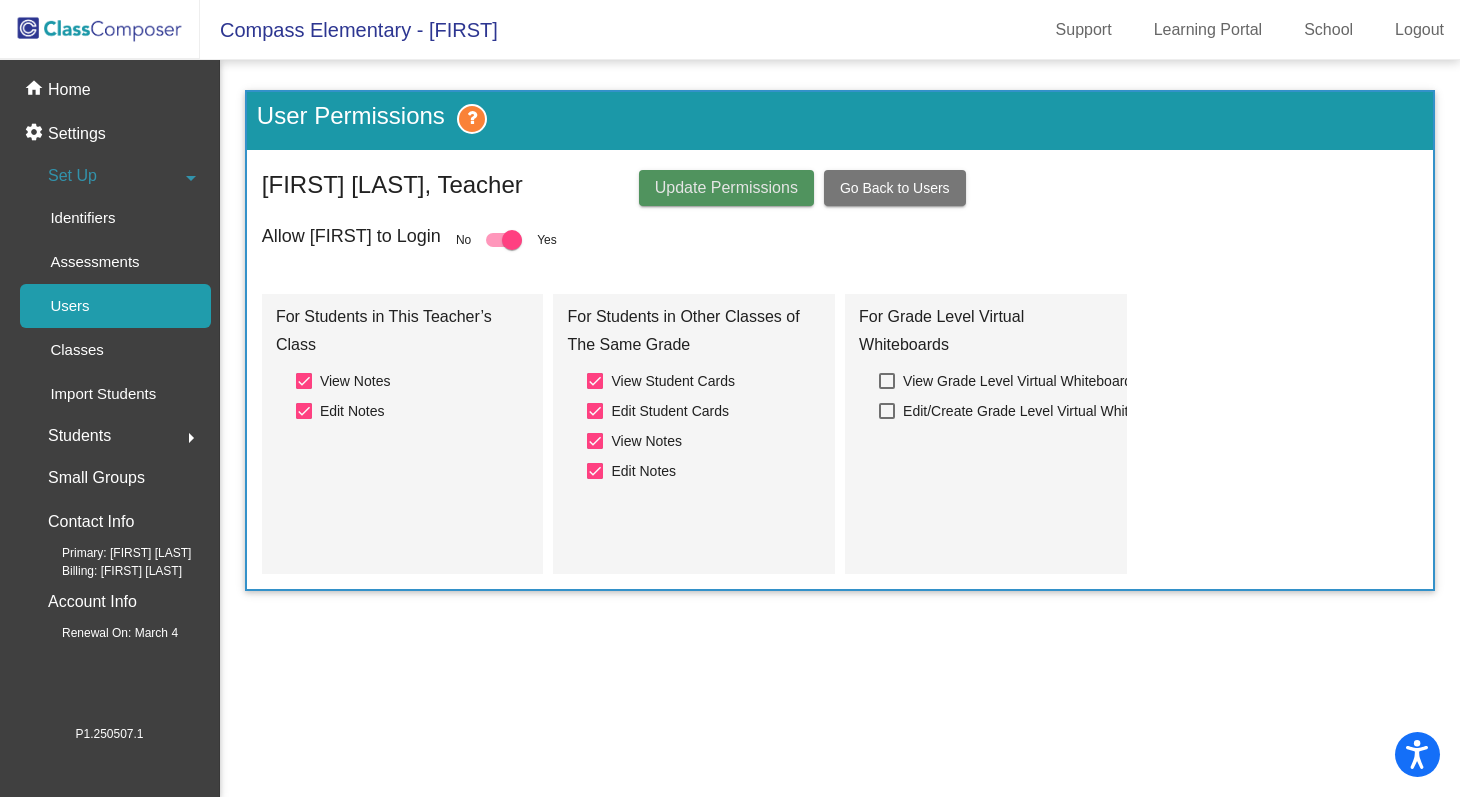 click on "Update Permissions" 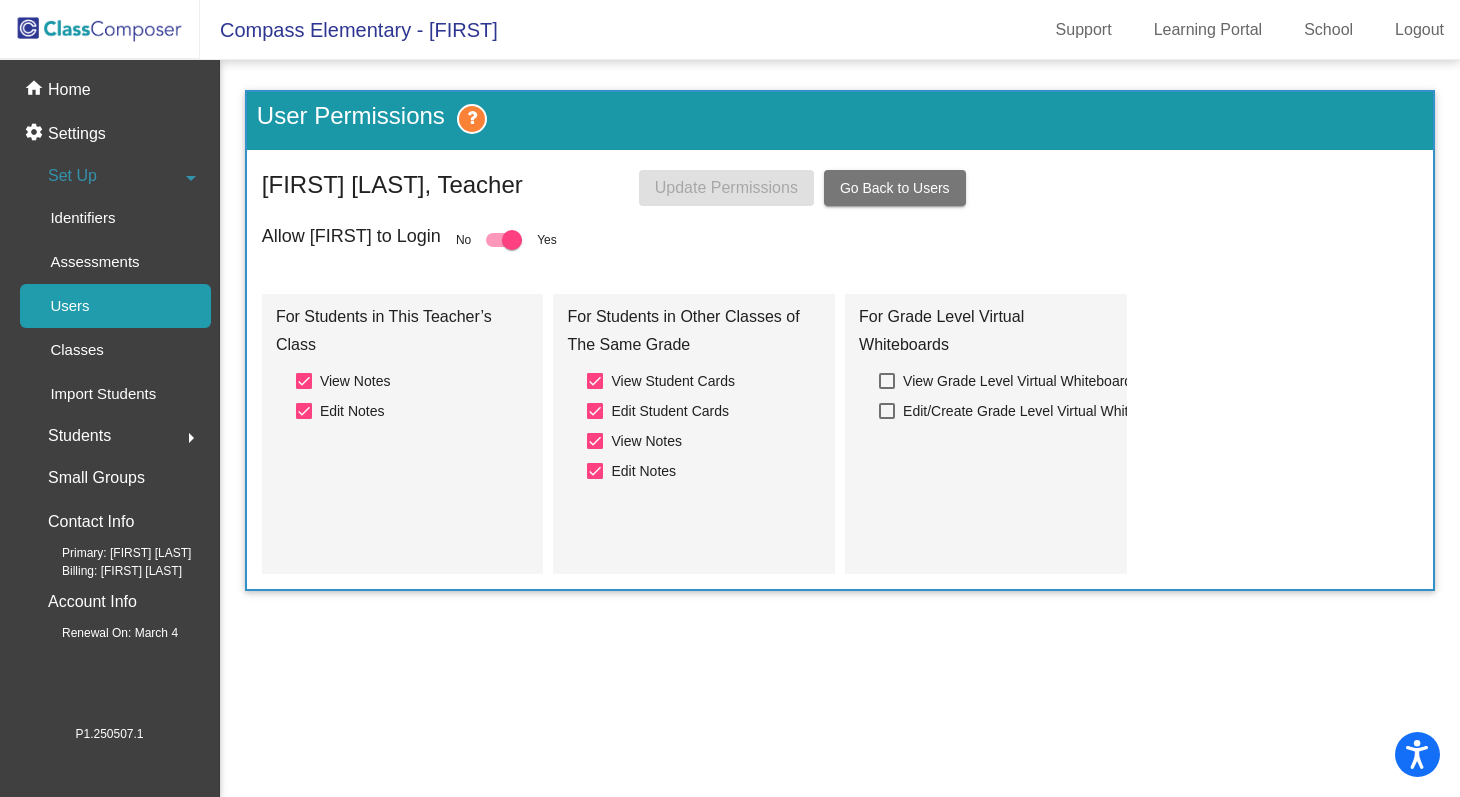 click on "Go Back to Users" 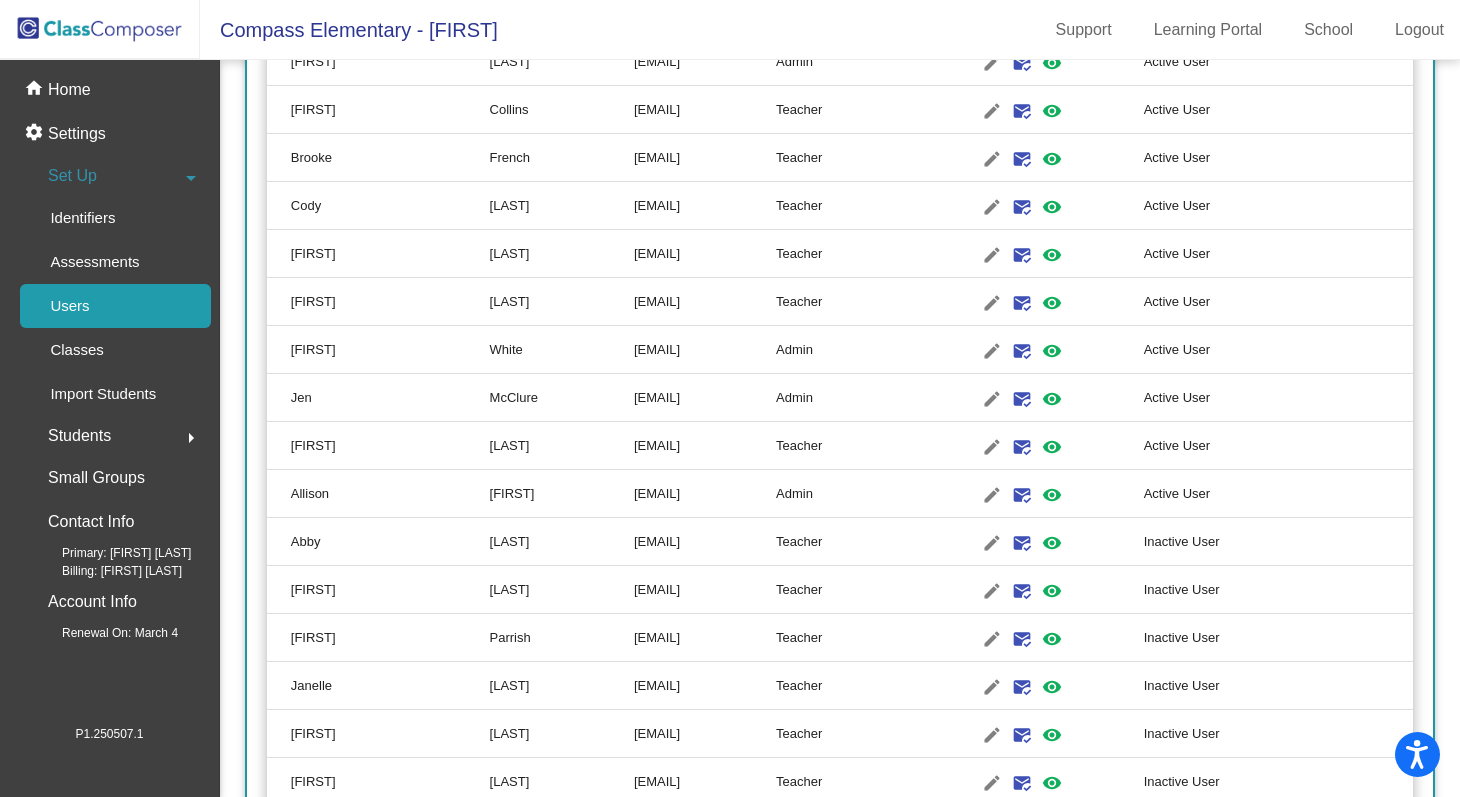 scroll, scrollTop: 894, scrollLeft: 0, axis: vertical 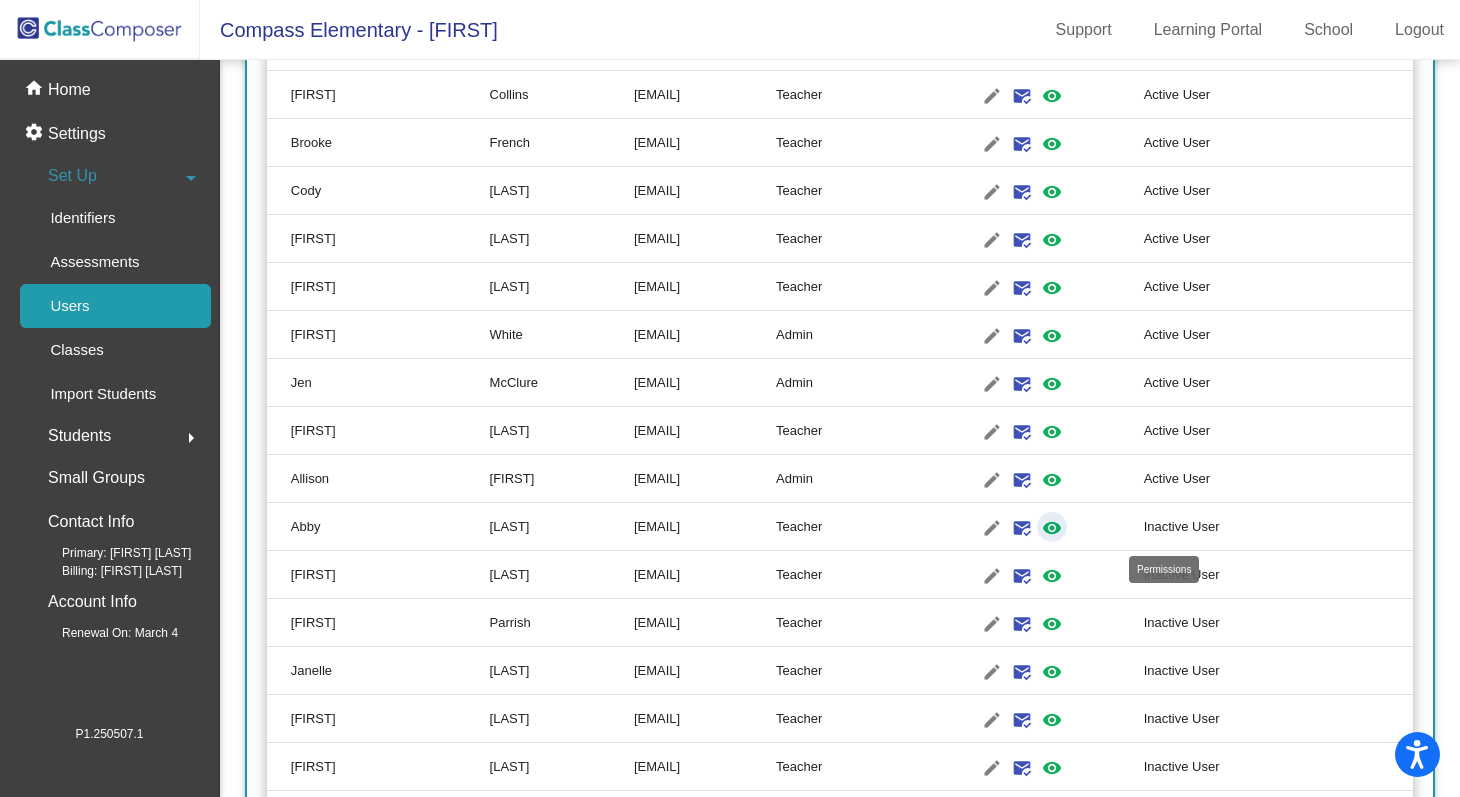 click on "visibility" 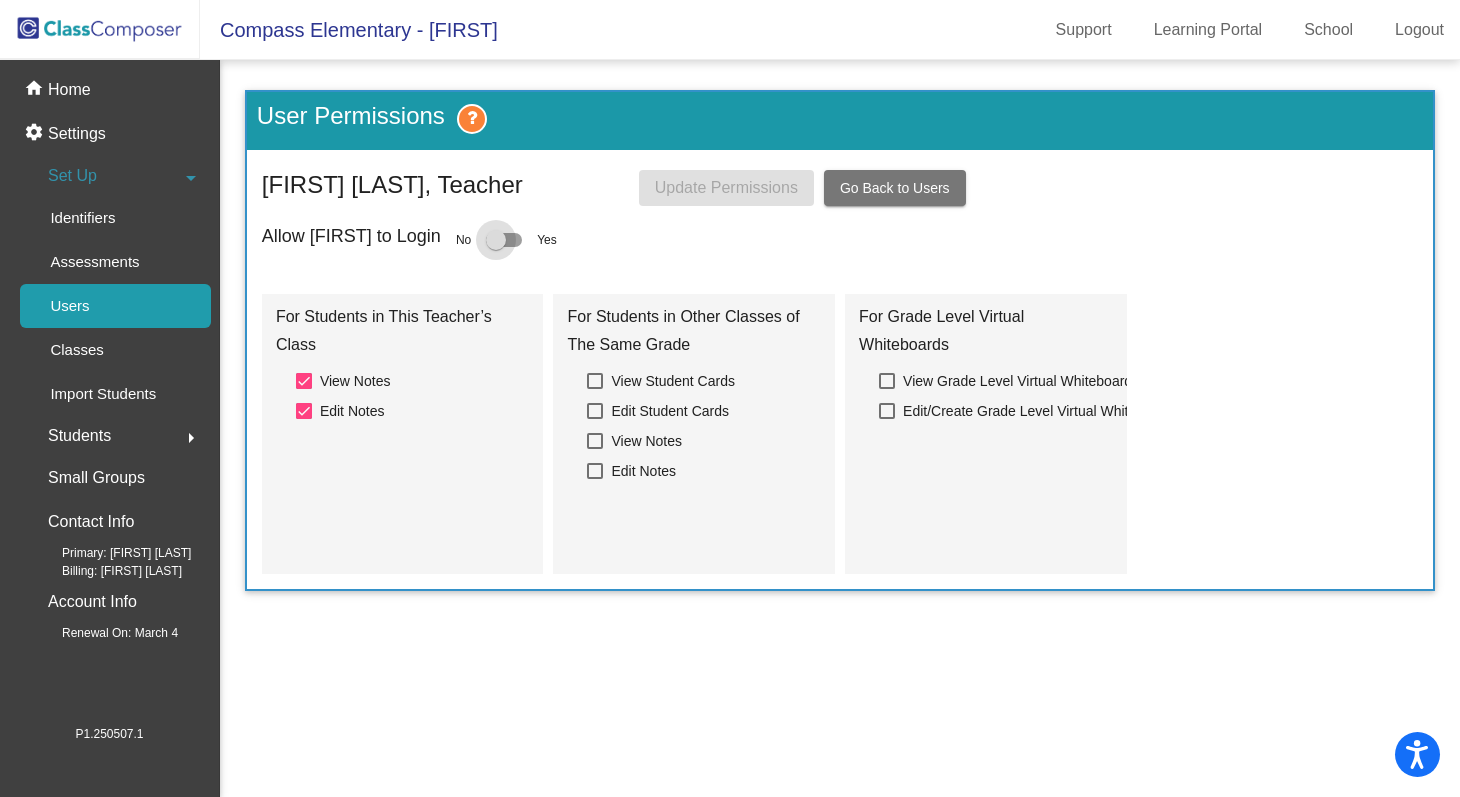 click at bounding box center (504, 240) 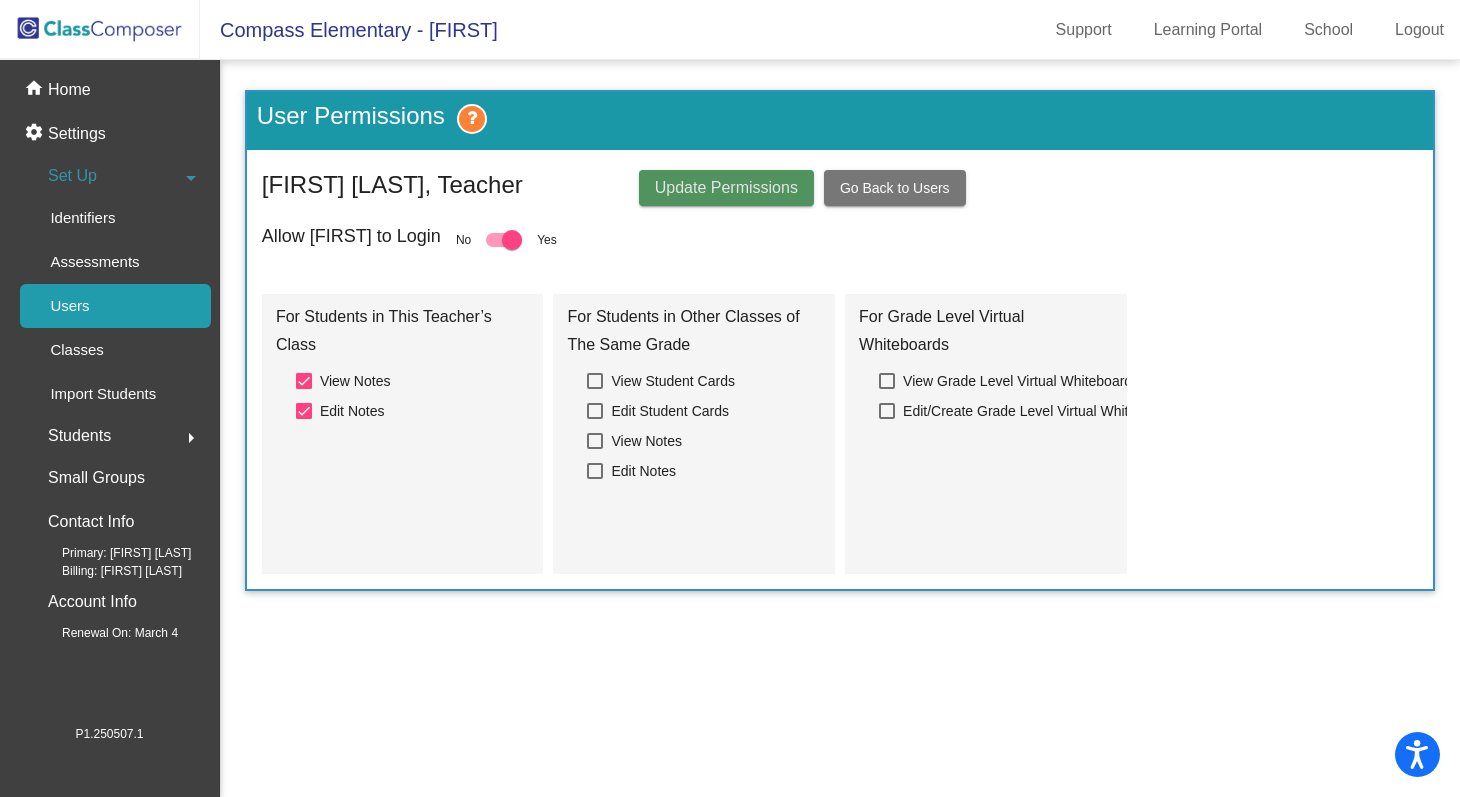 click on "Update Permissions" 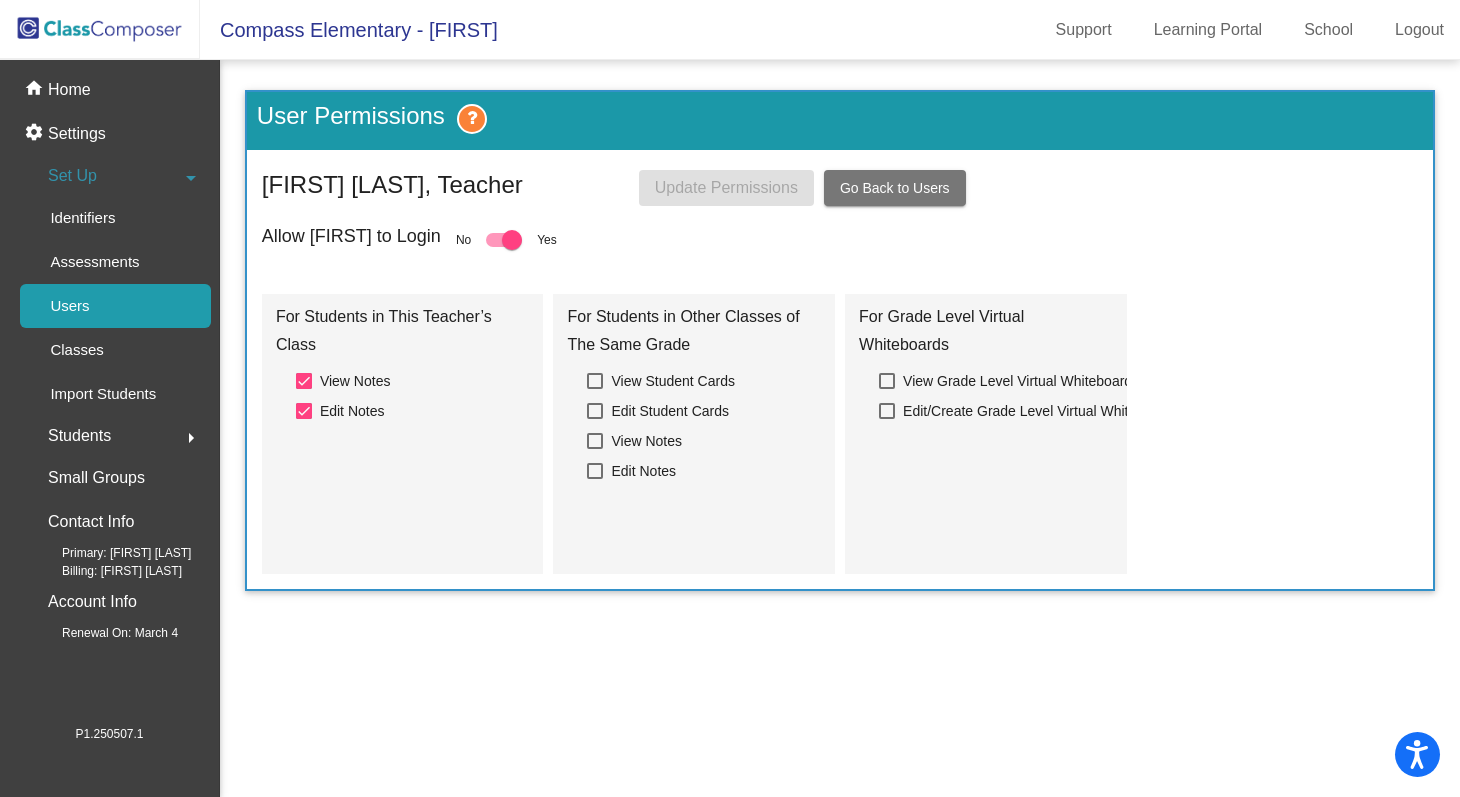 click on "Go Back to Users" 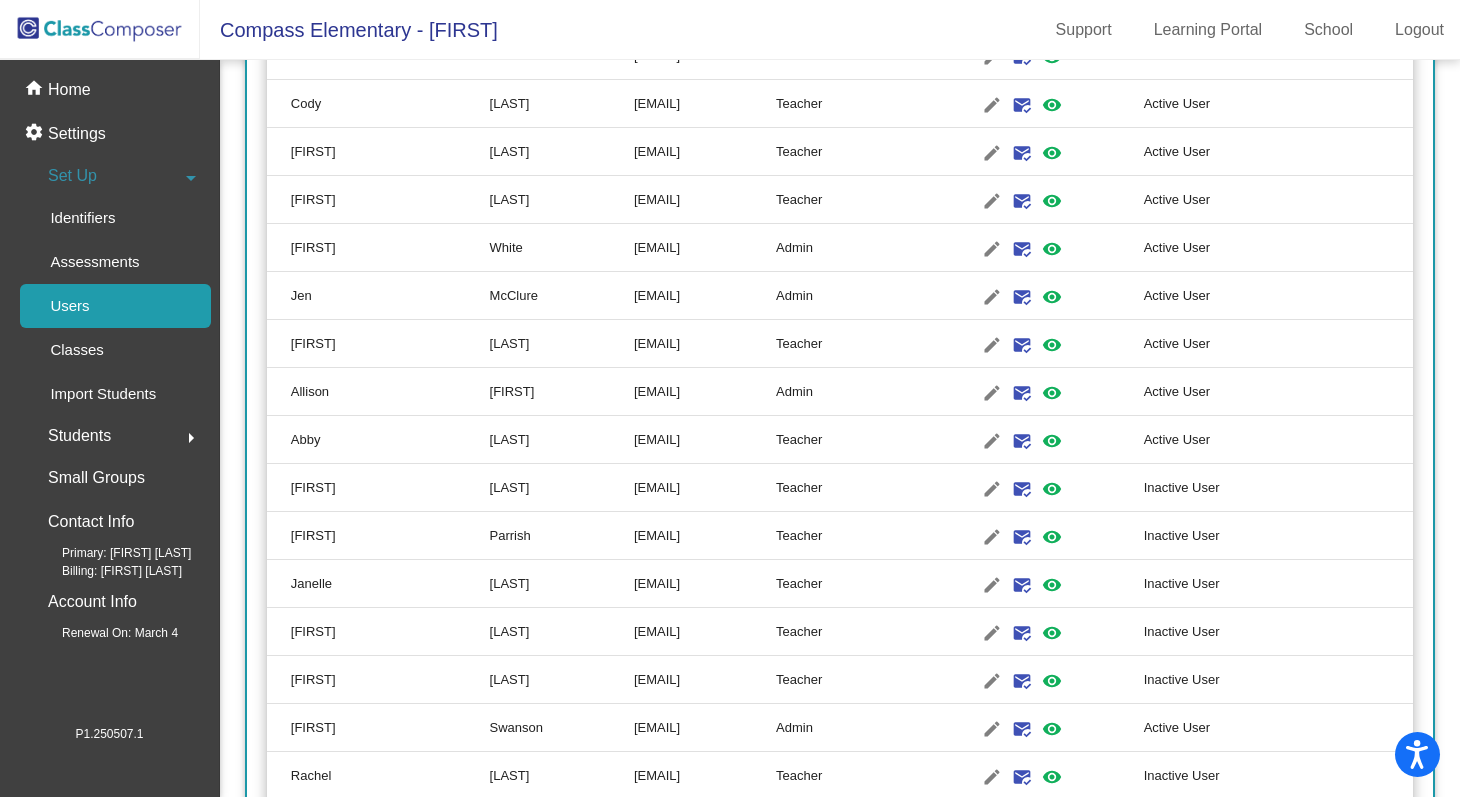 scroll, scrollTop: 997, scrollLeft: 0, axis: vertical 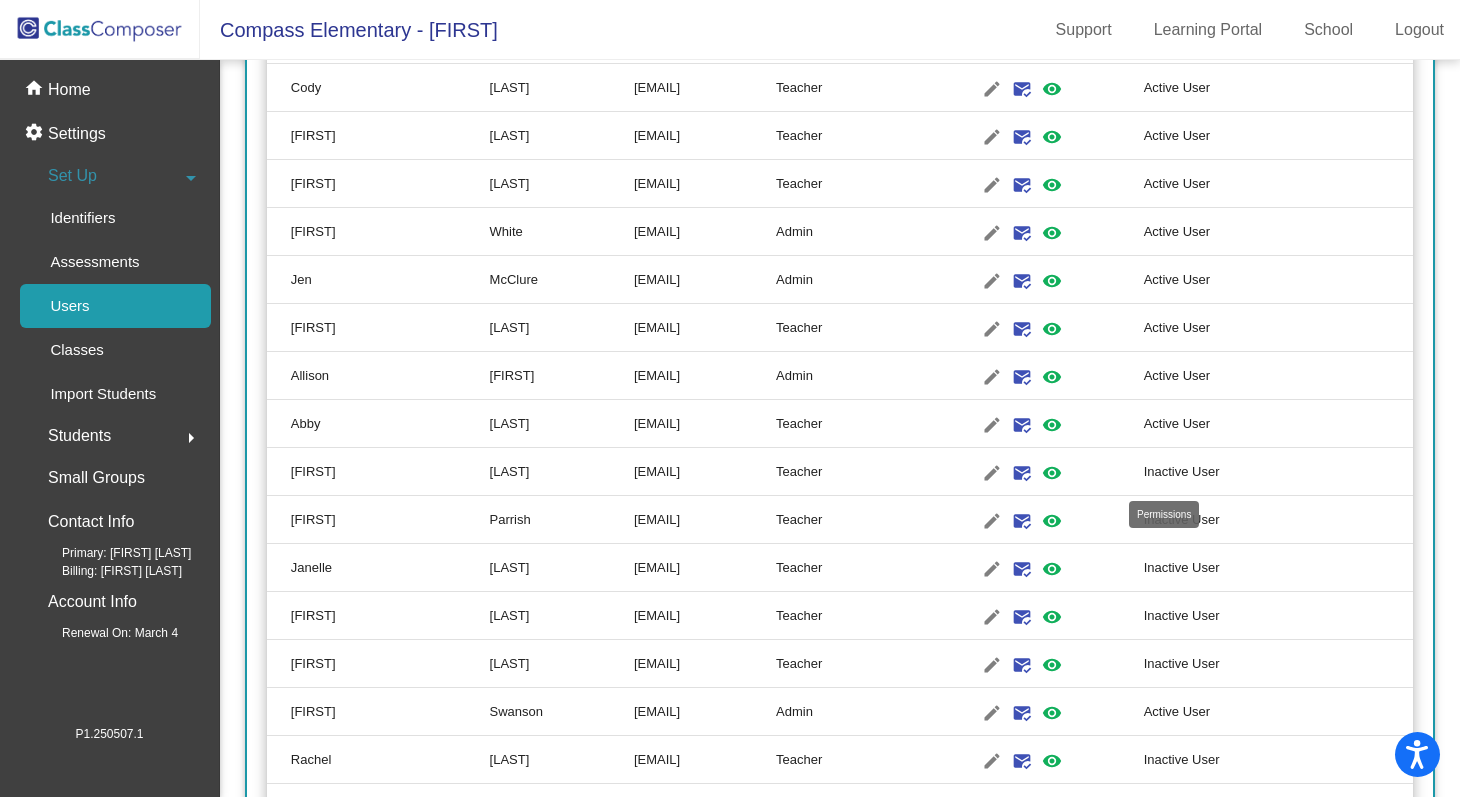 click on "visibility" 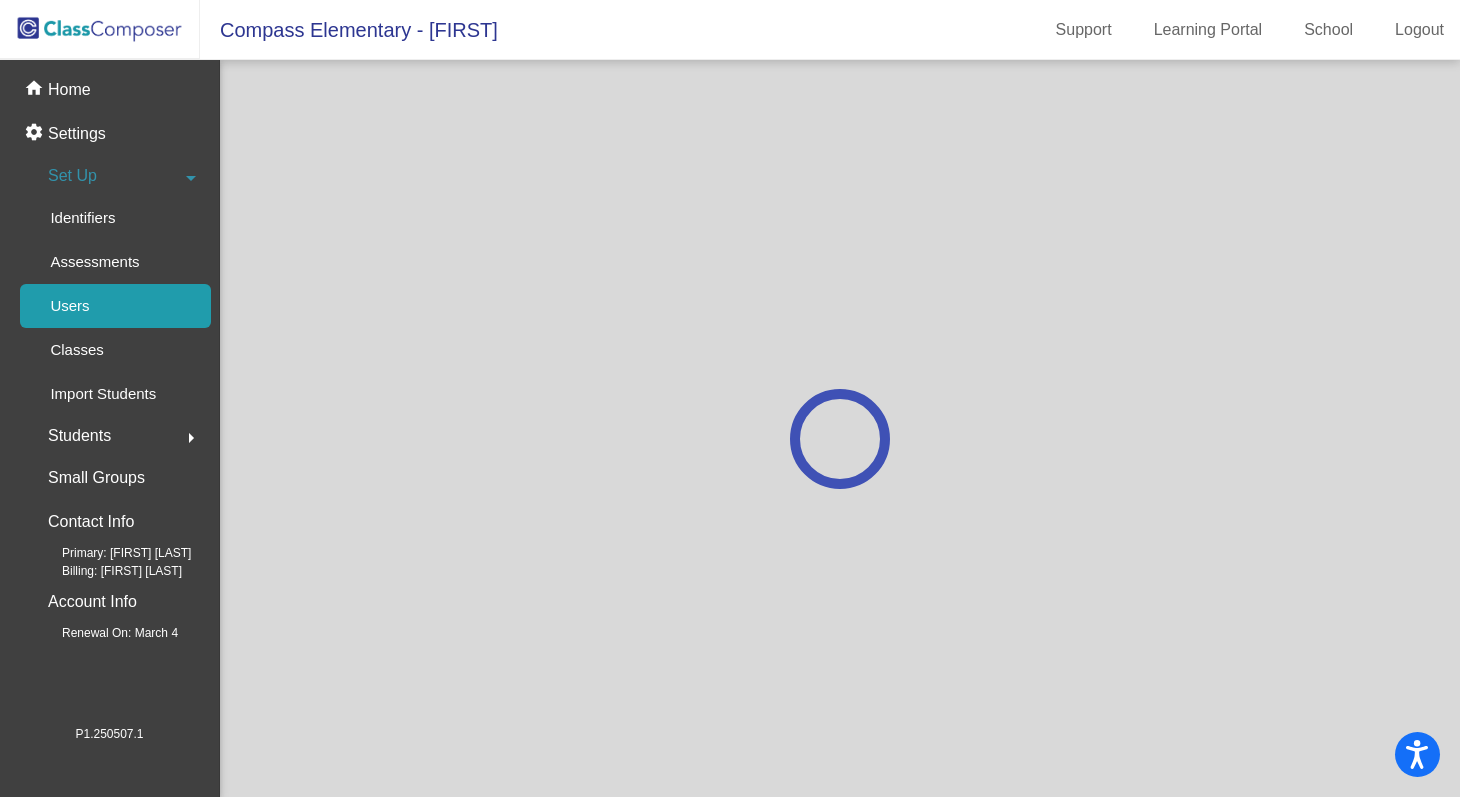scroll, scrollTop: 0, scrollLeft: 0, axis: both 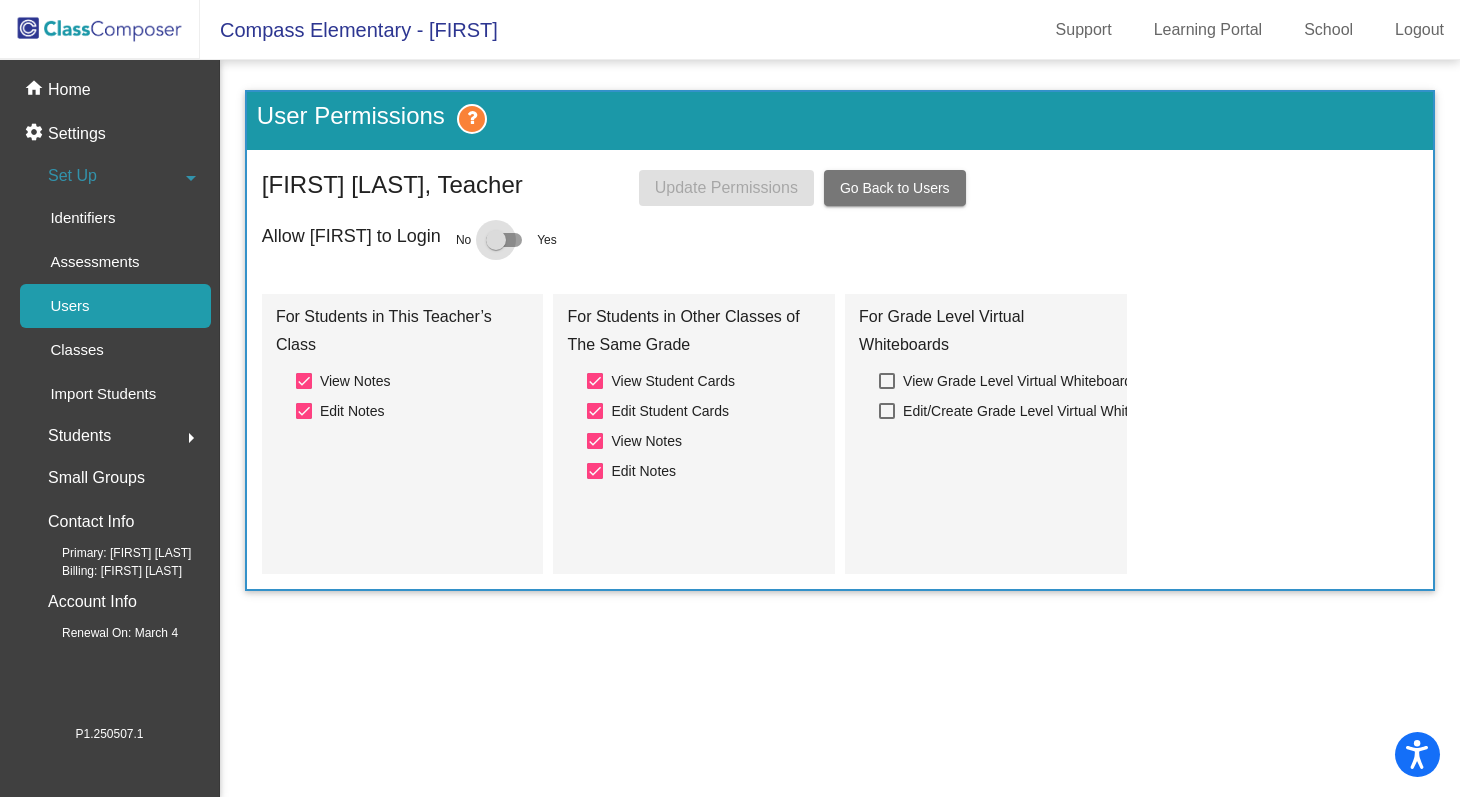 click at bounding box center (496, 240) 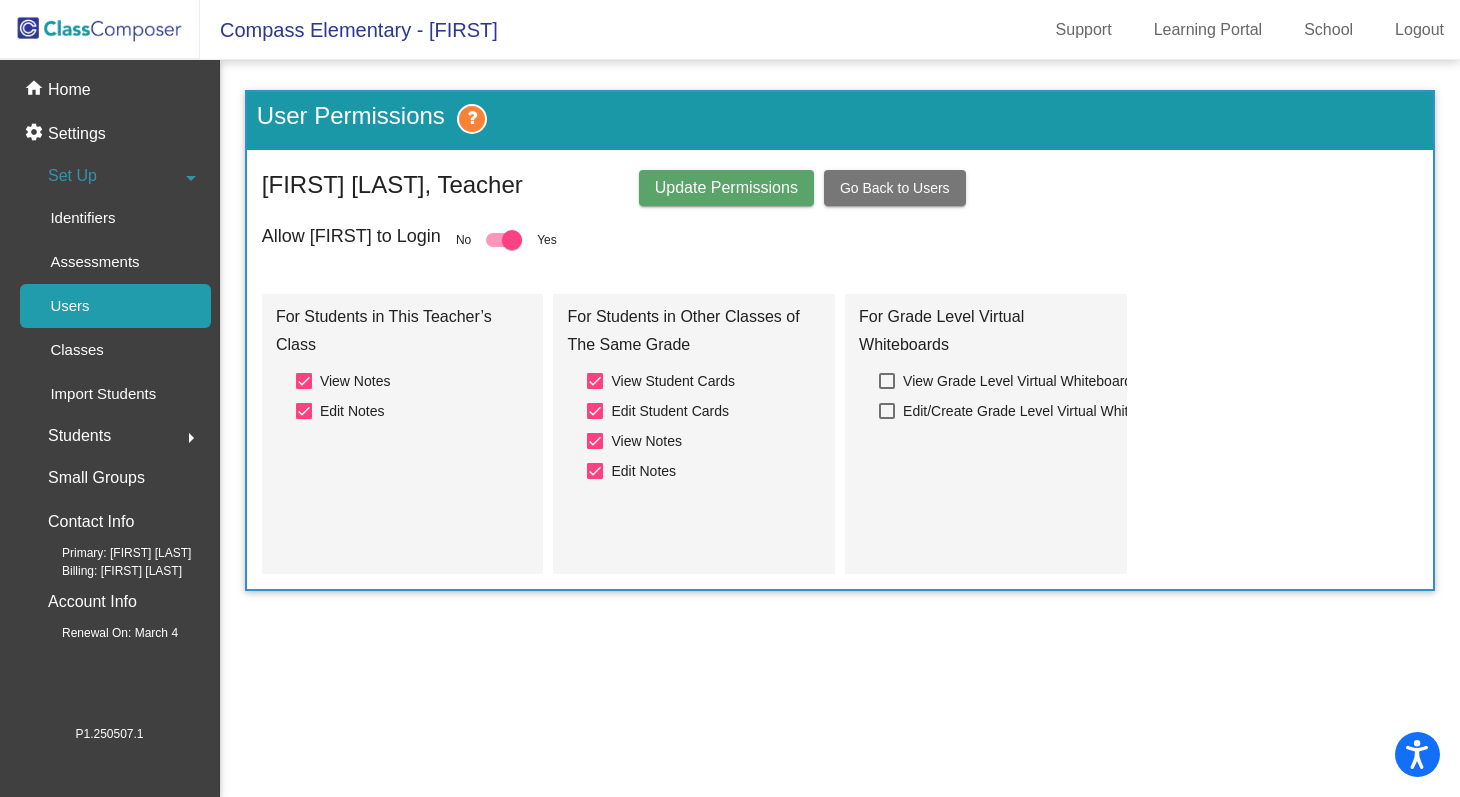 click on "Update Permissions" 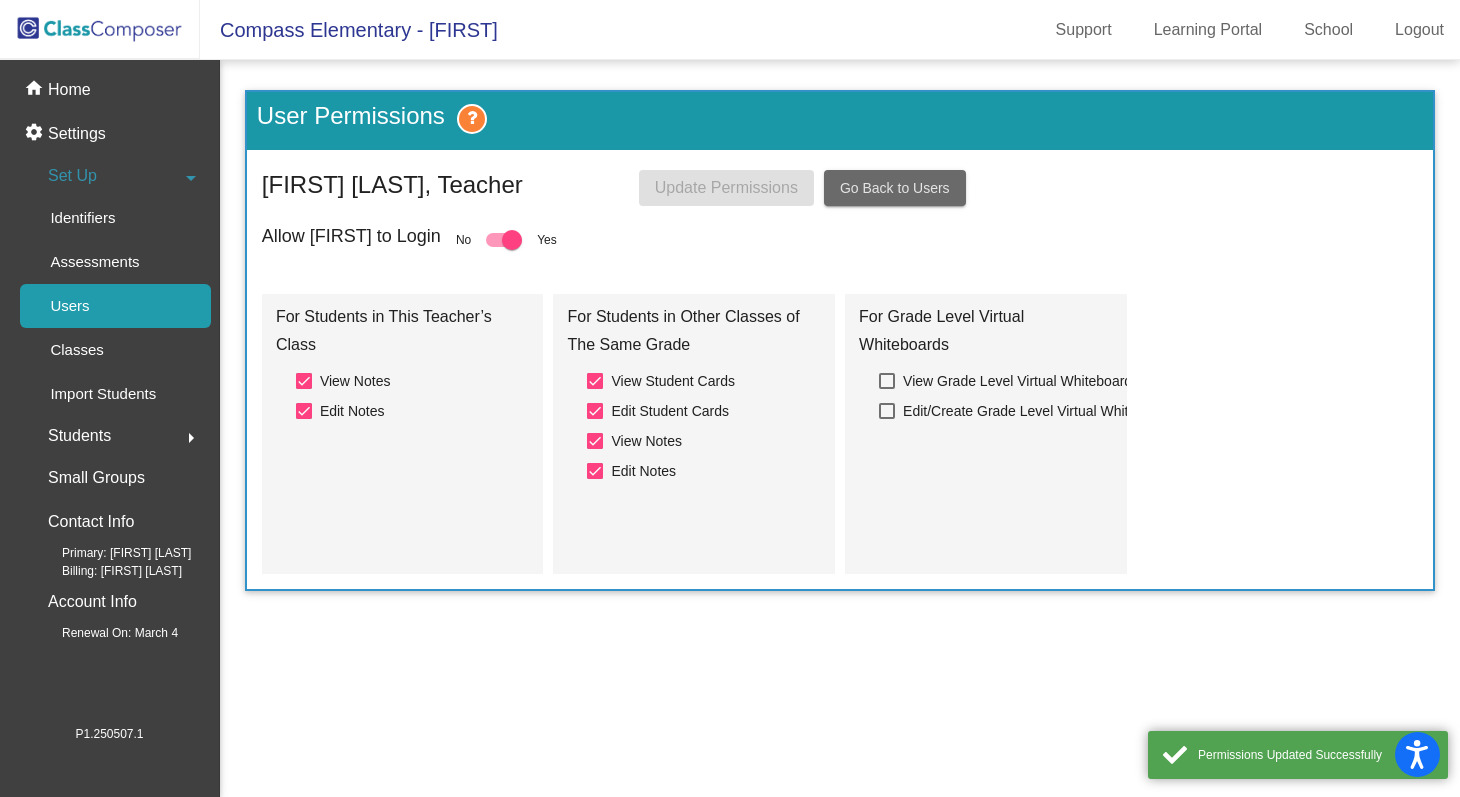 click on "Go Back to Users" 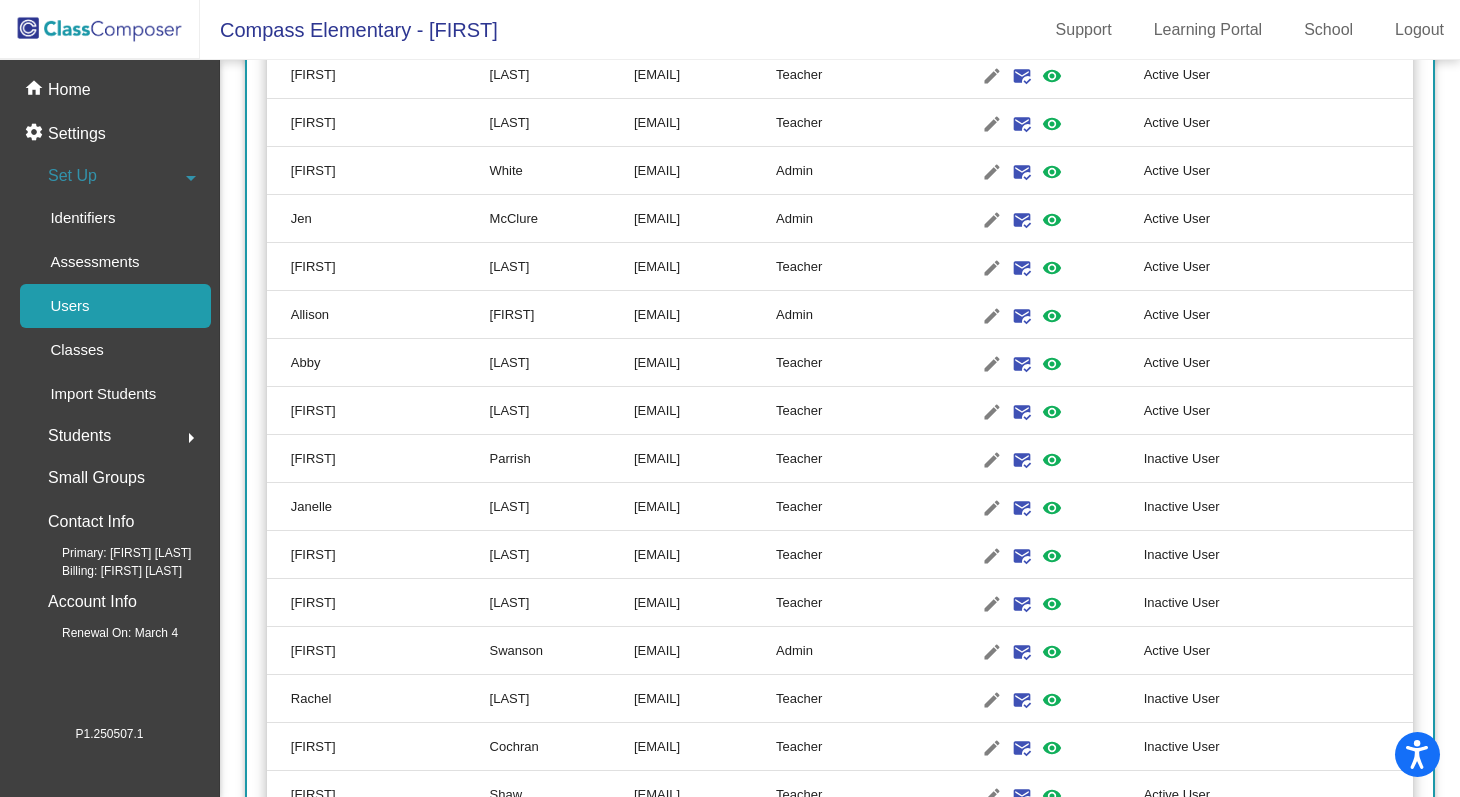 scroll, scrollTop: 1060, scrollLeft: 0, axis: vertical 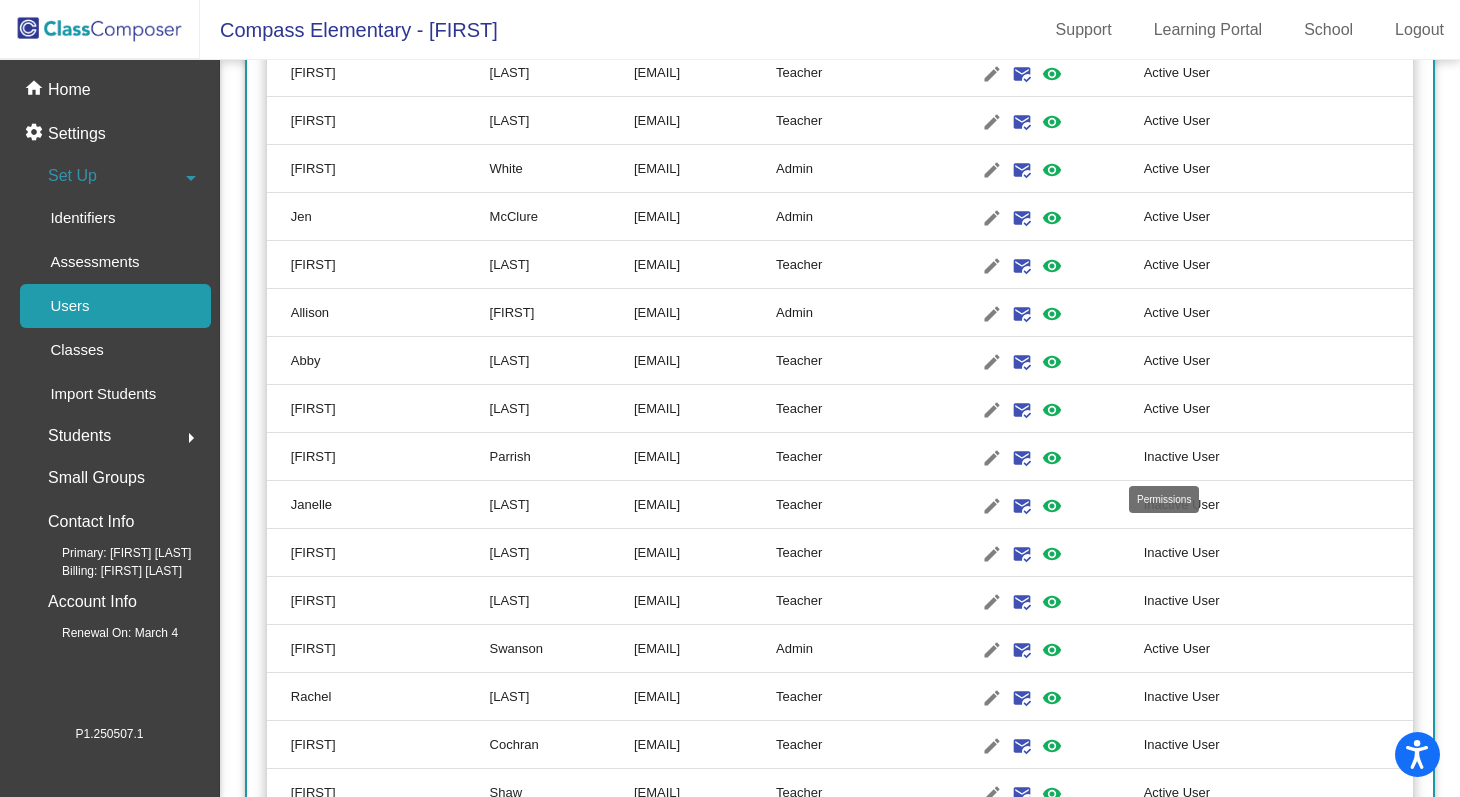 click on "visibility" 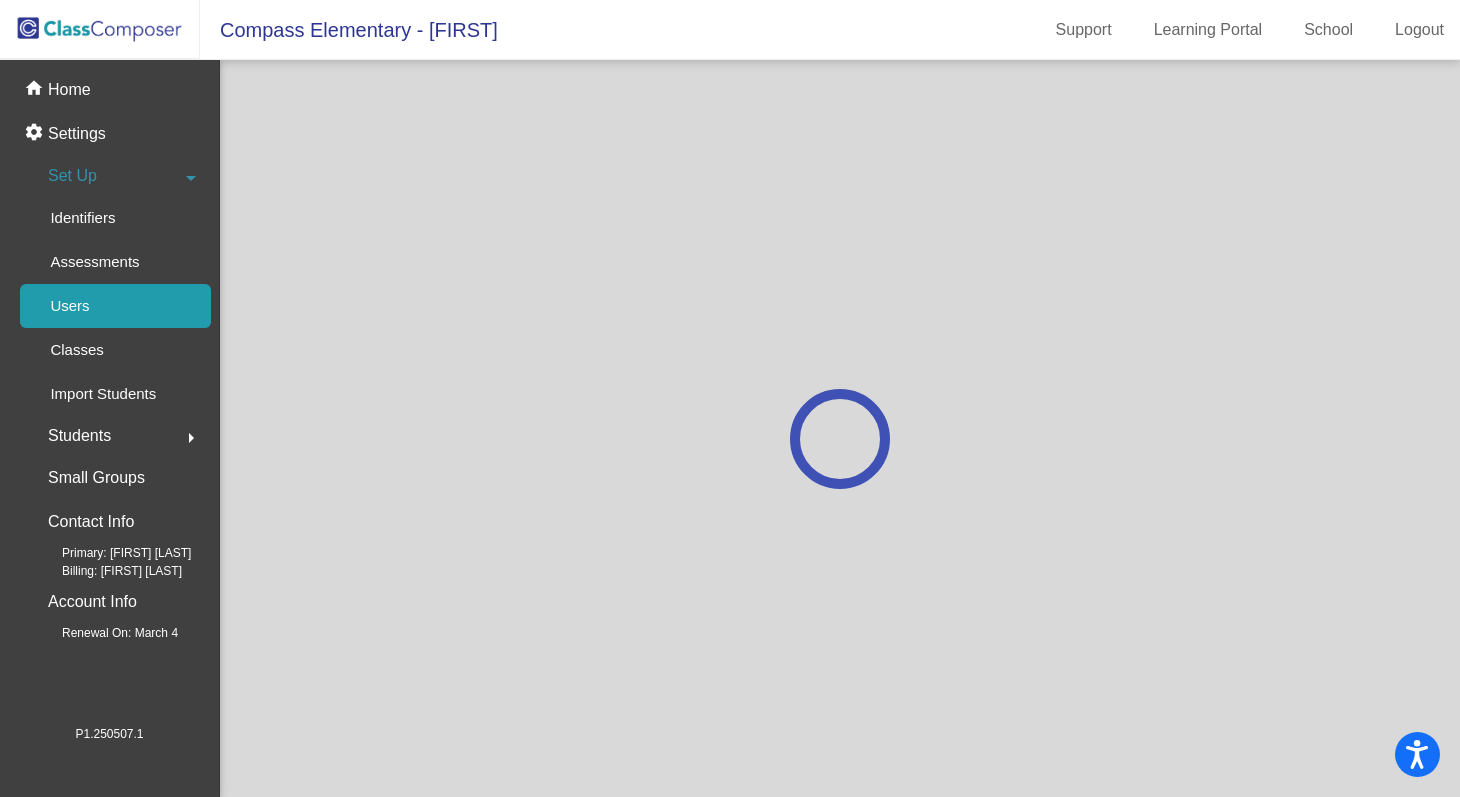 scroll, scrollTop: 0, scrollLeft: 0, axis: both 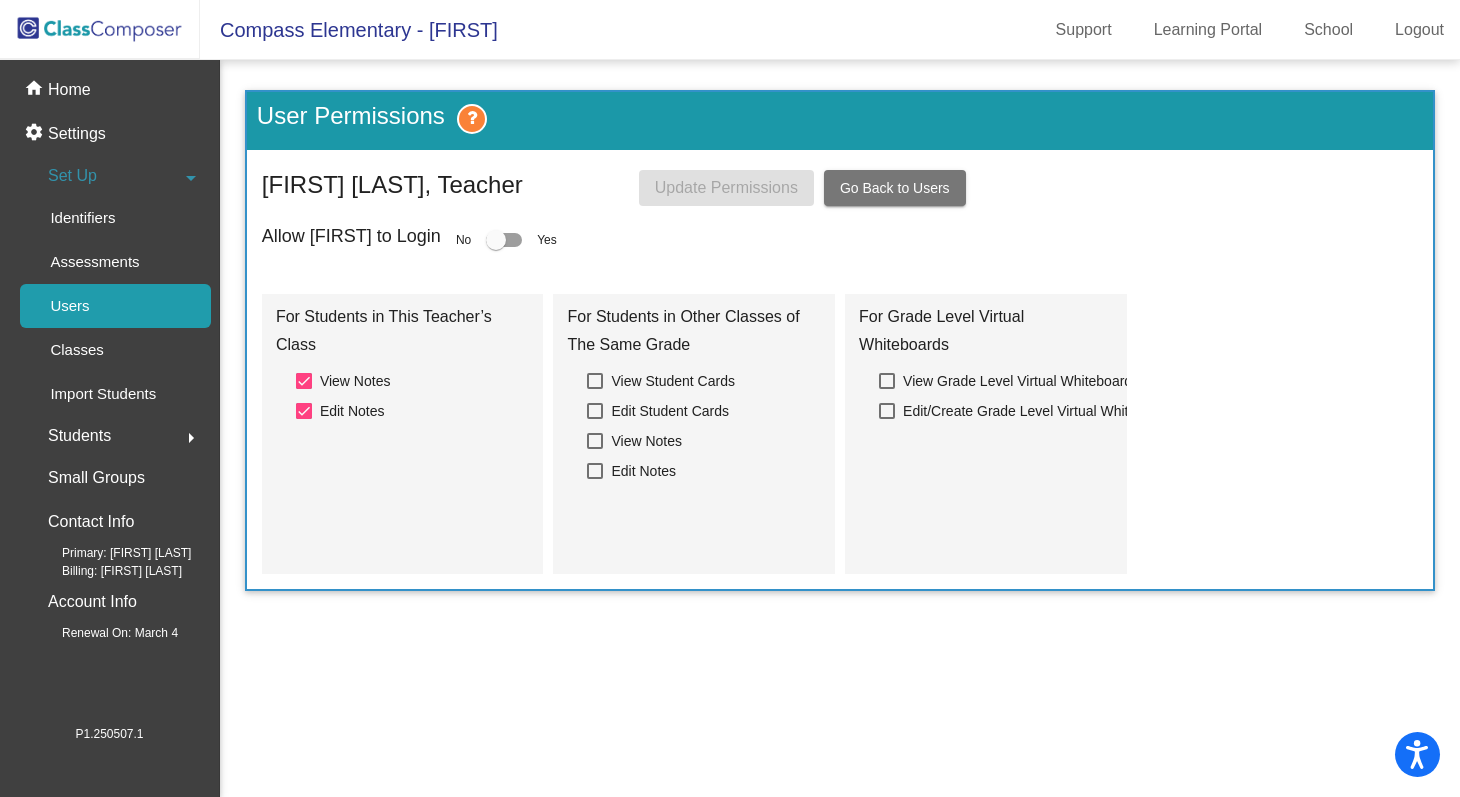 click at bounding box center (504, 240) 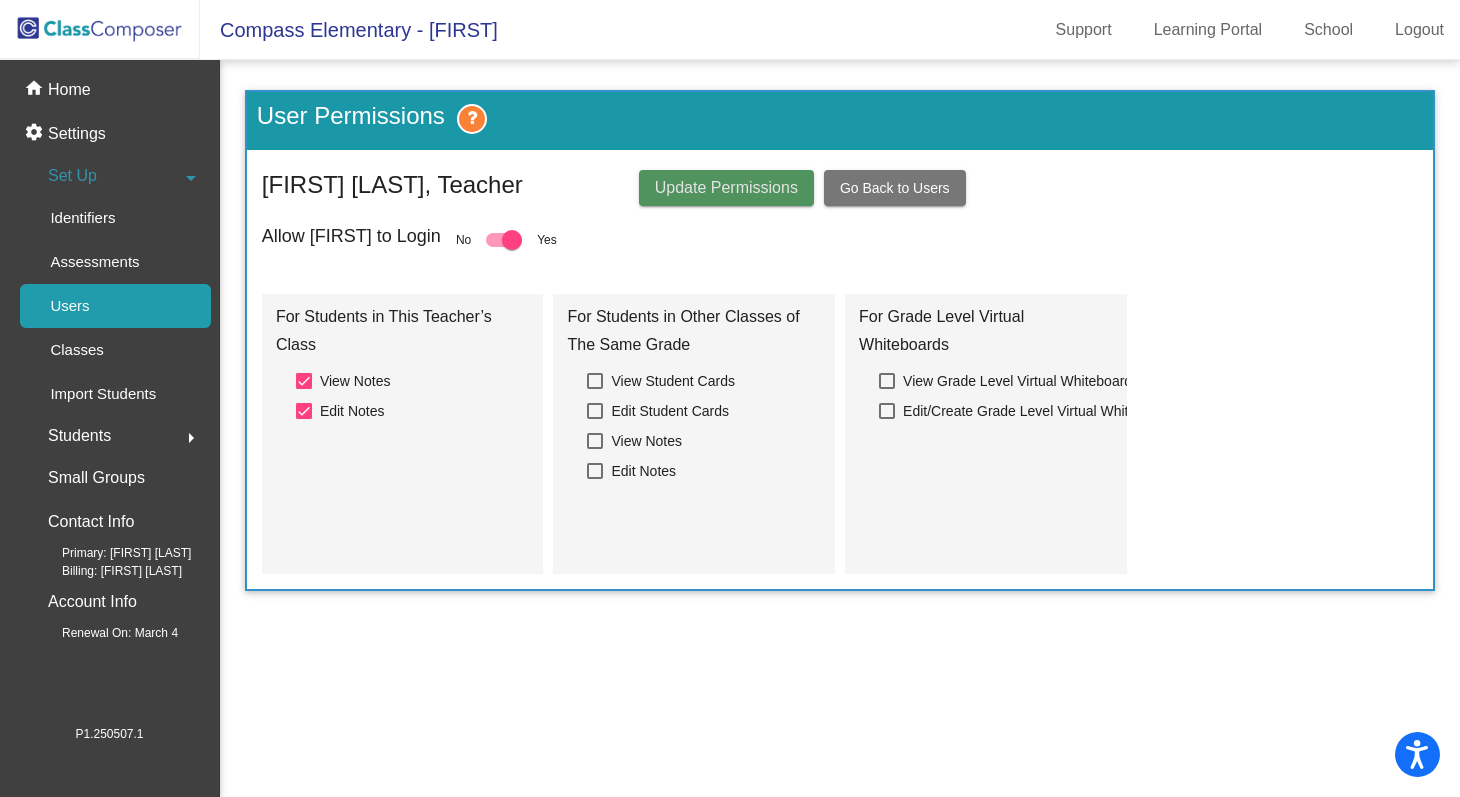 click on "Update Permissions" 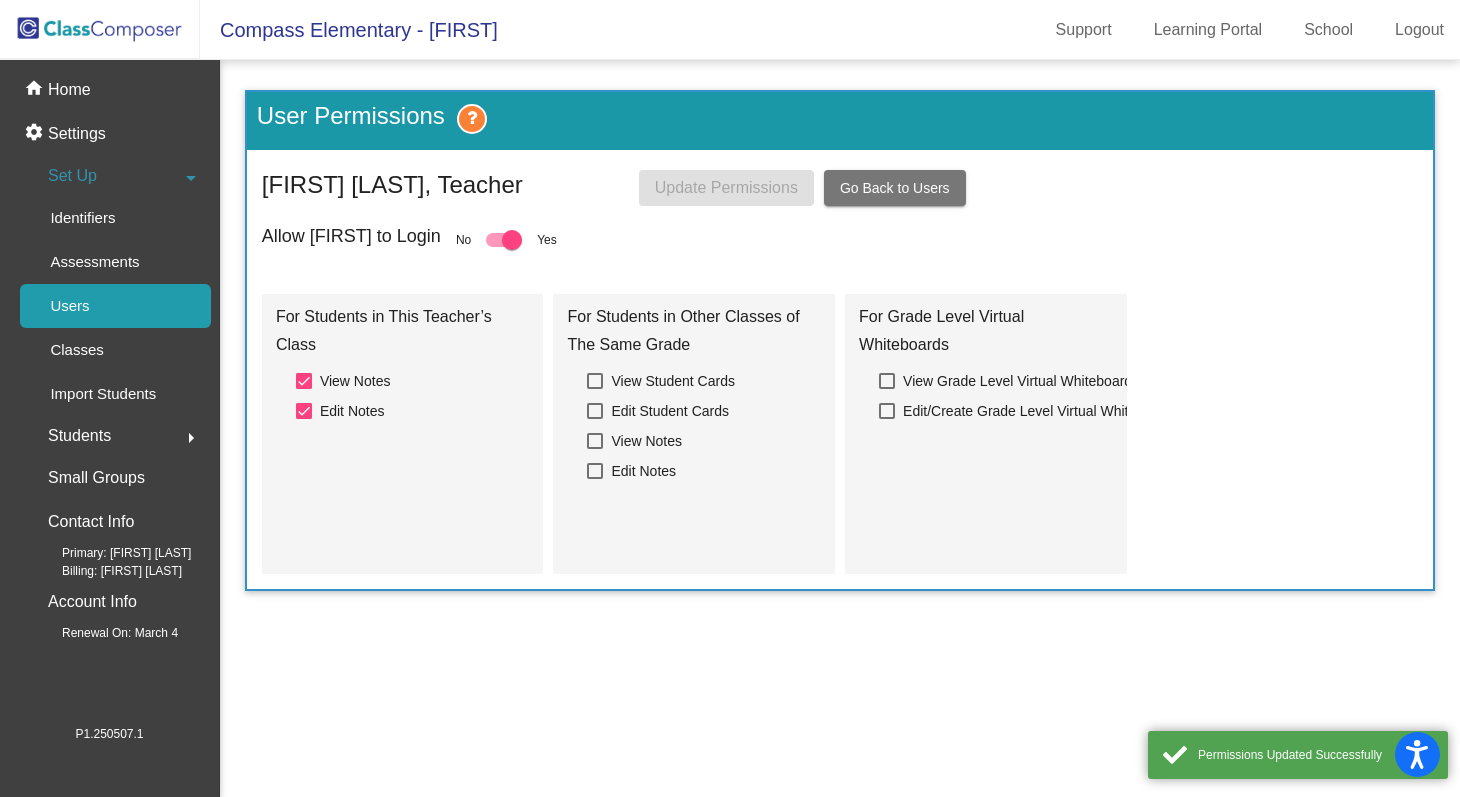 click on "Go Back to Users" 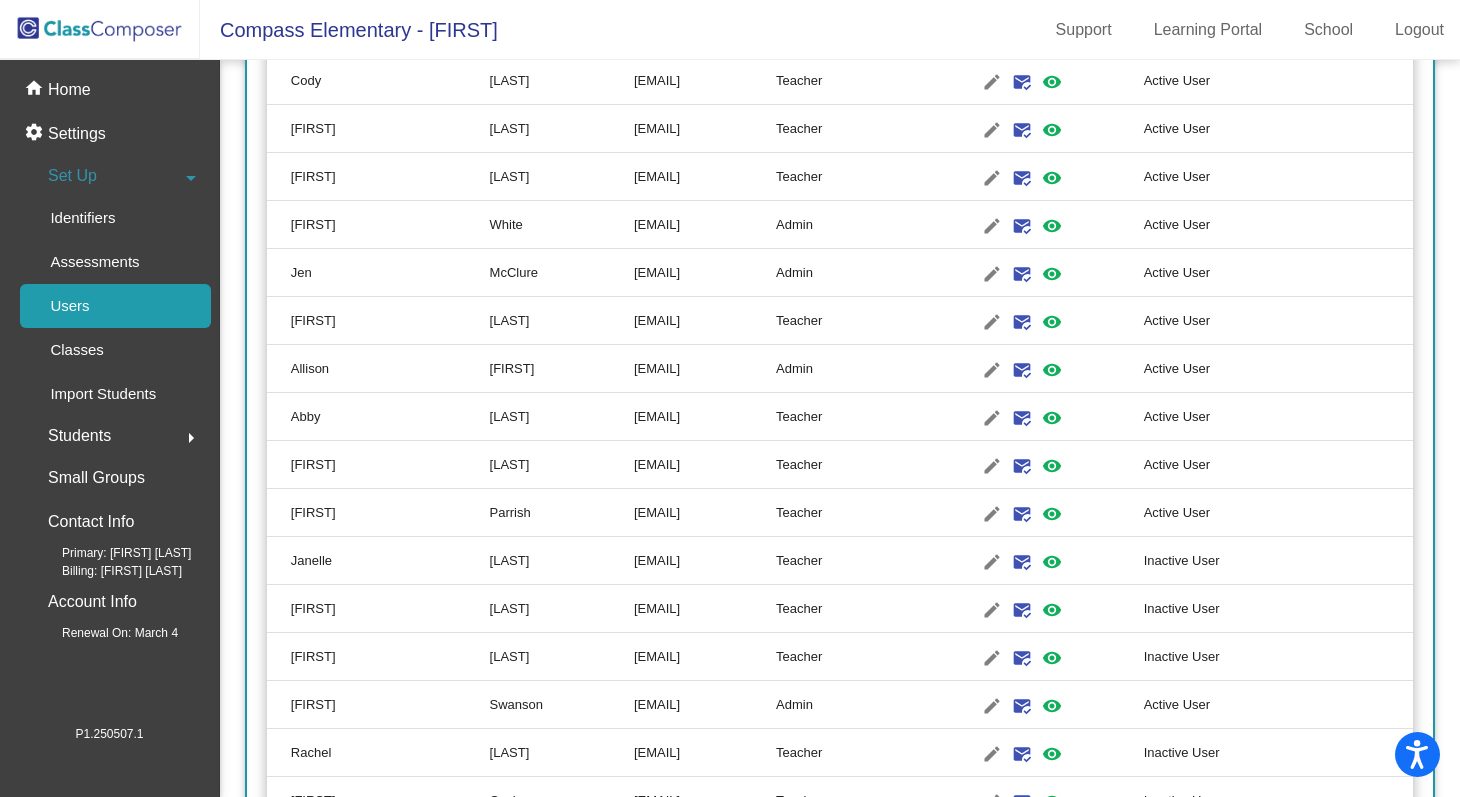 scroll, scrollTop: 1005, scrollLeft: 0, axis: vertical 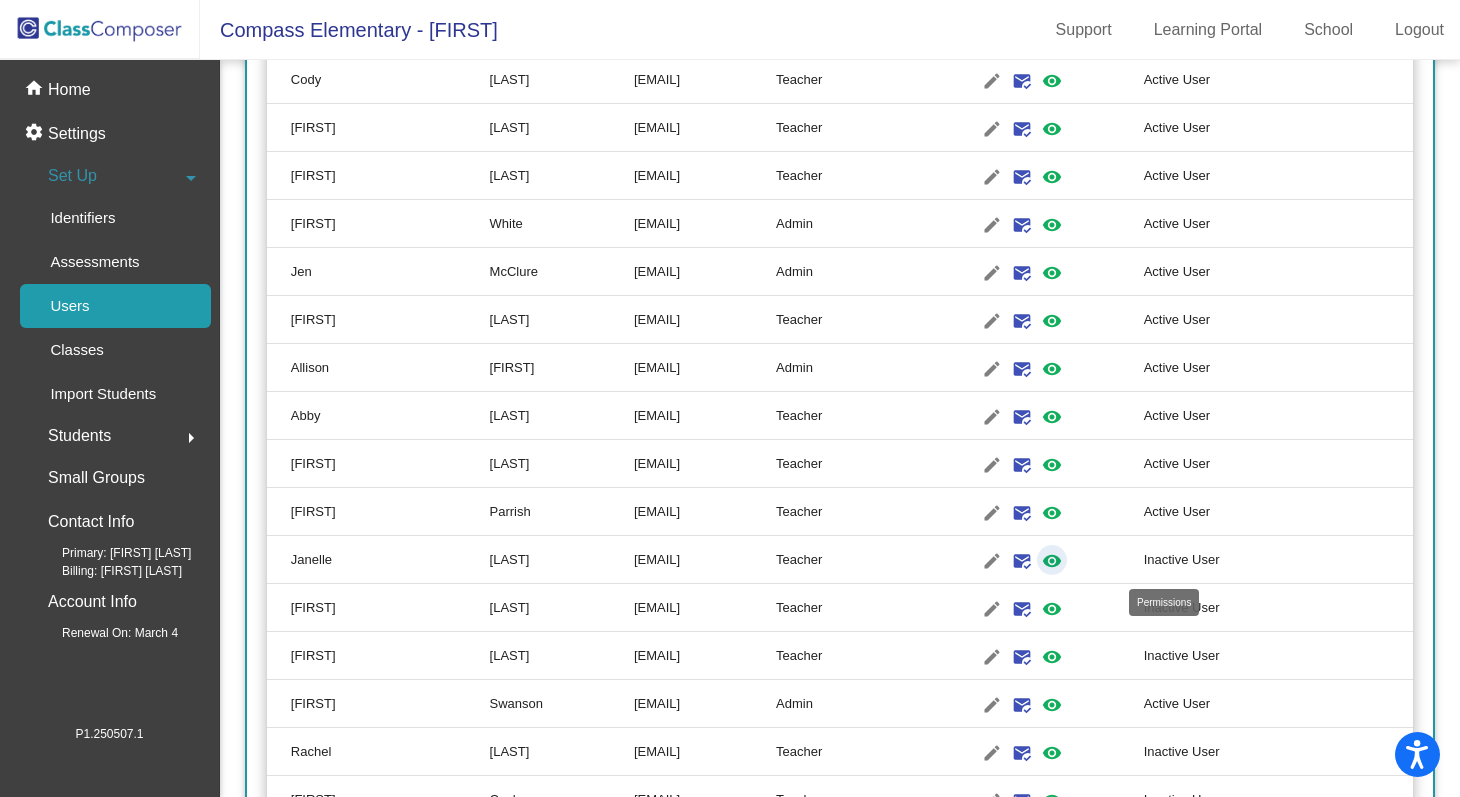 click on "visibility" 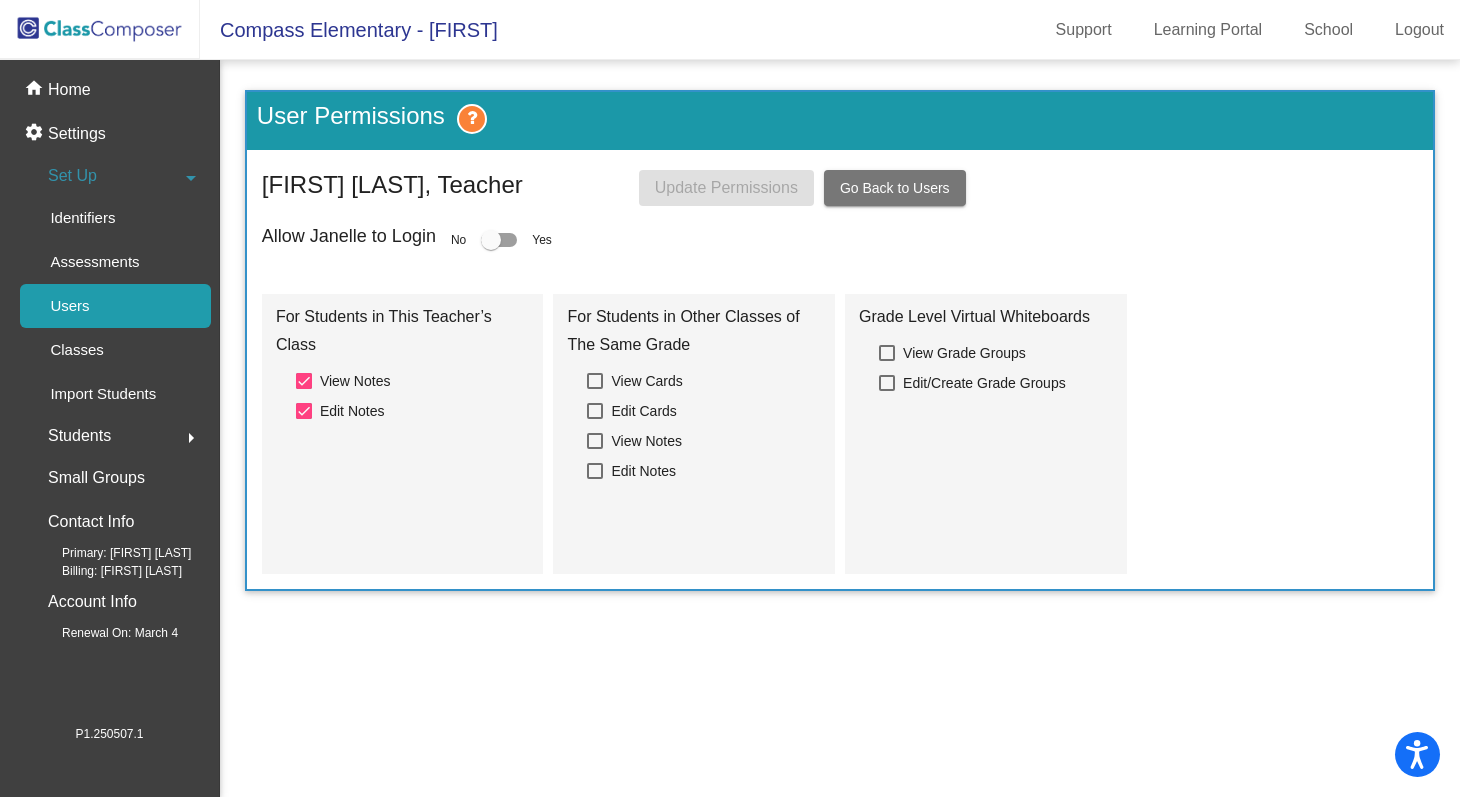 click on "Go Back to Users" 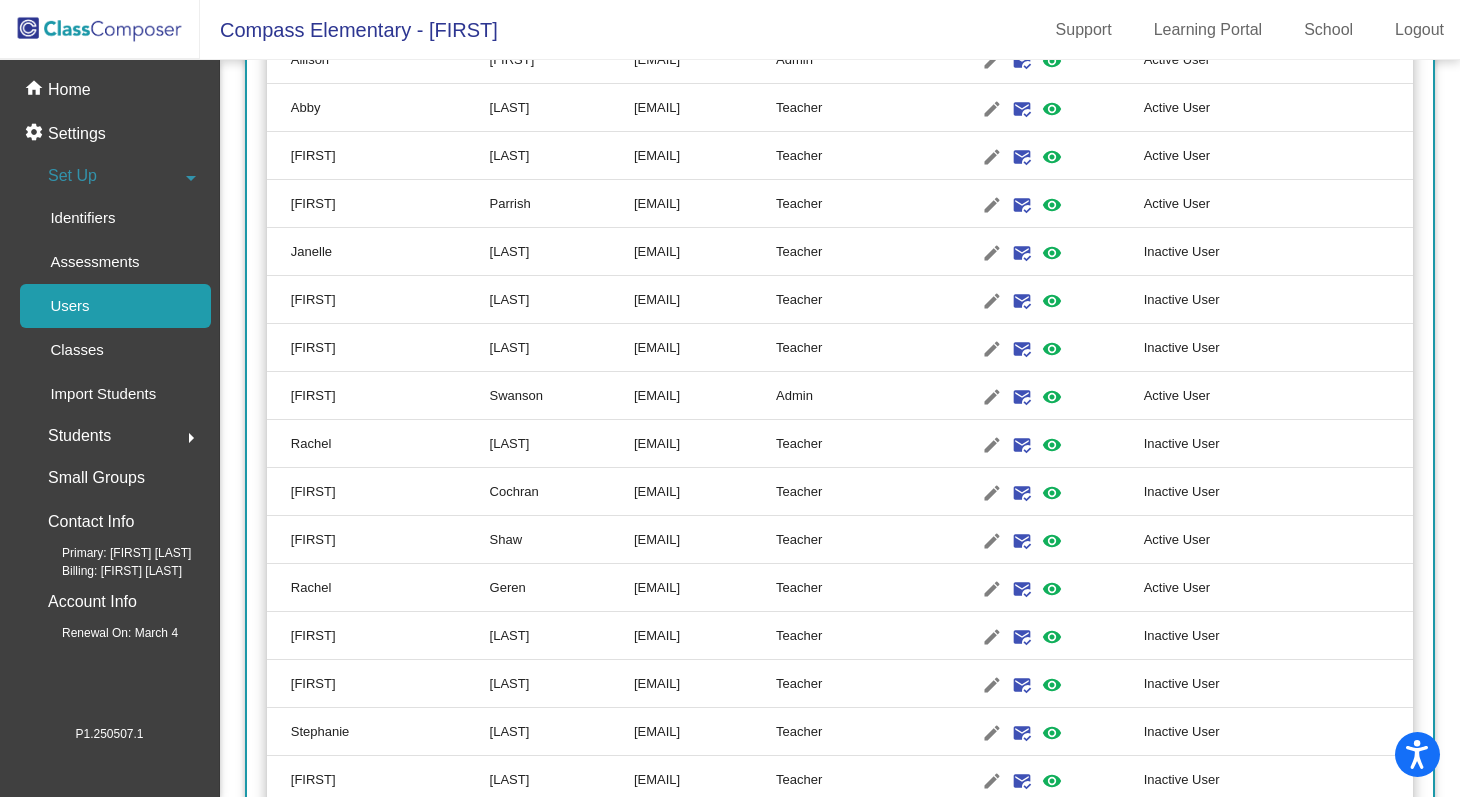 scroll, scrollTop: 1318, scrollLeft: 0, axis: vertical 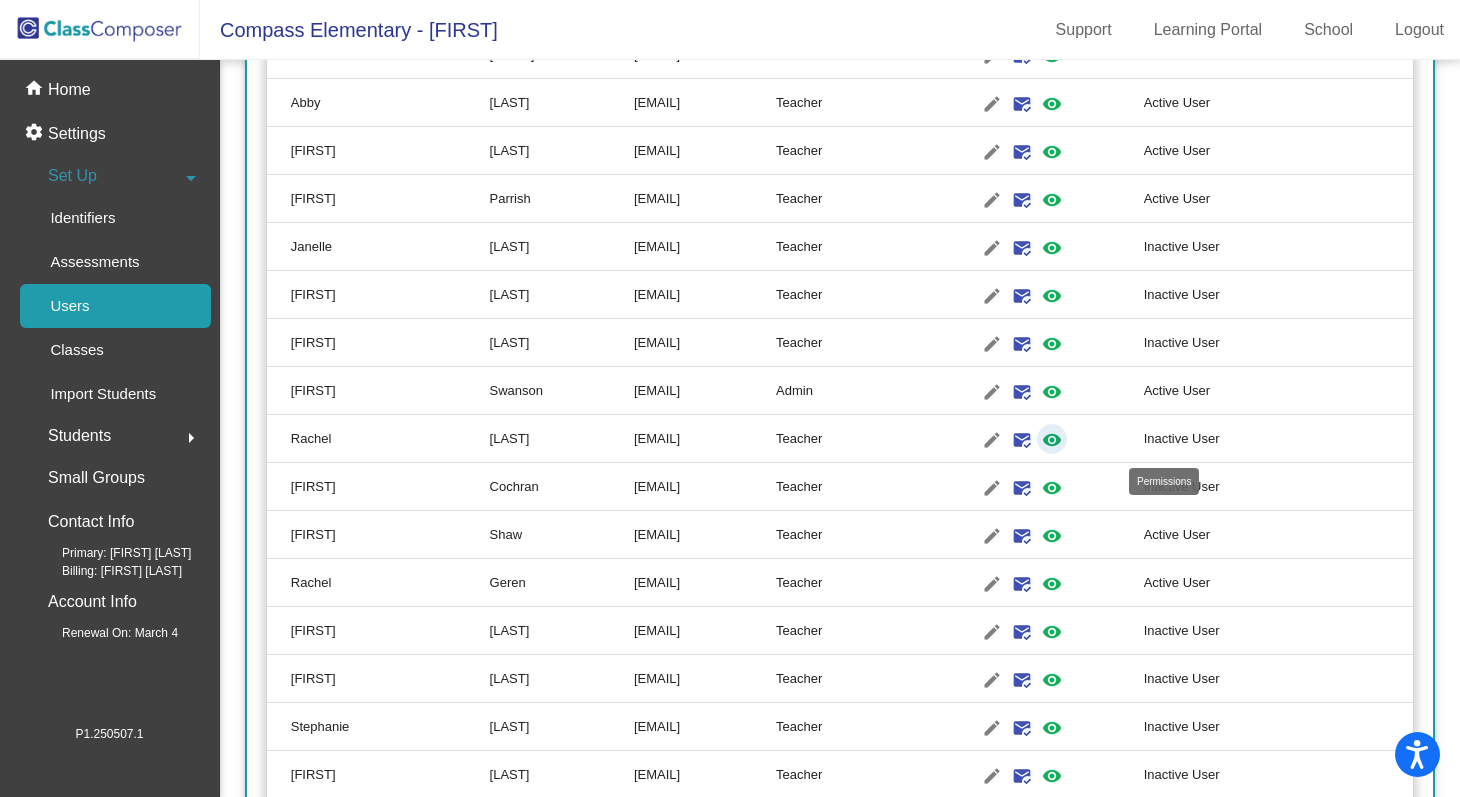 click on "visibility" 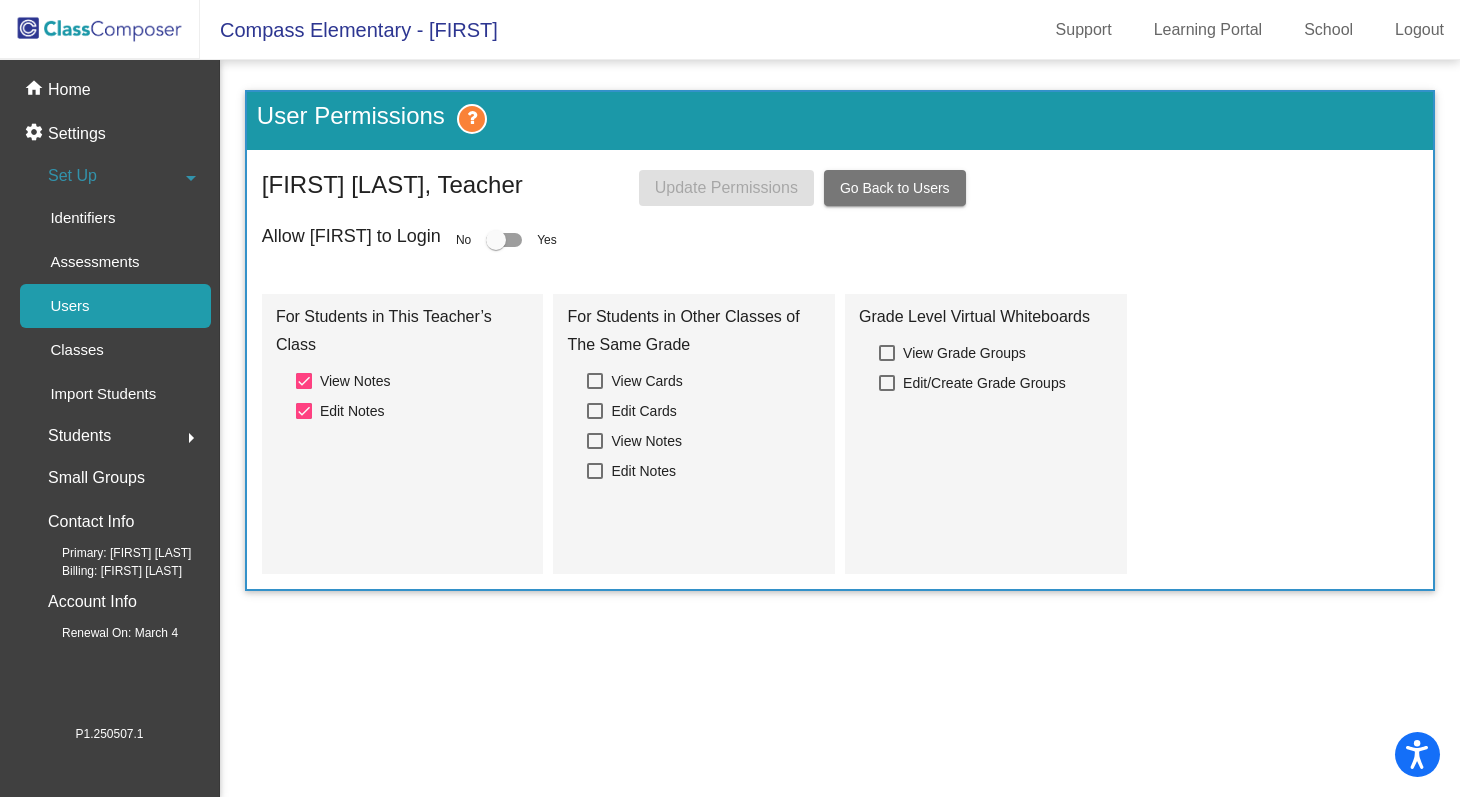 click at bounding box center (496, 240) 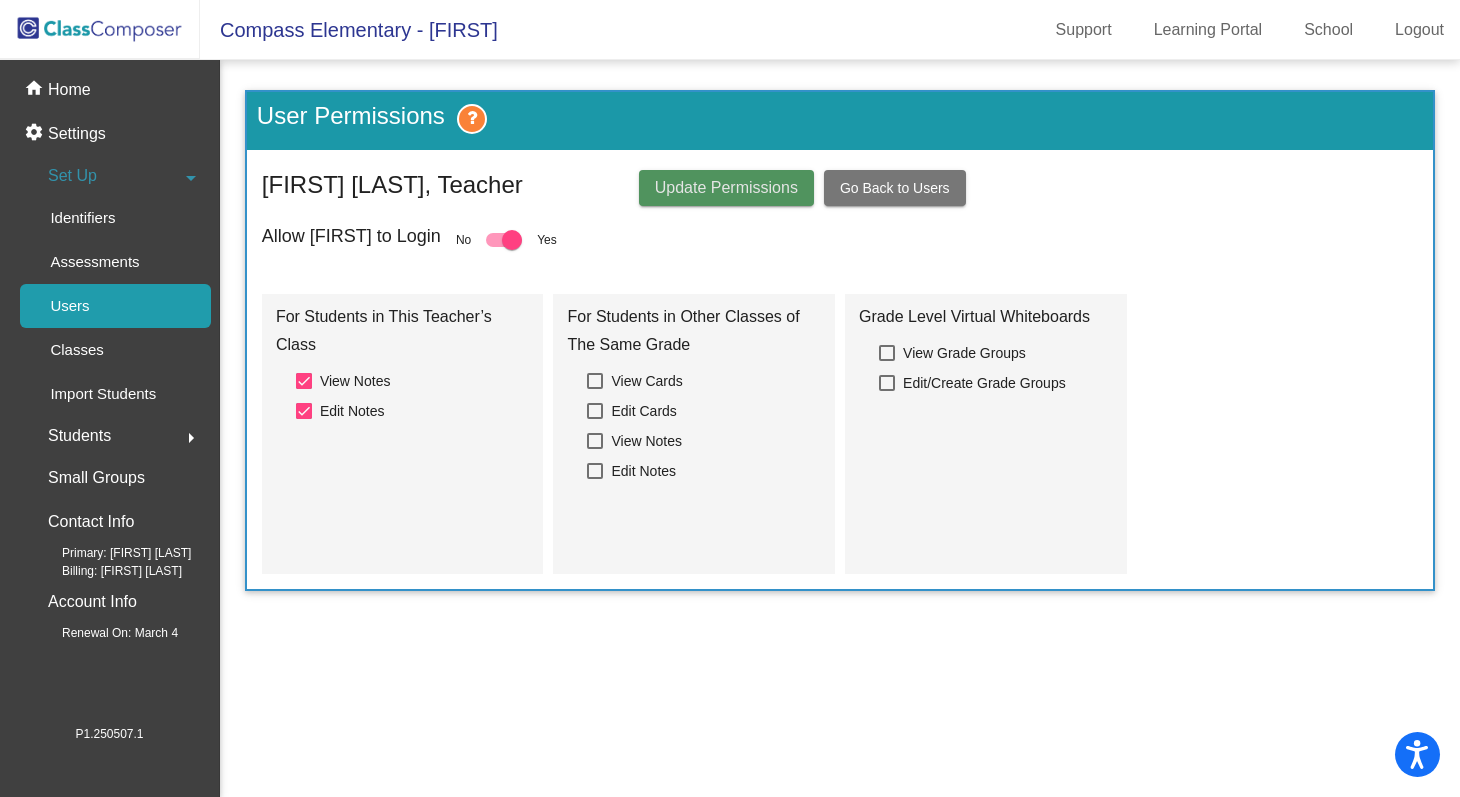 click on "Update Permissions" 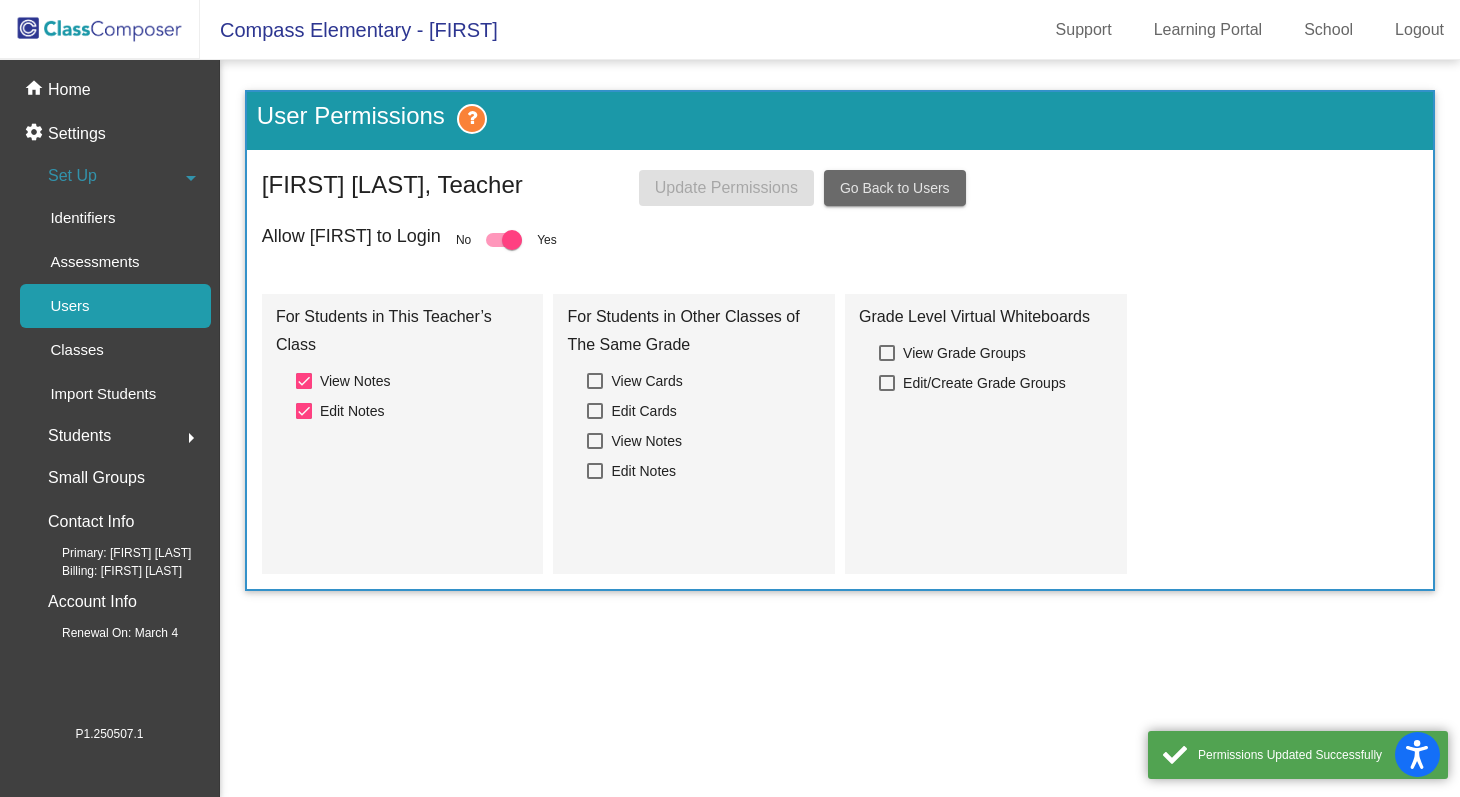 click on "Go Back to Users" 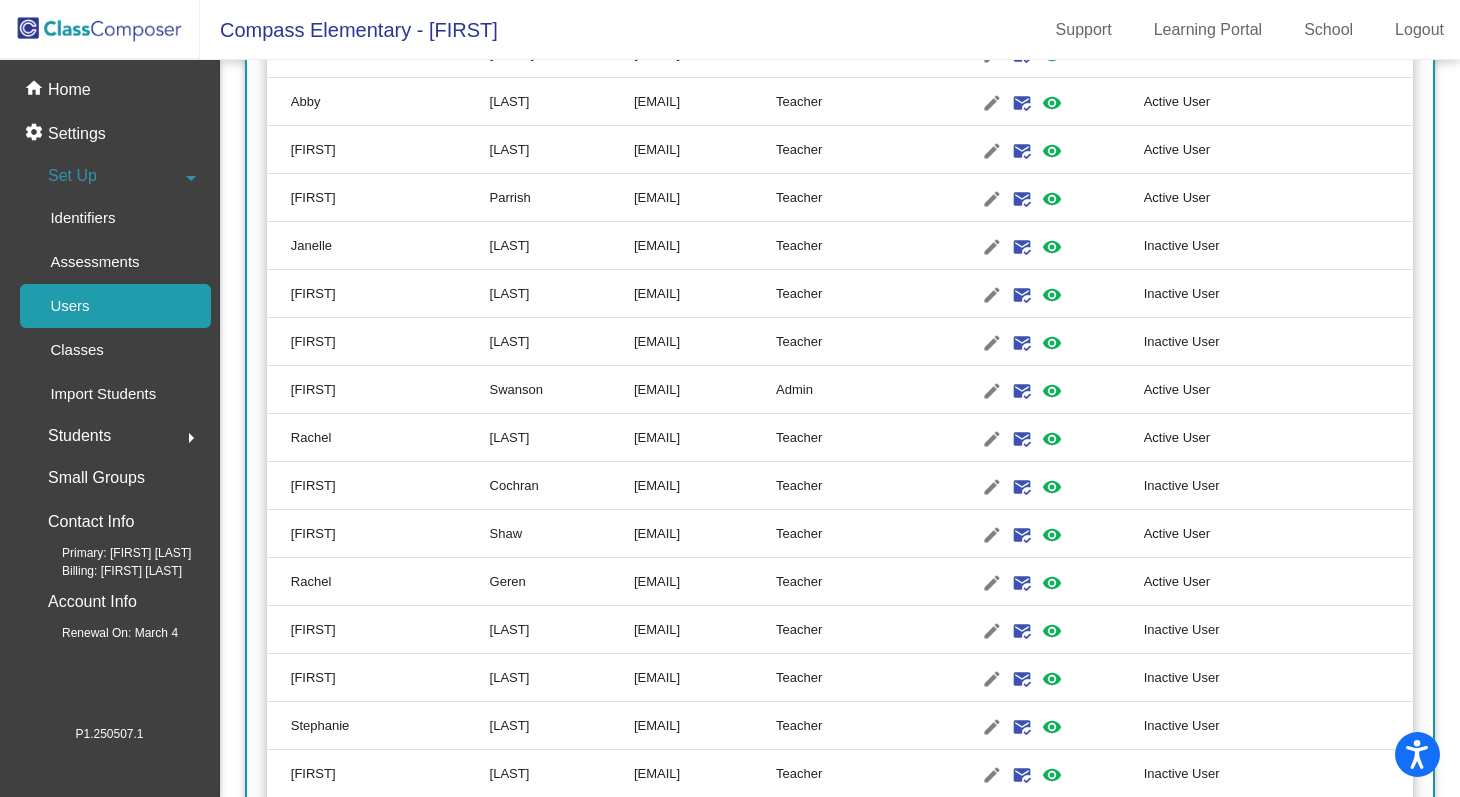 scroll, scrollTop: 1334, scrollLeft: 0, axis: vertical 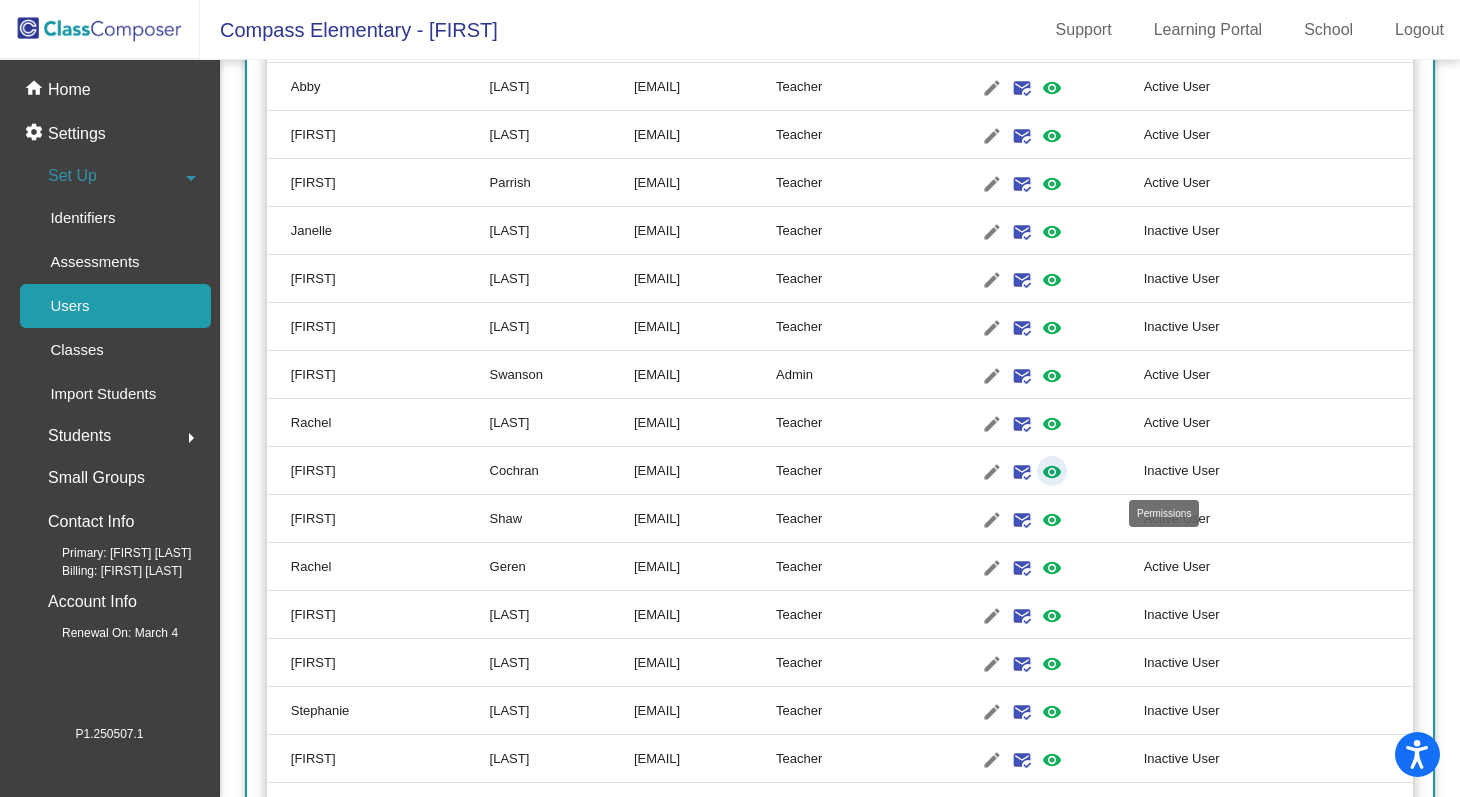 click on "visibility" 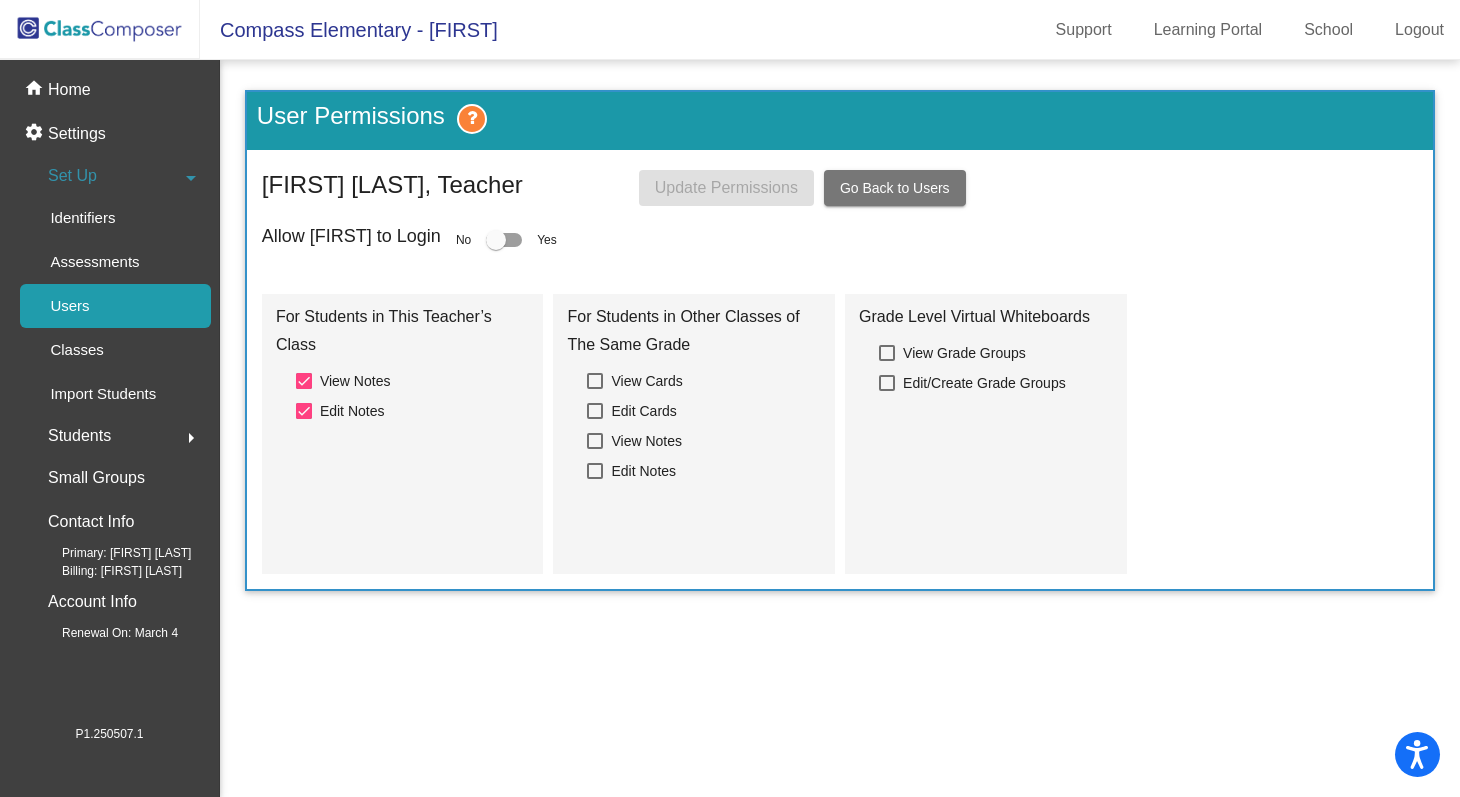 click at bounding box center [496, 240] 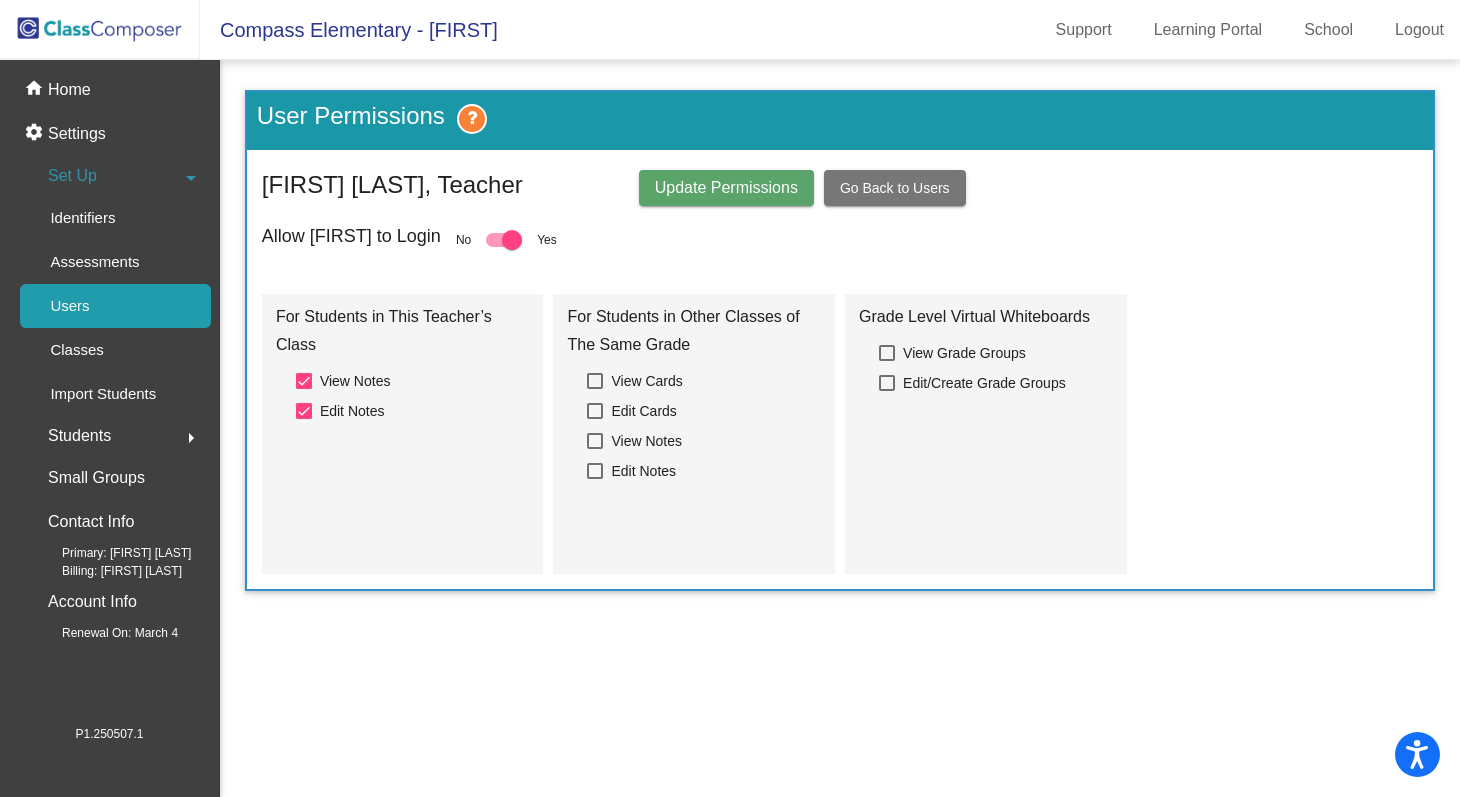 click on "Update Permissions" 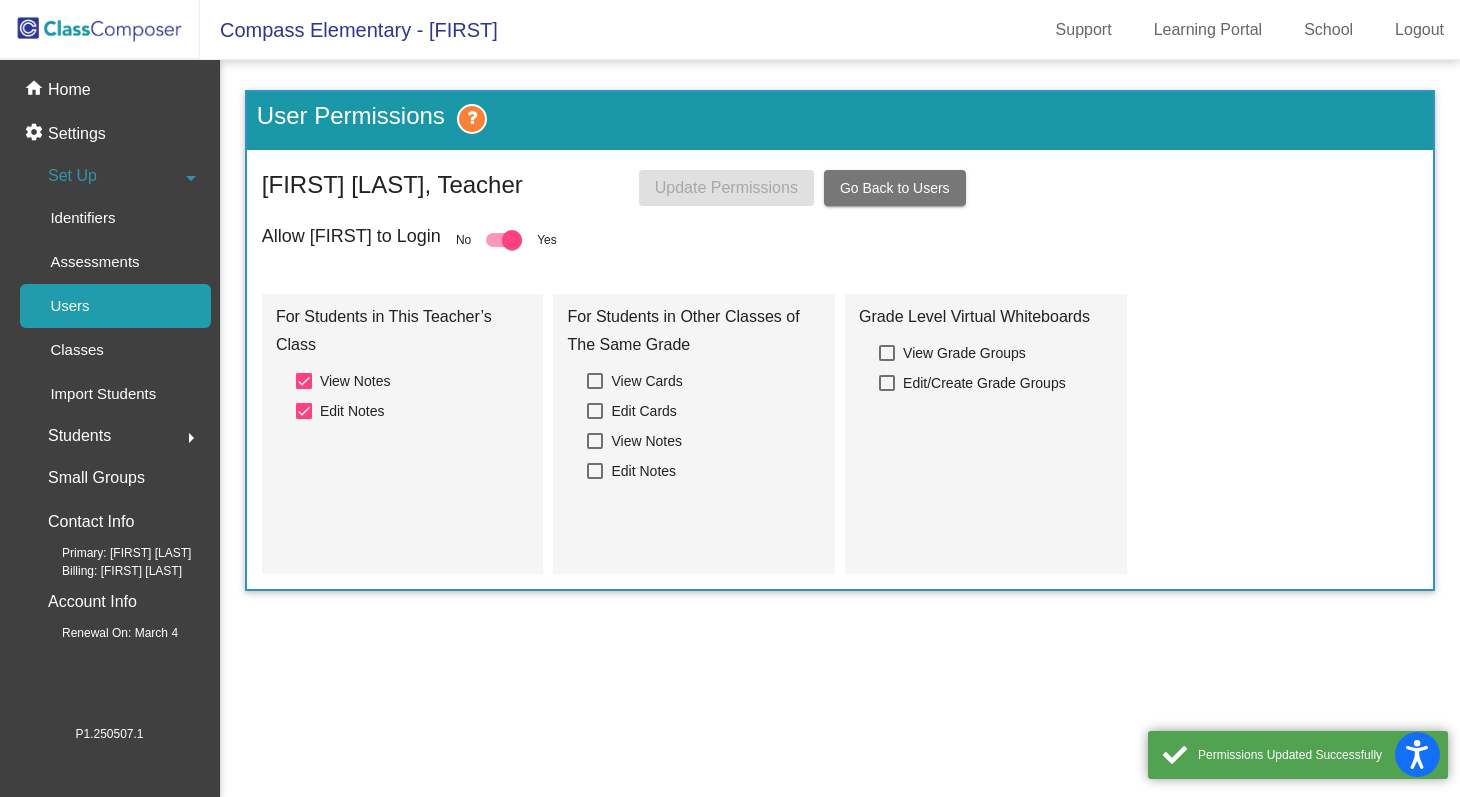 click on "User Permissions  [FIRST] [LAST], Teacher Update Permissions Go Back to Users Allow [FIRST] to Login No   Yes For Students in This Teacher’s Class   View Notes   Edit Notes For Students in Other Classes of The Same Grade   View Cards   Edit Cards   View Notes   Edit Notes Grade Level Virtual Whiteboards   View Grade Groups   Edit/Create Grade Groups" 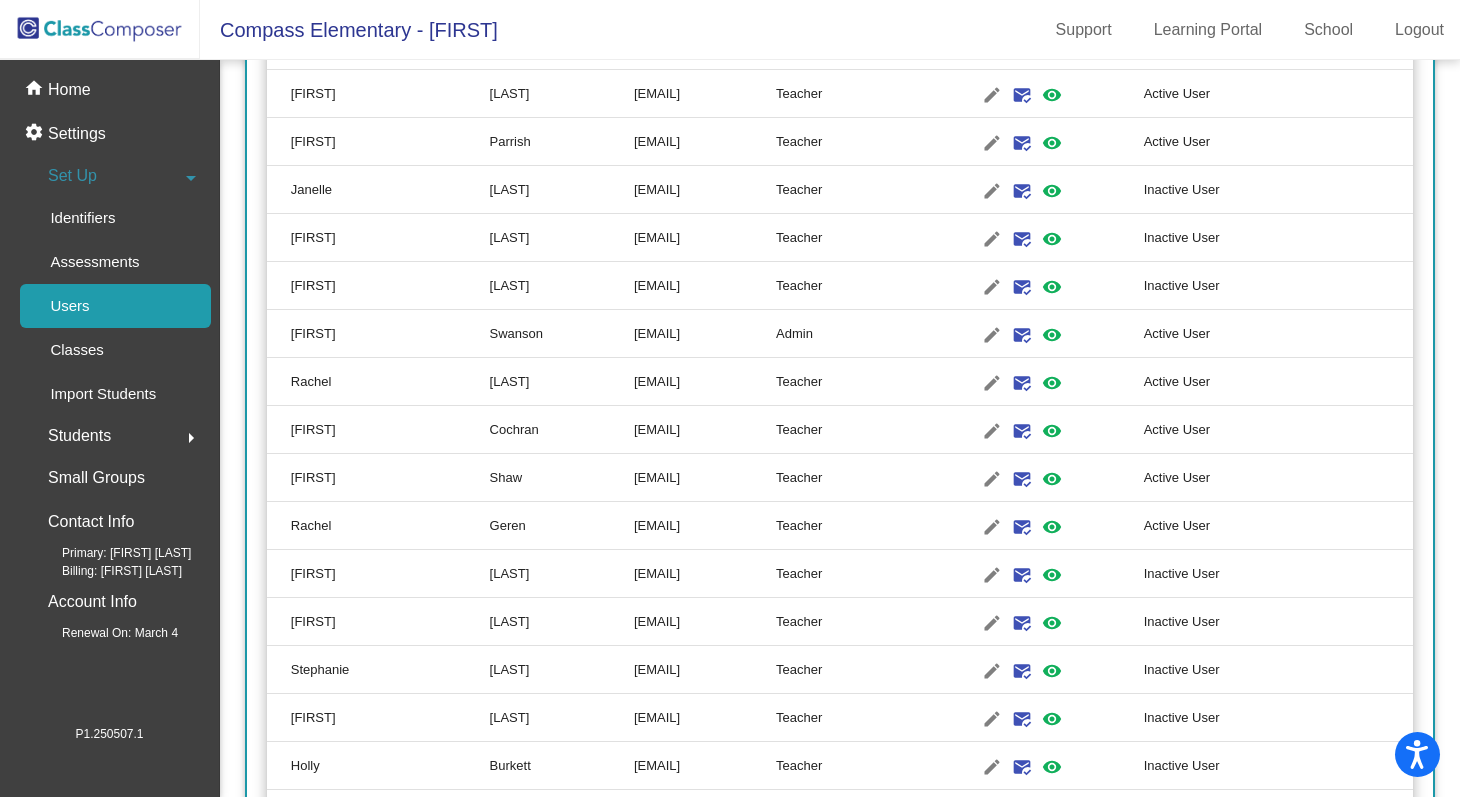 scroll, scrollTop: 1409, scrollLeft: 0, axis: vertical 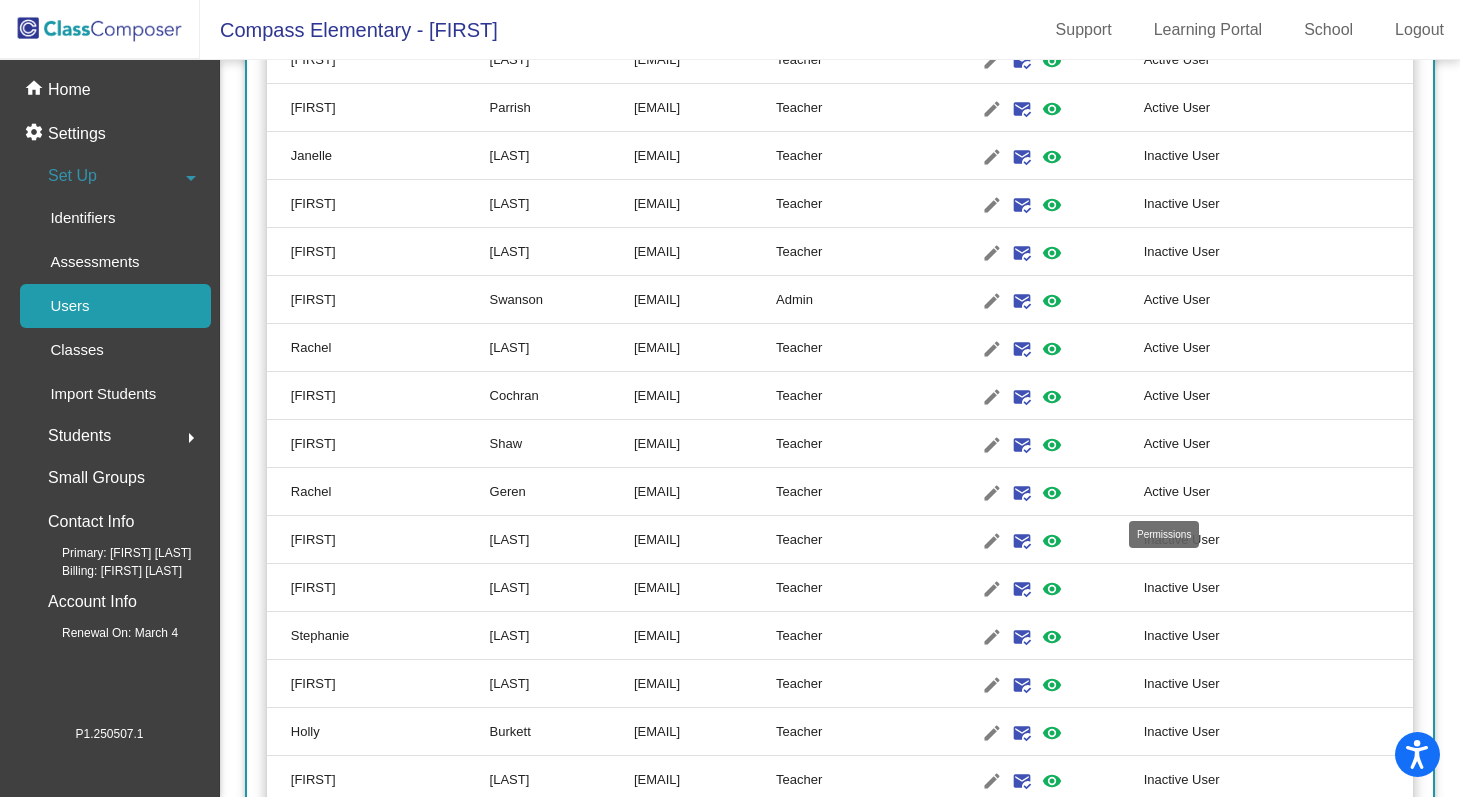 click on "visibility" 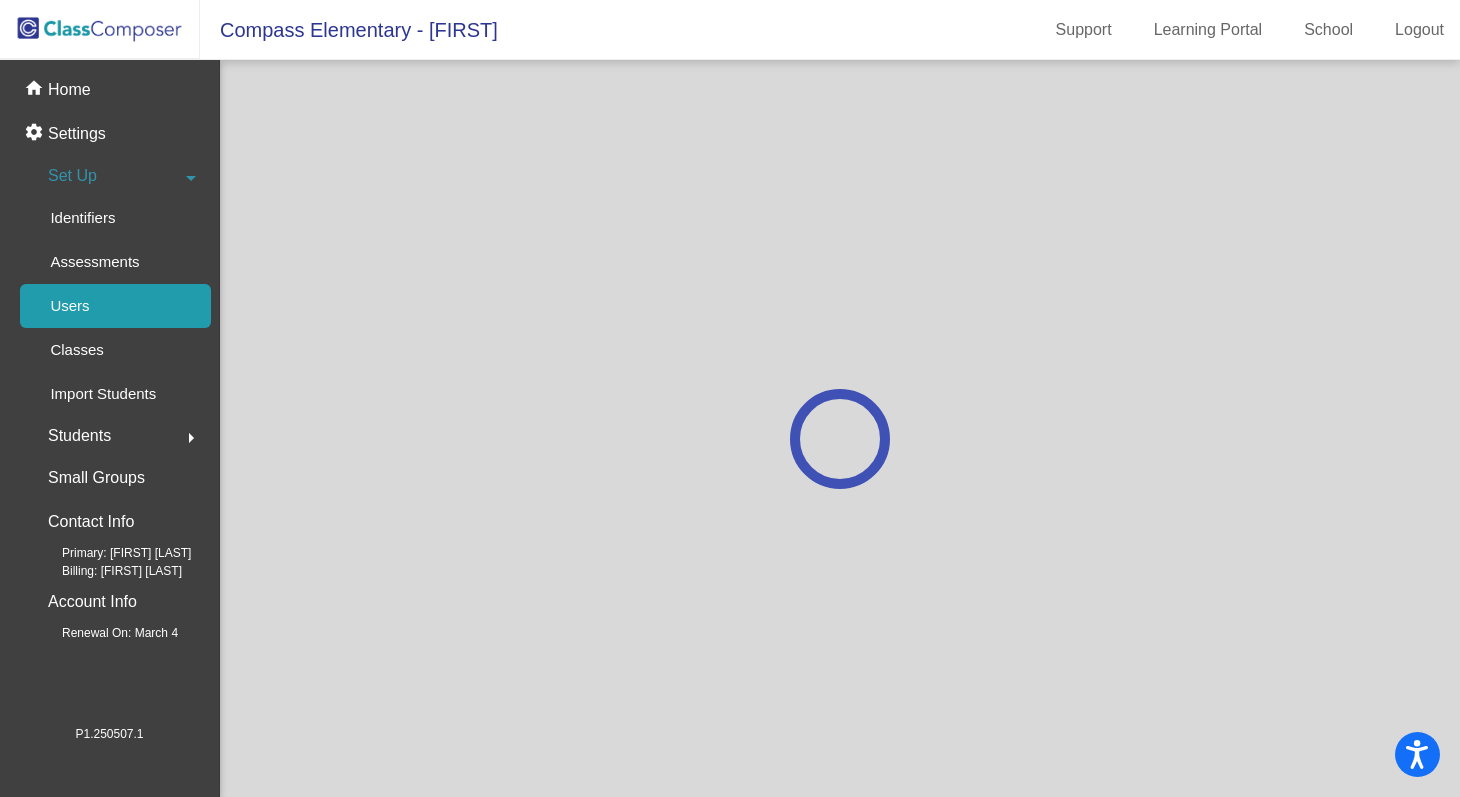 scroll, scrollTop: 0, scrollLeft: 0, axis: both 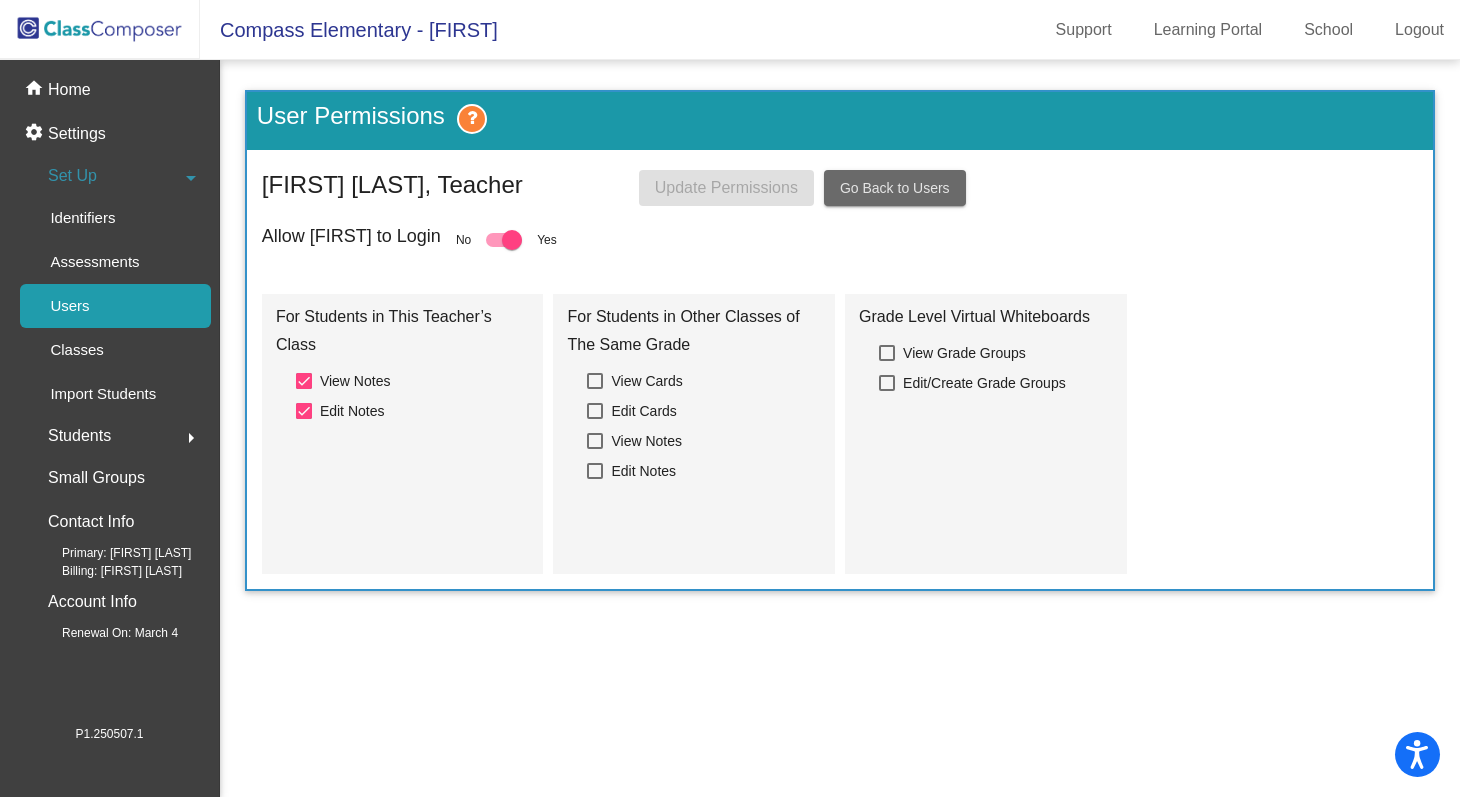 click on "Go Back to Users" 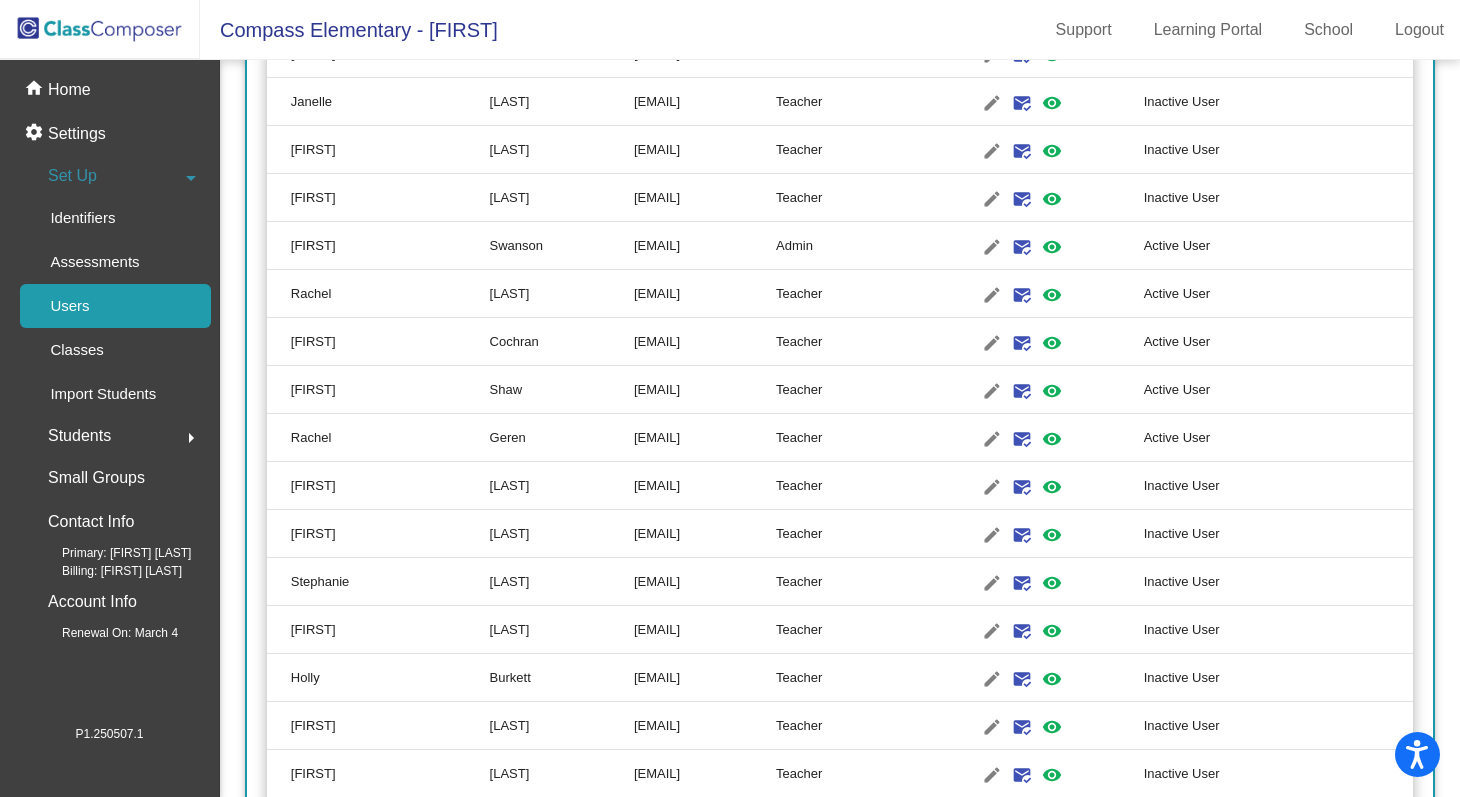 scroll, scrollTop: 1470, scrollLeft: 0, axis: vertical 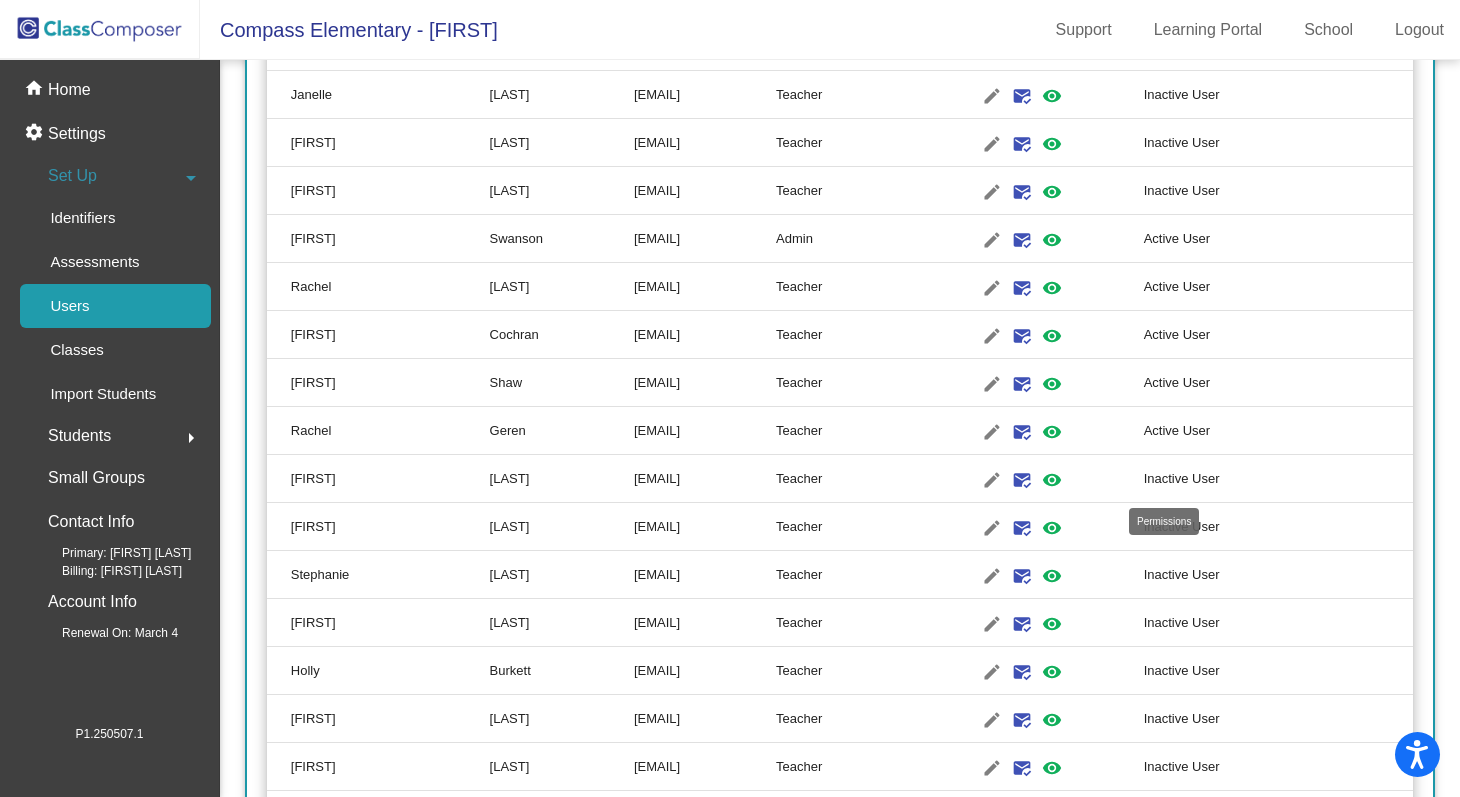 click on "visibility" 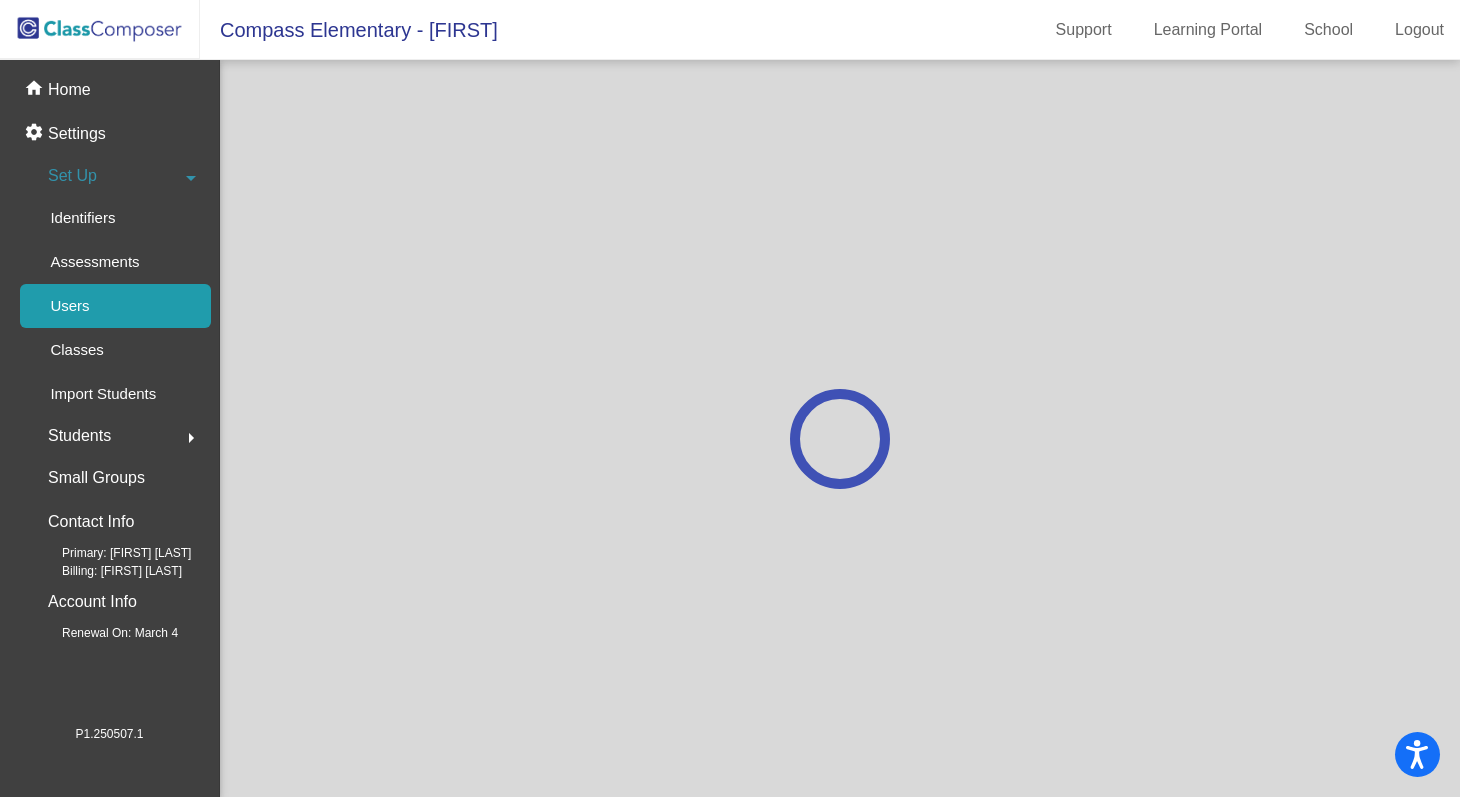 scroll, scrollTop: 0, scrollLeft: 0, axis: both 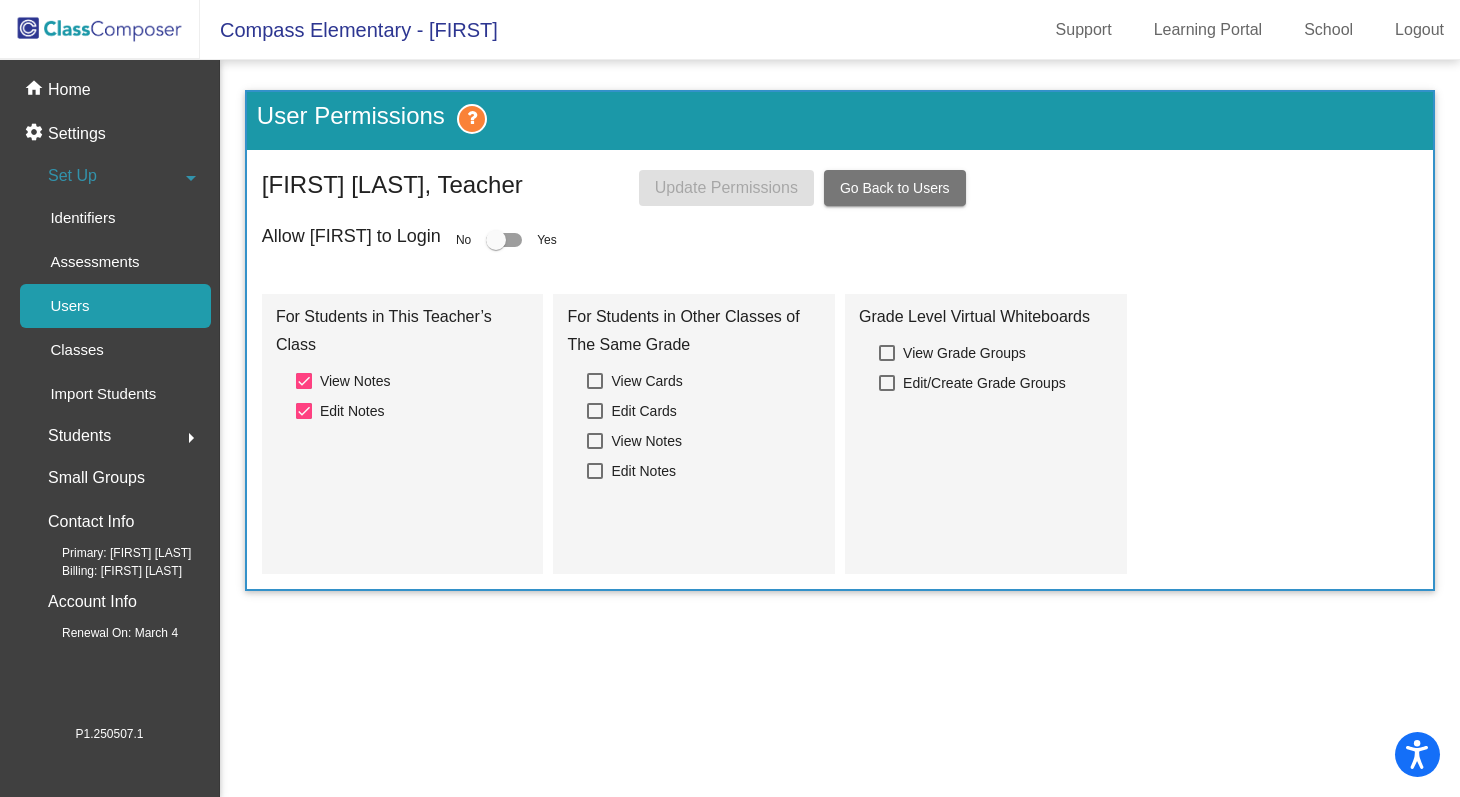 click at bounding box center (504, 240) 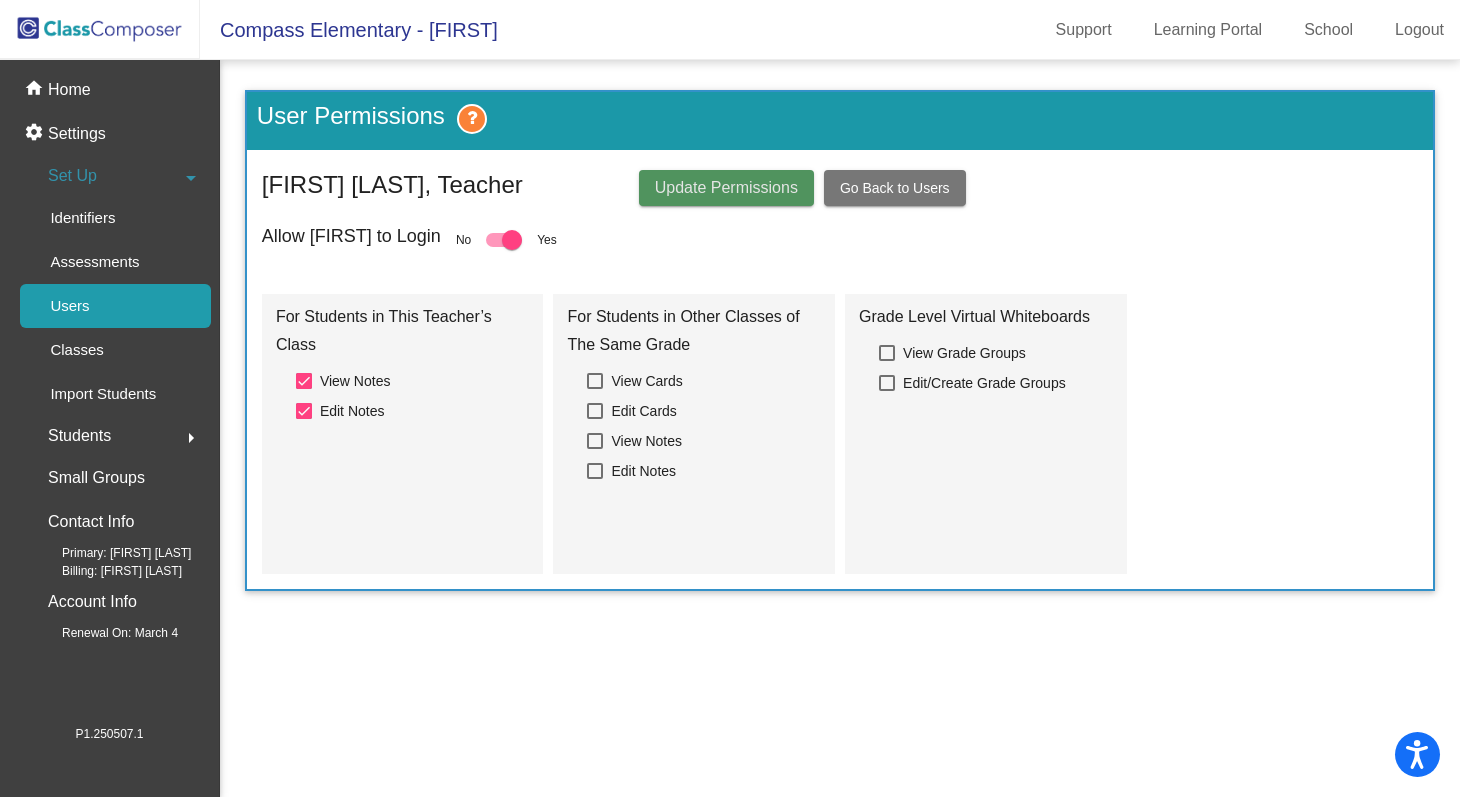 click on "Update Permissions" 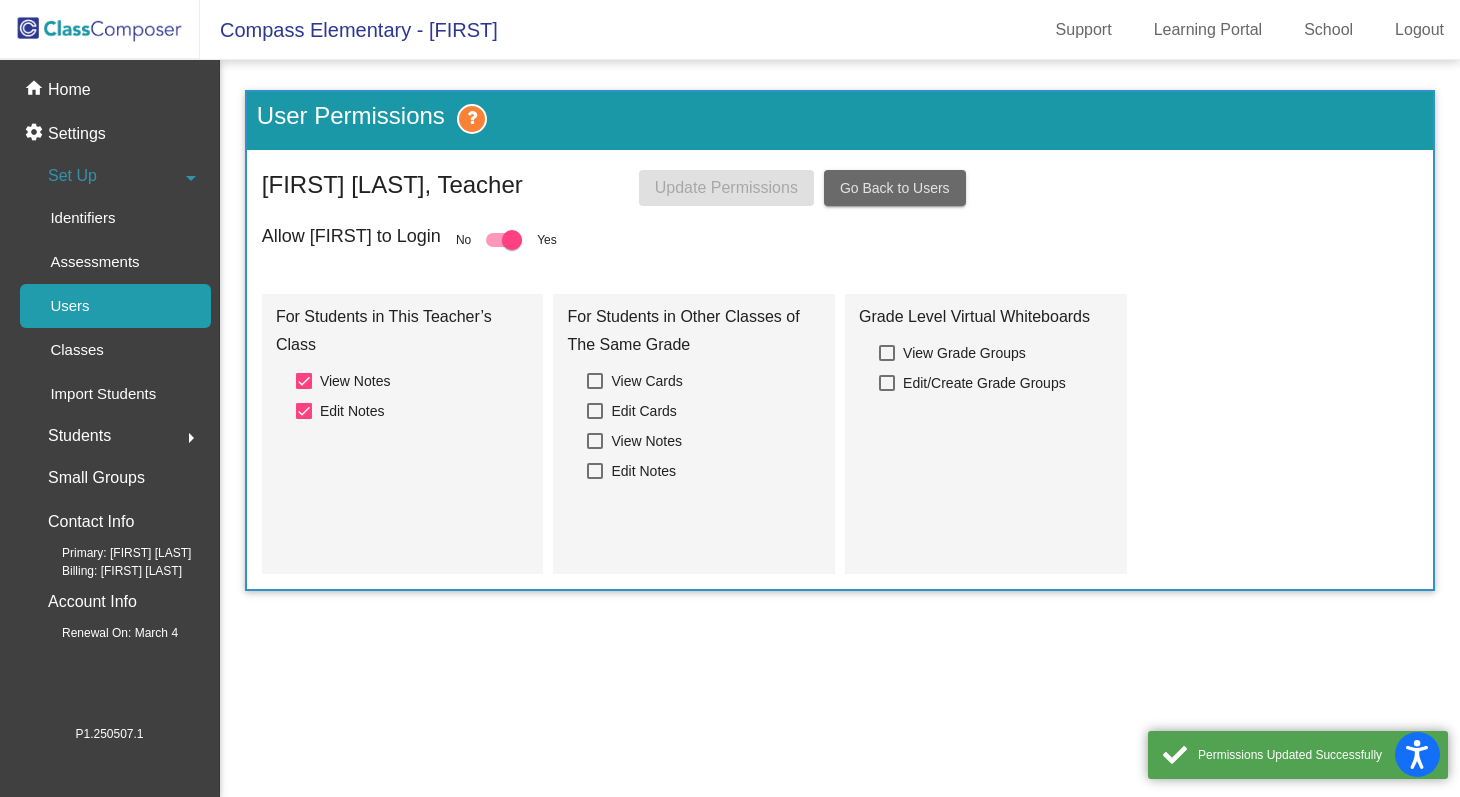 click on "Go Back to Users" 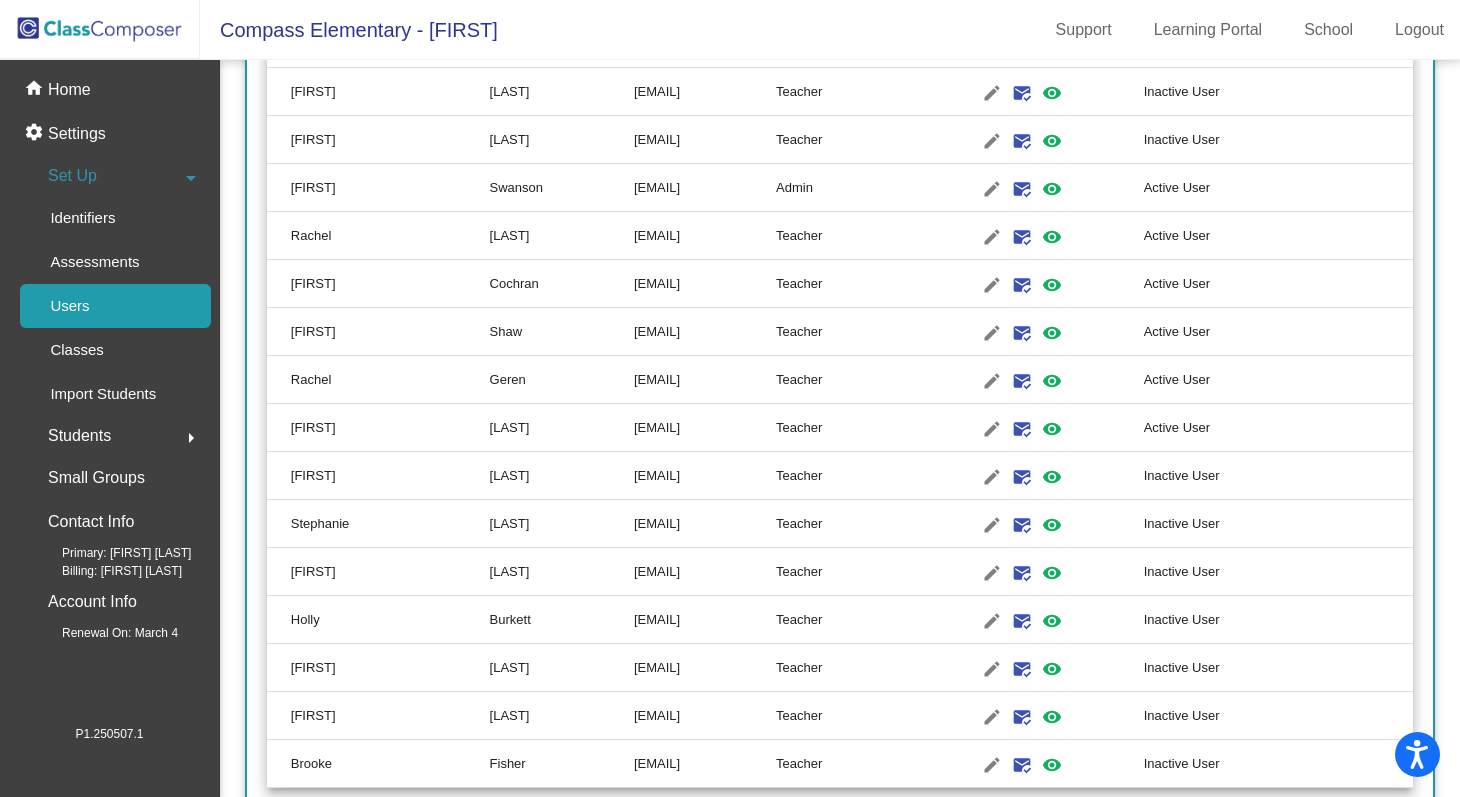 scroll, scrollTop: 1544, scrollLeft: 0, axis: vertical 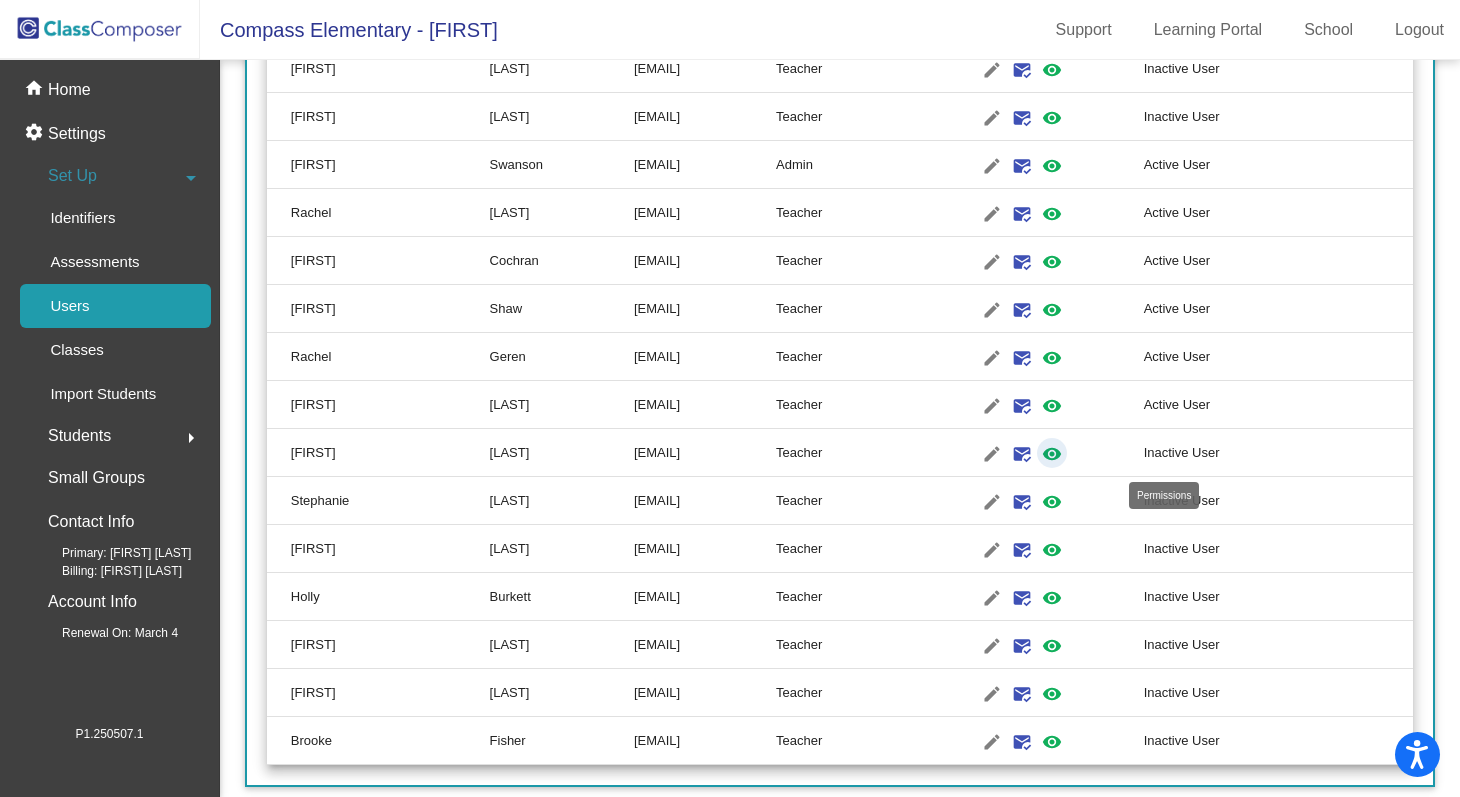 click on "visibility" 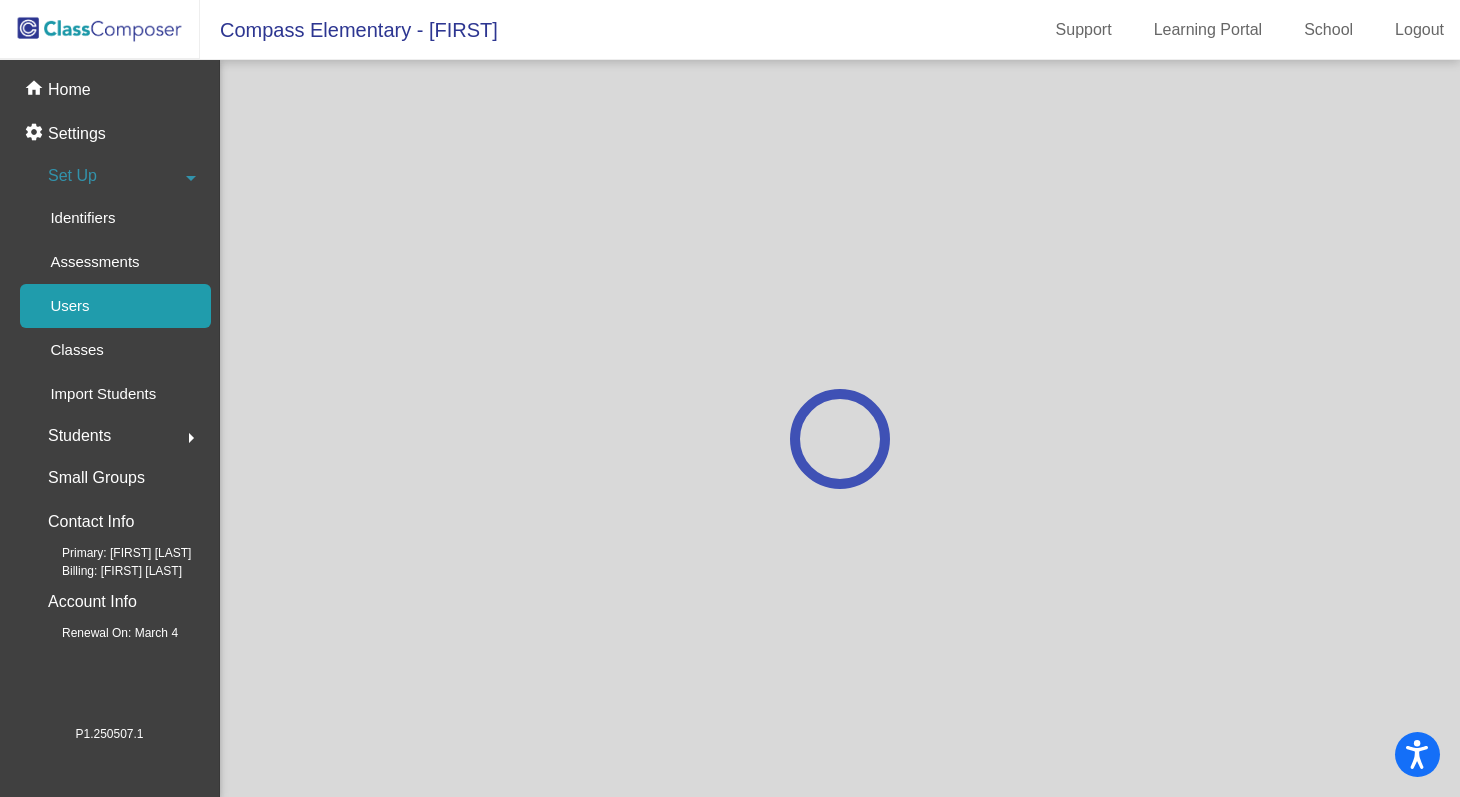 scroll, scrollTop: 0, scrollLeft: 0, axis: both 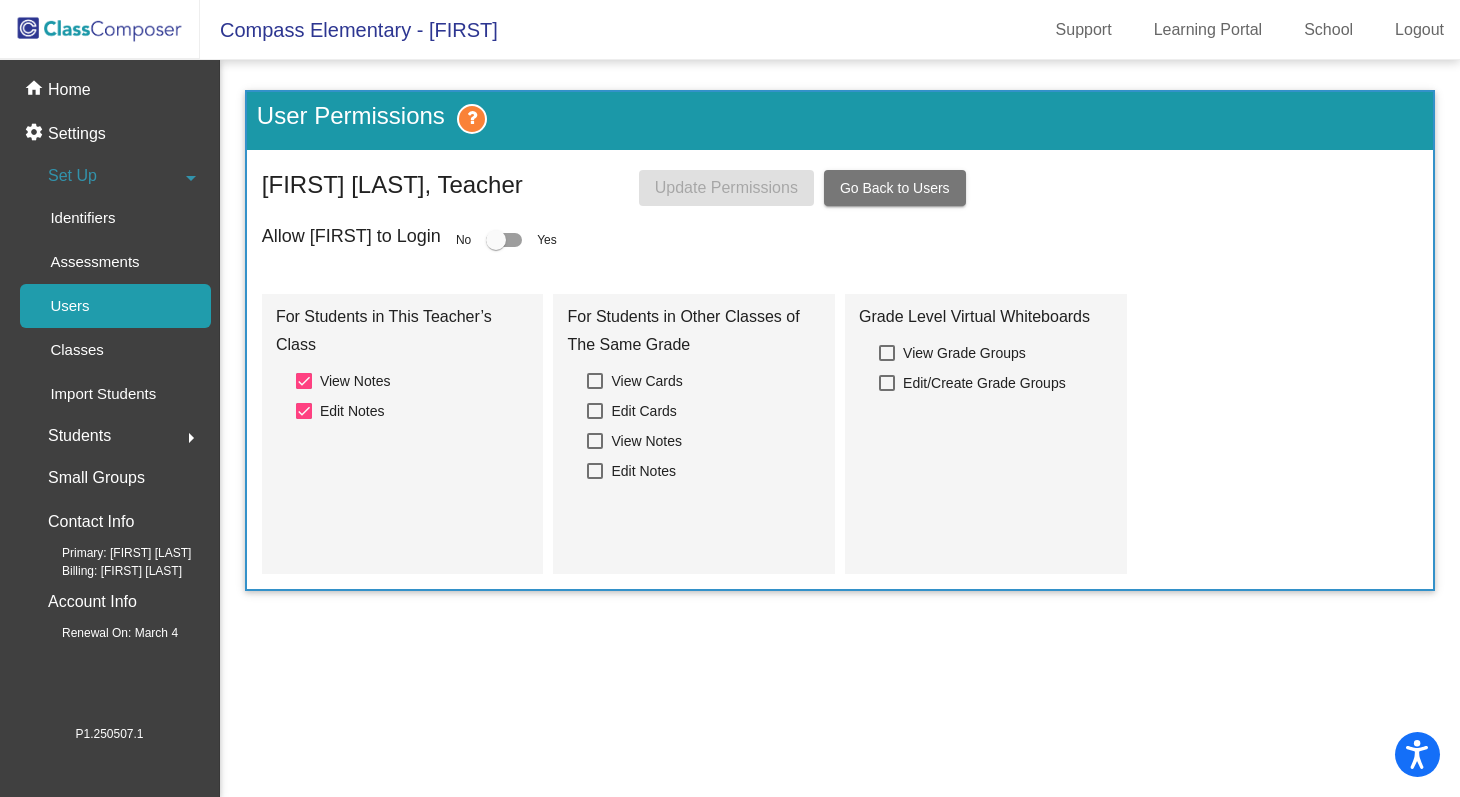 click at bounding box center (496, 240) 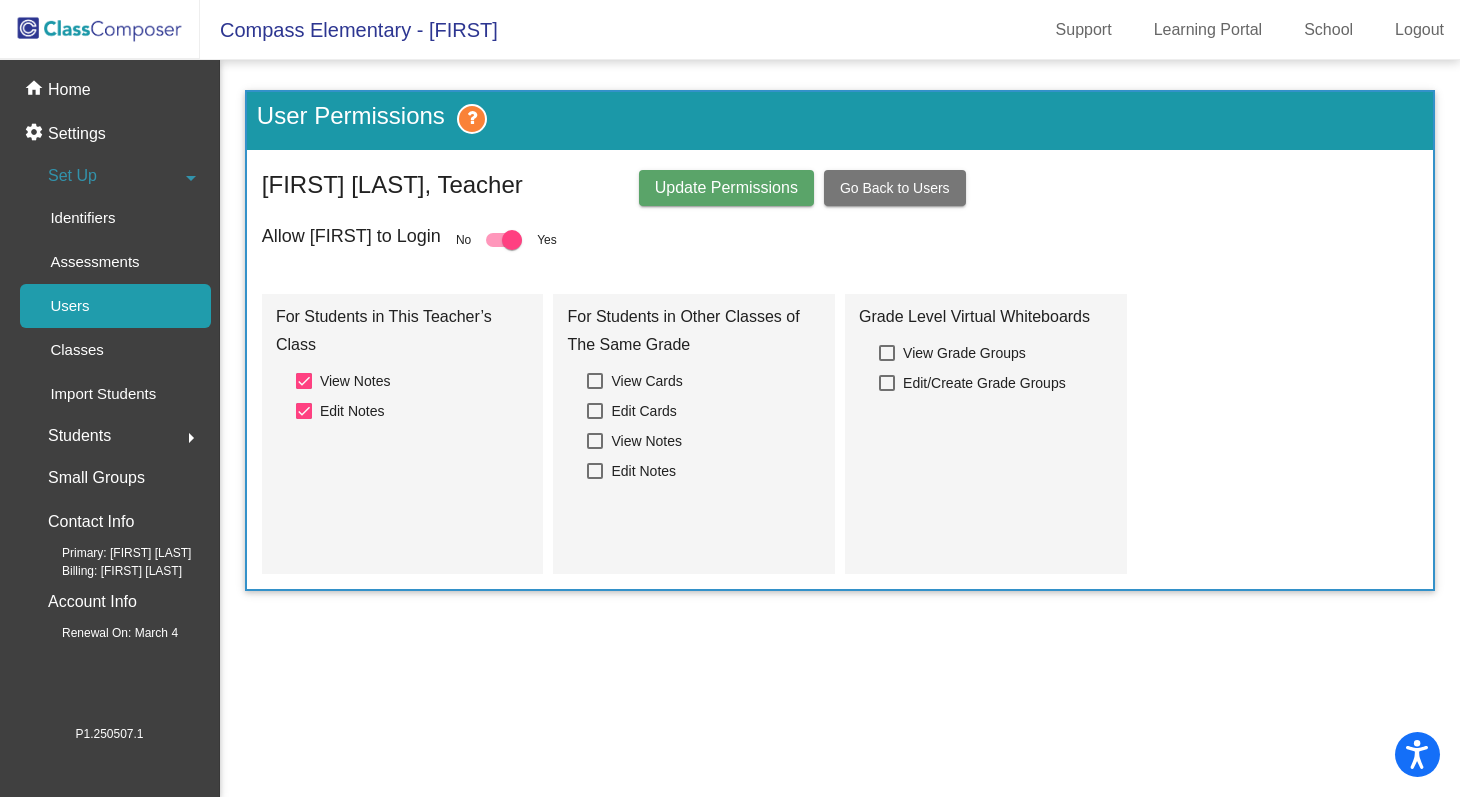 click on "Update Permissions" 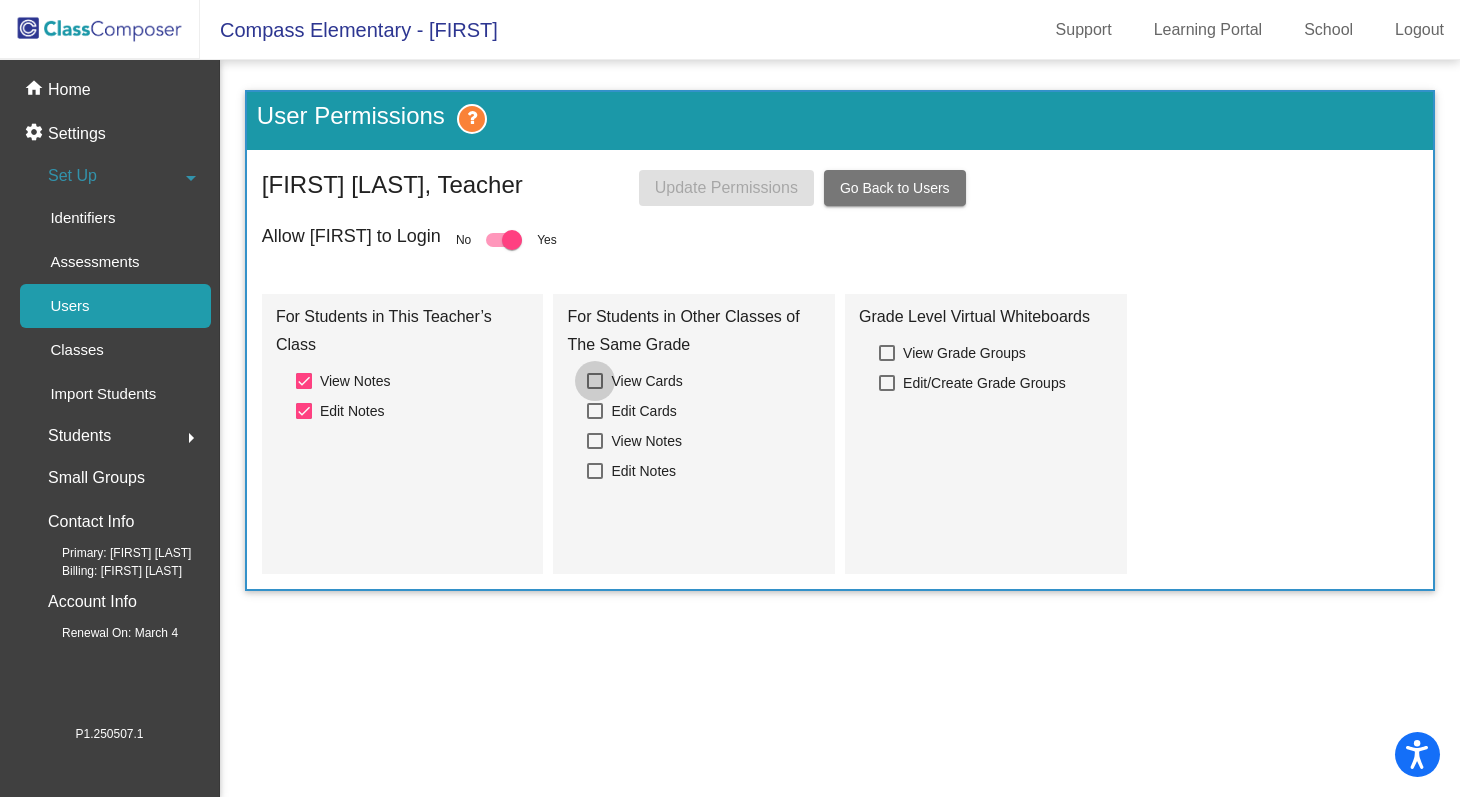 click at bounding box center [595, 381] 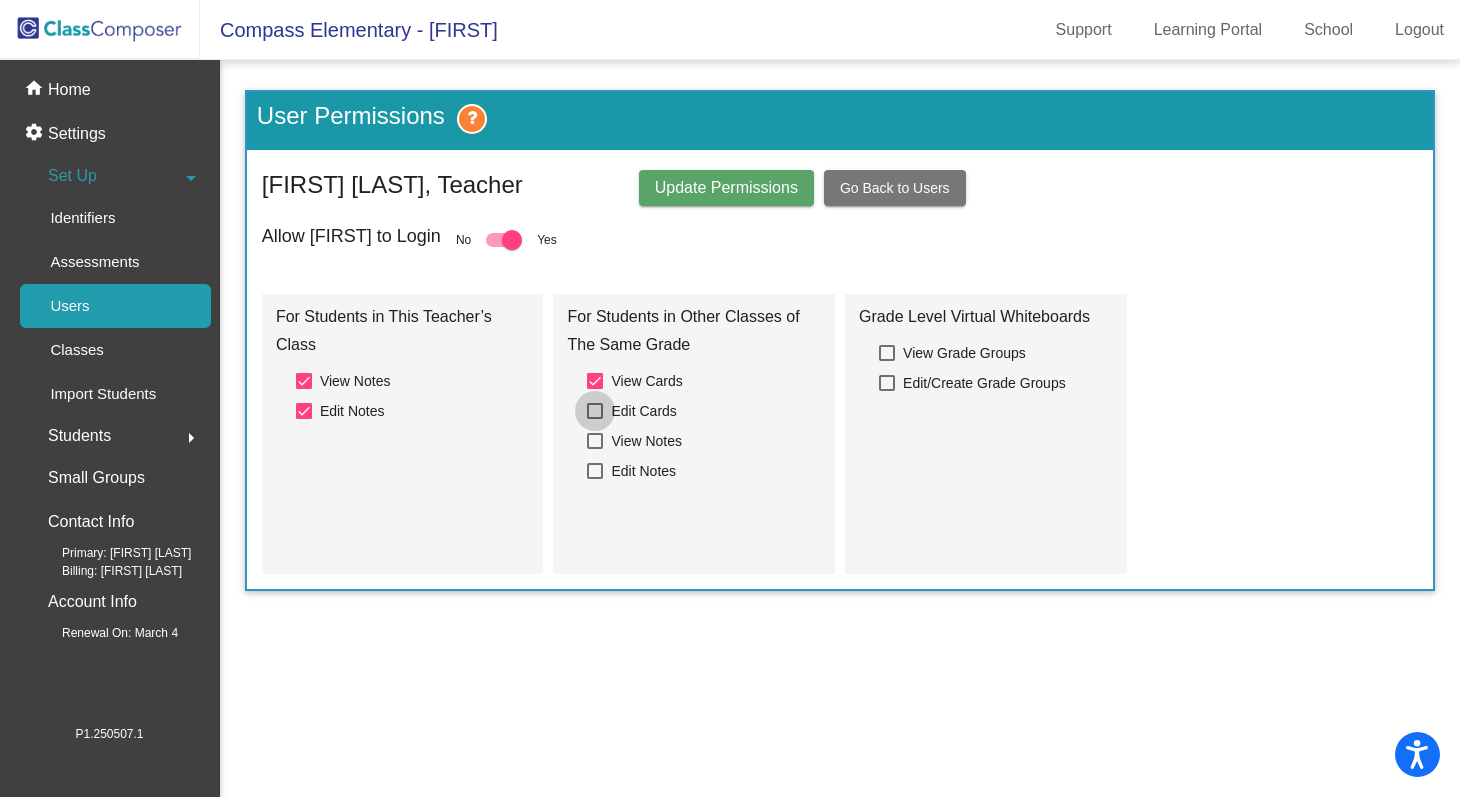 click at bounding box center (595, 411) 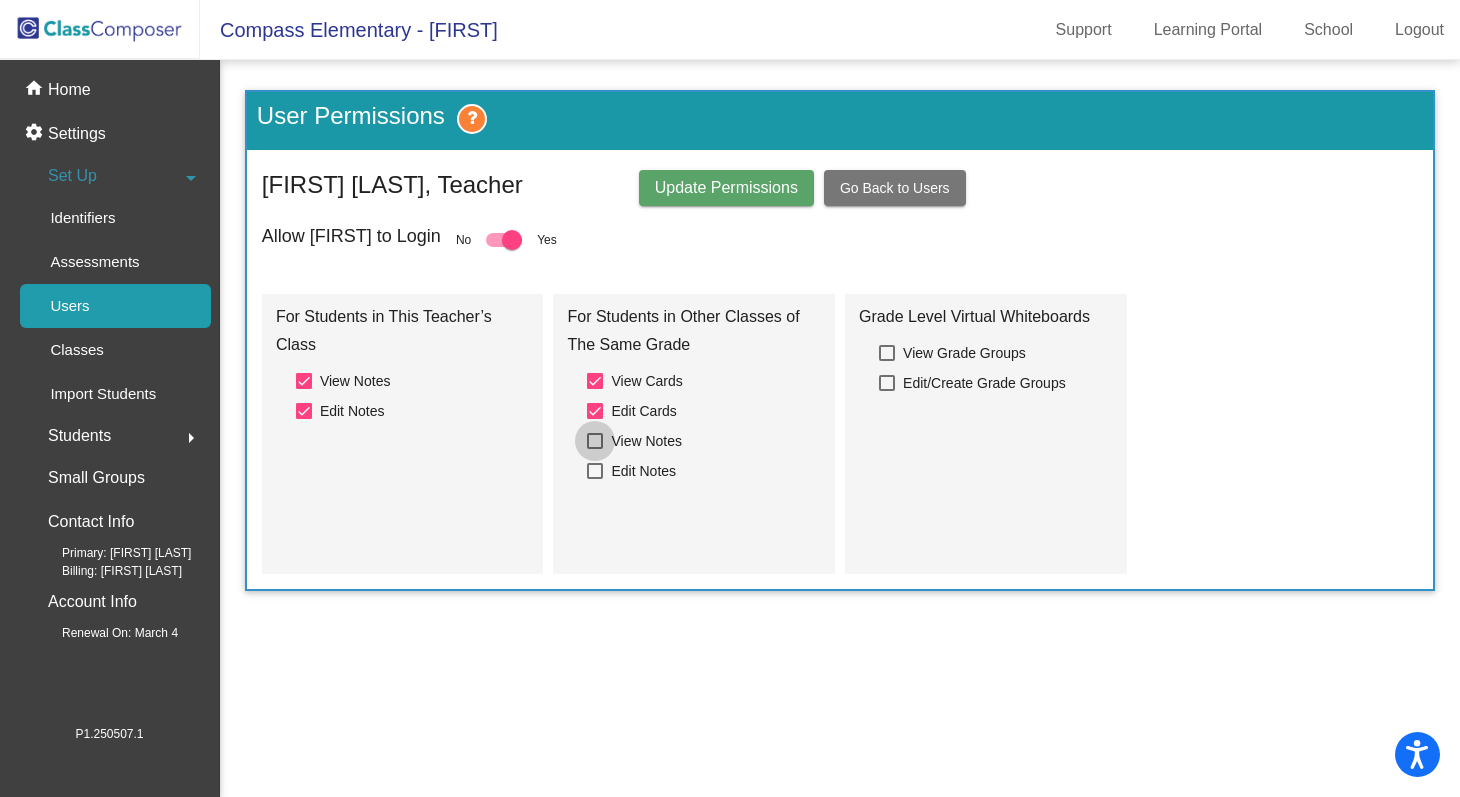 click at bounding box center [595, 441] 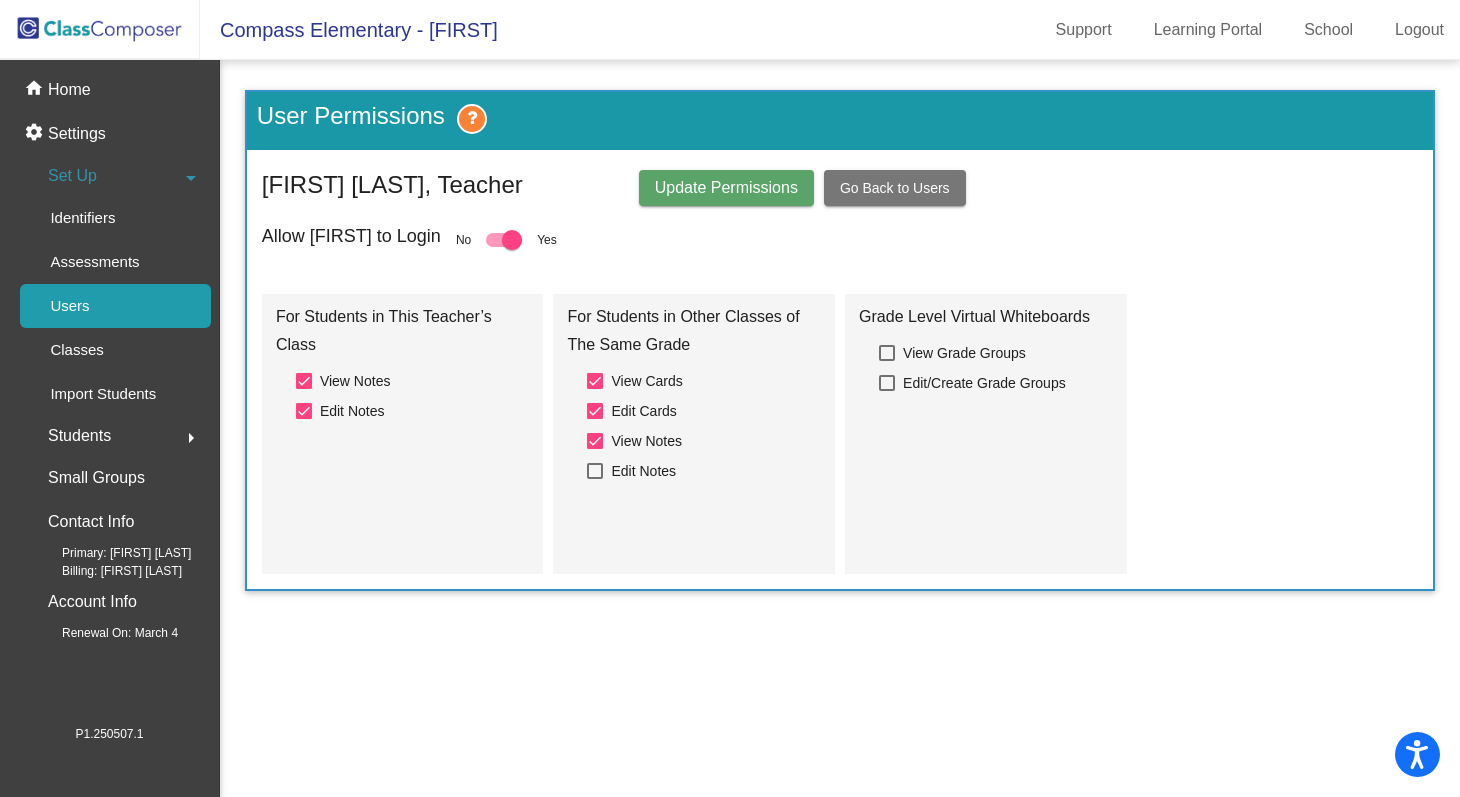 click at bounding box center [595, 471] 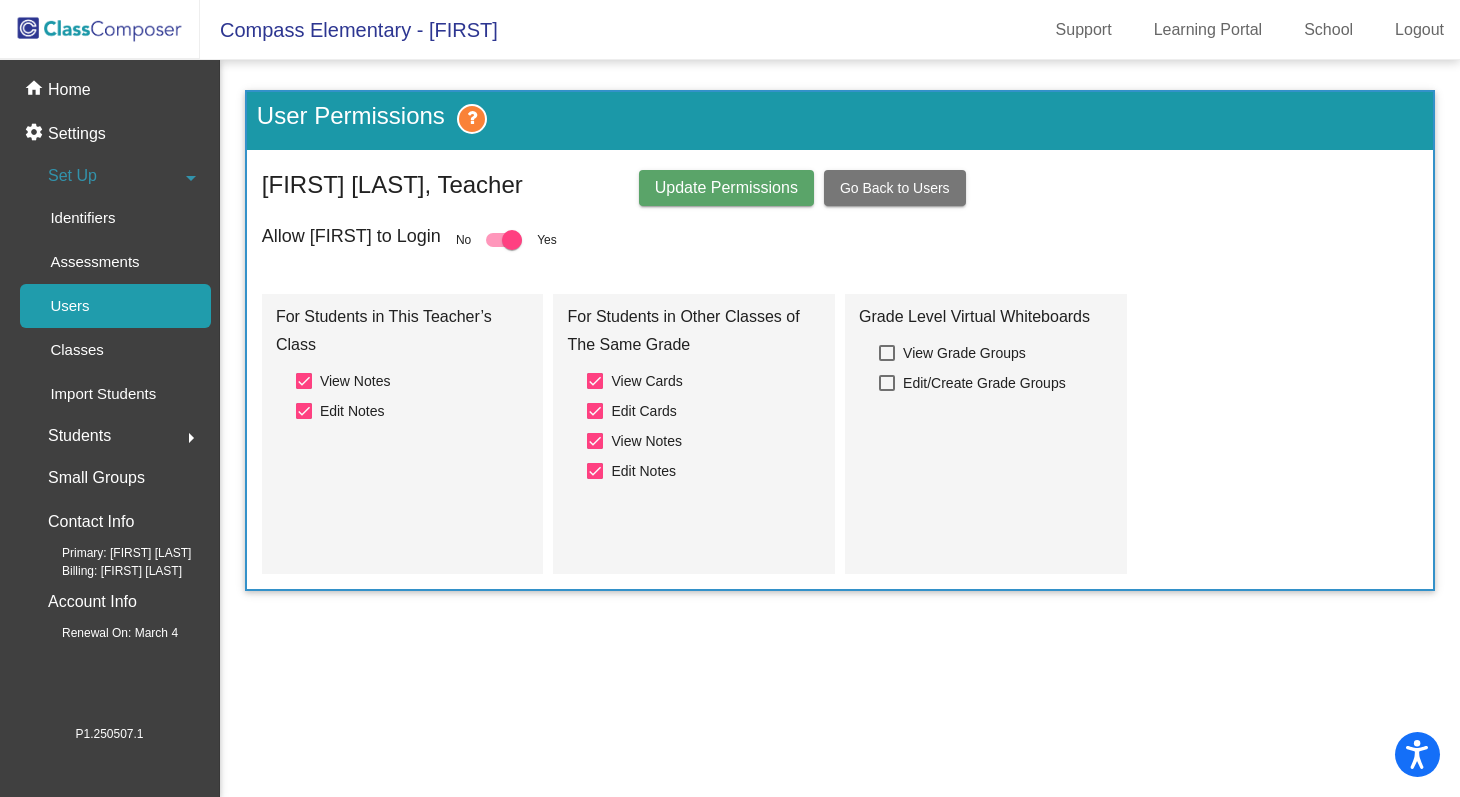 click on "Update Permissions" 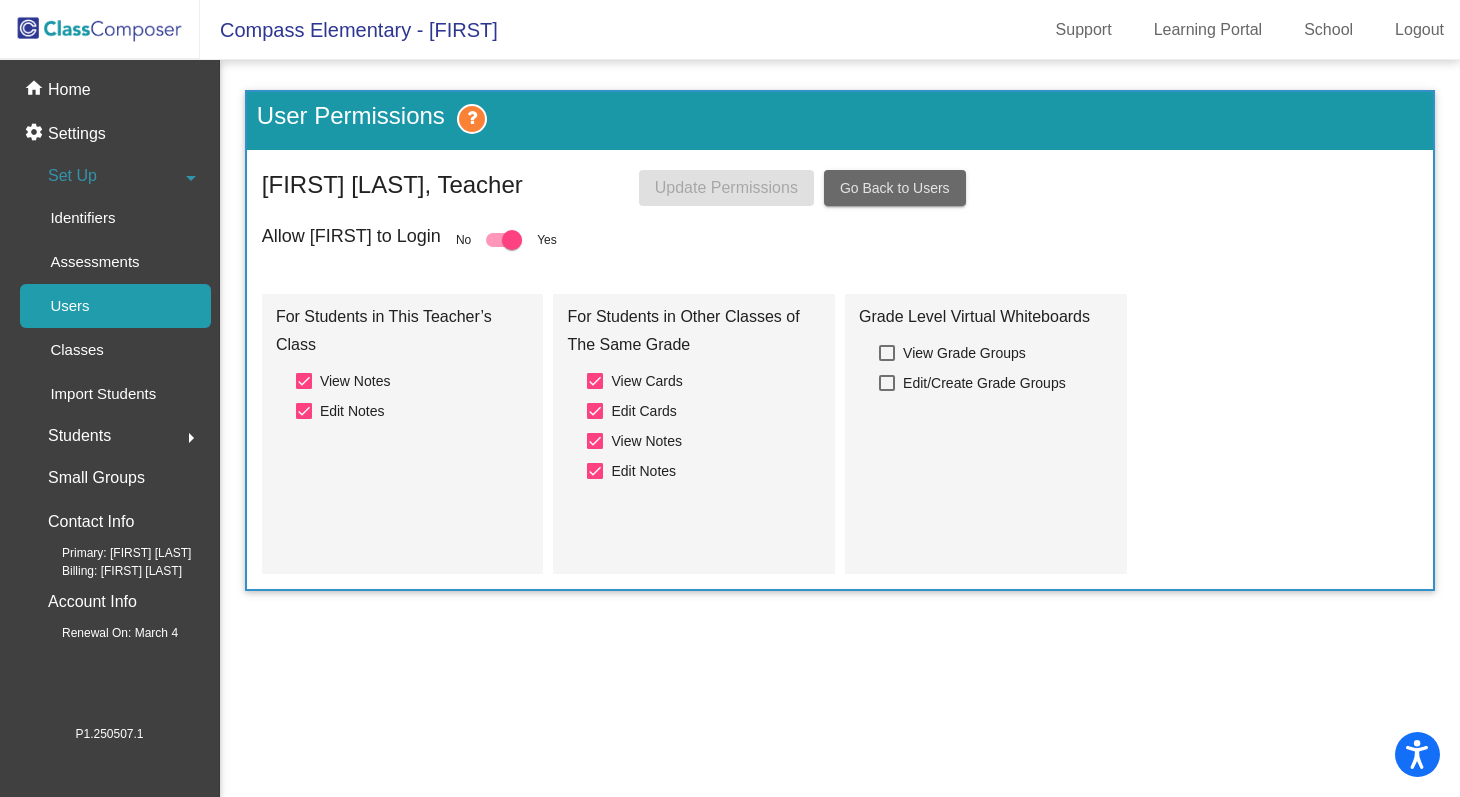 click on "Go Back to Users" 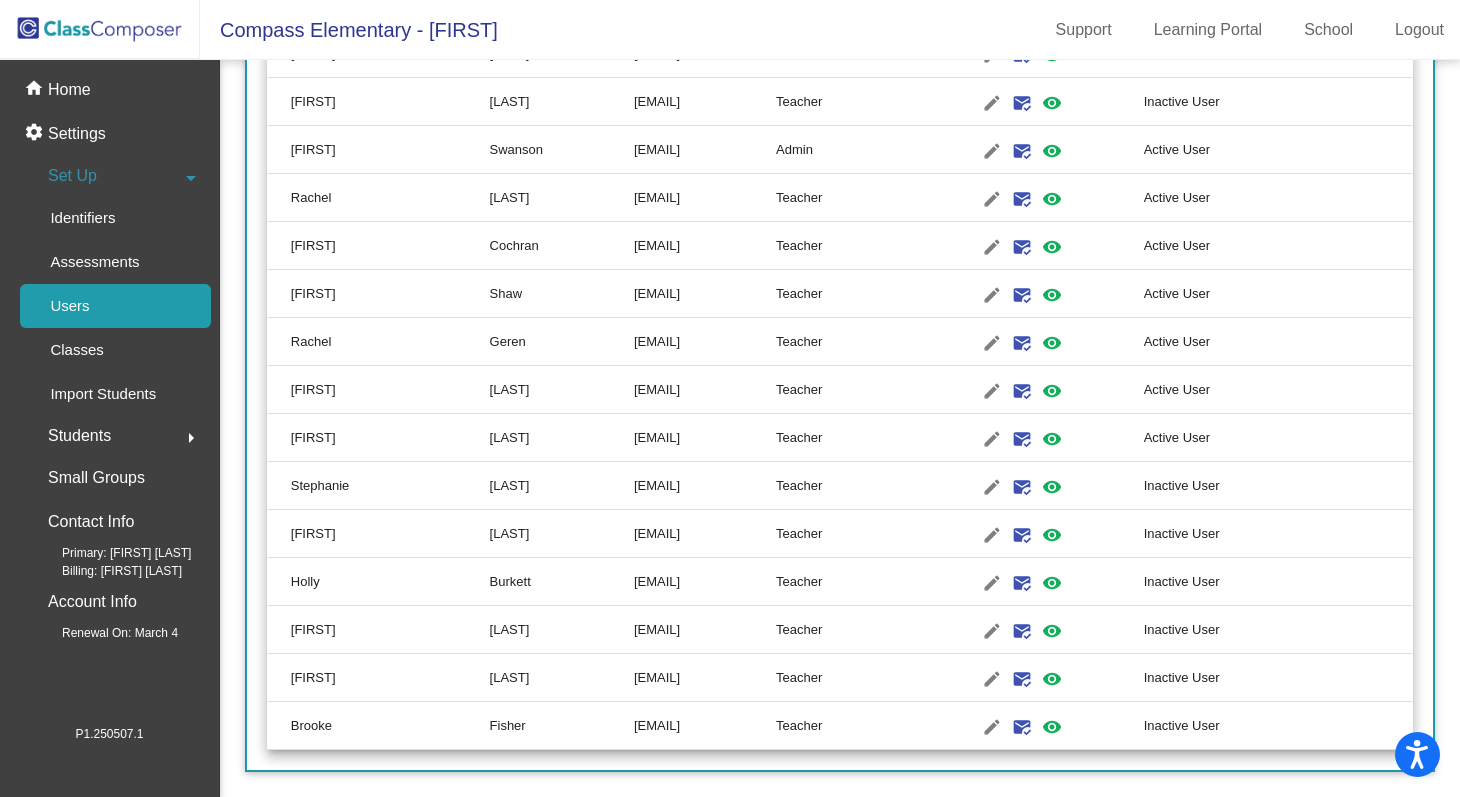 scroll, scrollTop: 1570, scrollLeft: 0, axis: vertical 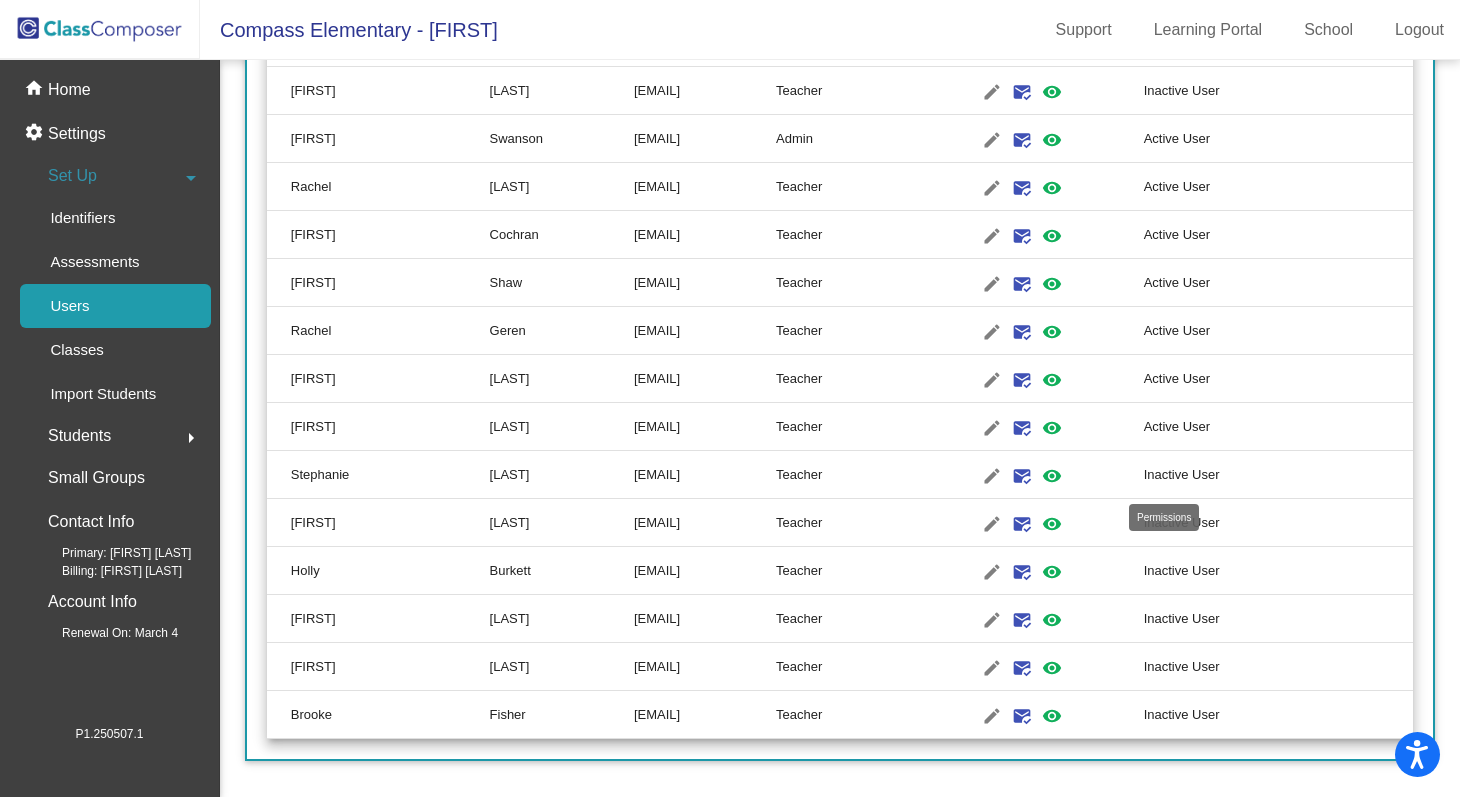 click on "visibility" 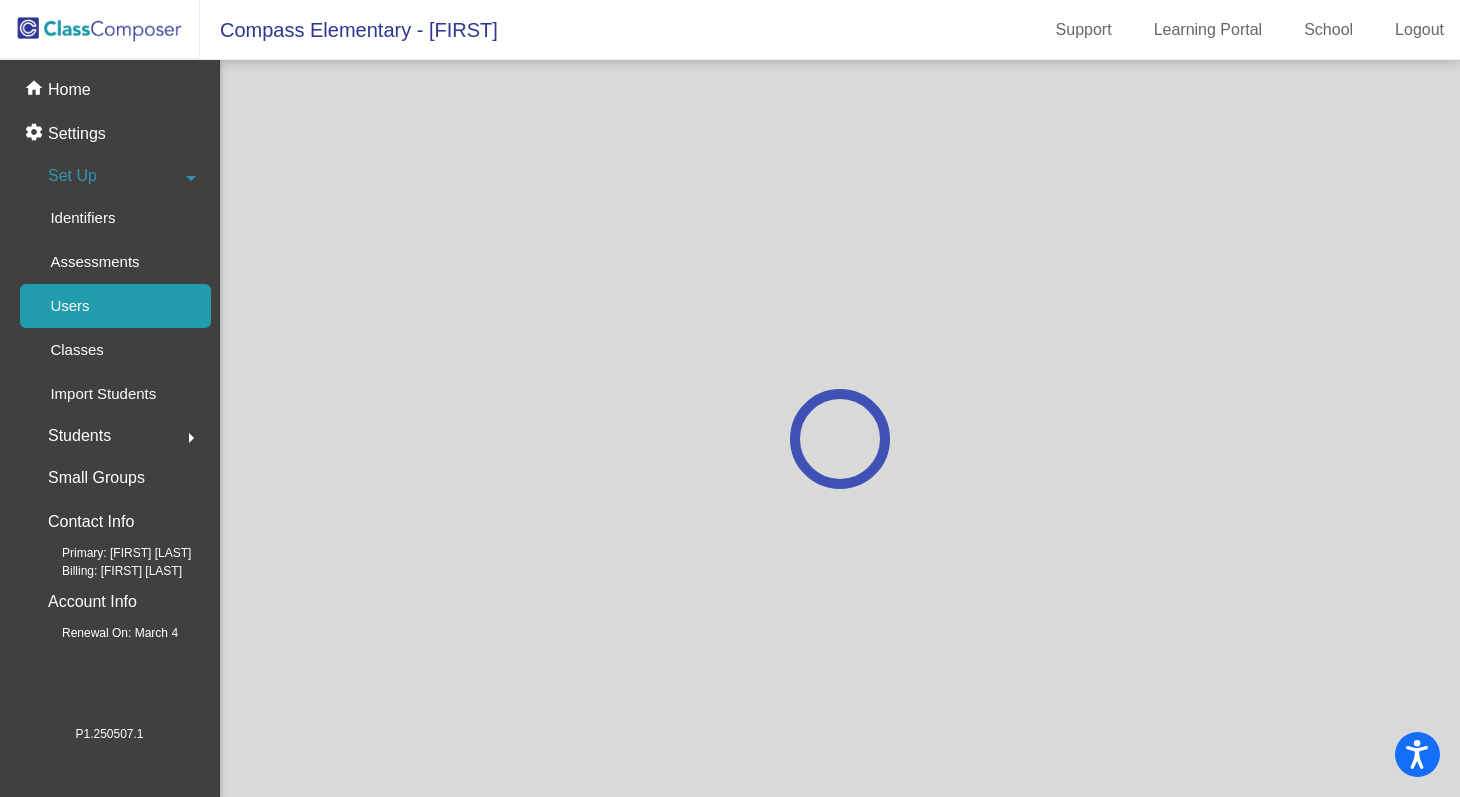scroll, scrollTop: 0, scrollLeft: 0, axis: both 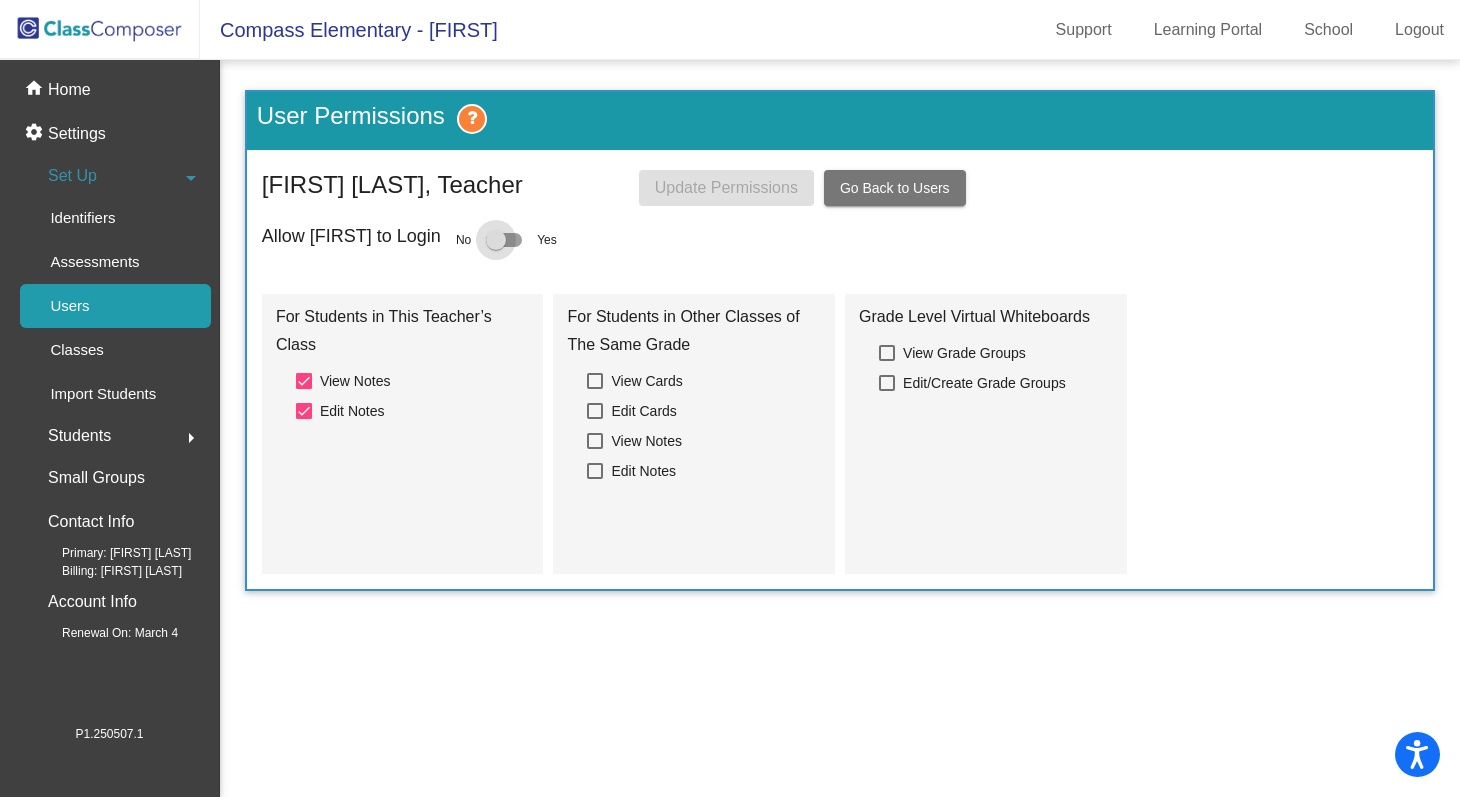 click at bounding box center [496, 240] 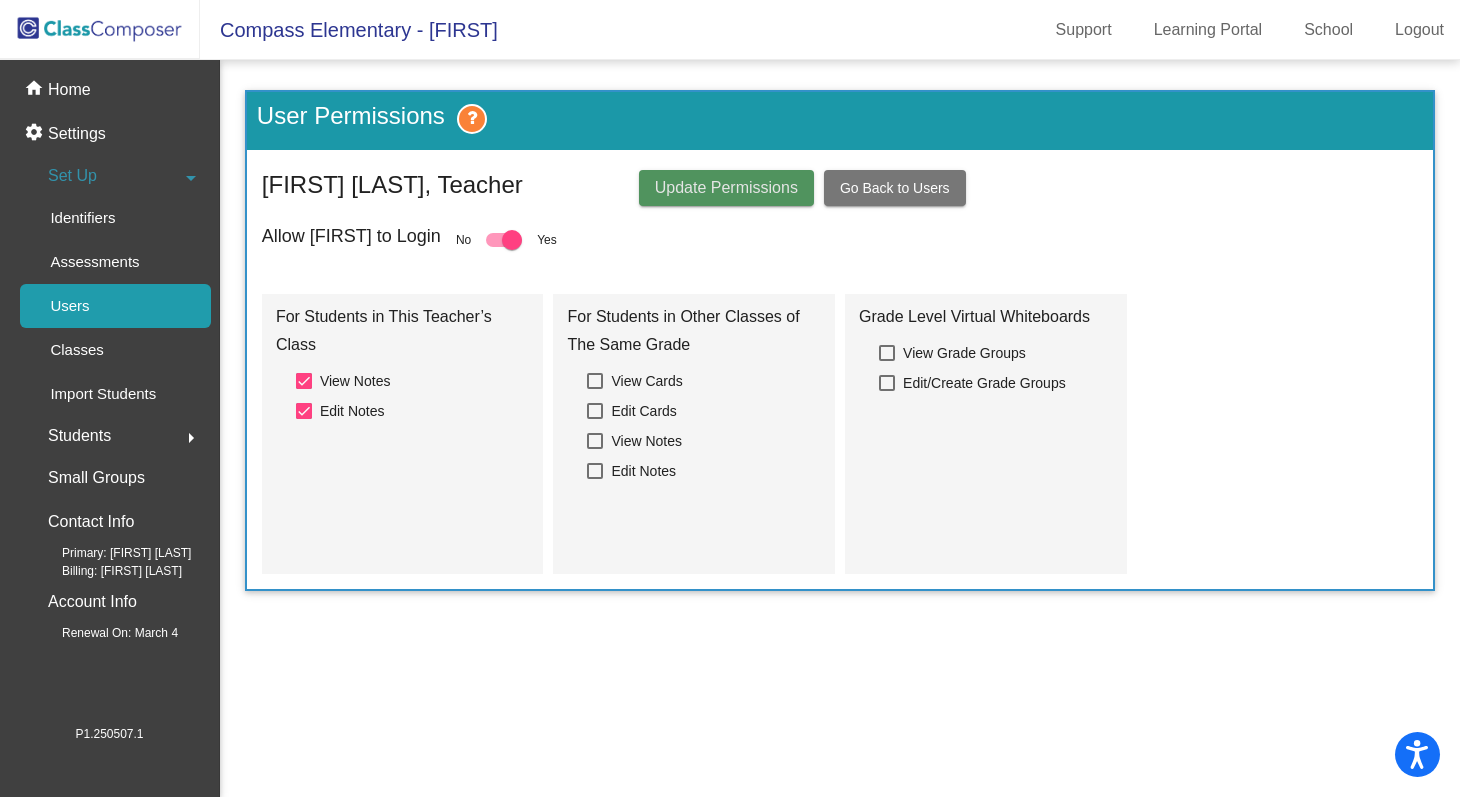 click on "Update Permissions" 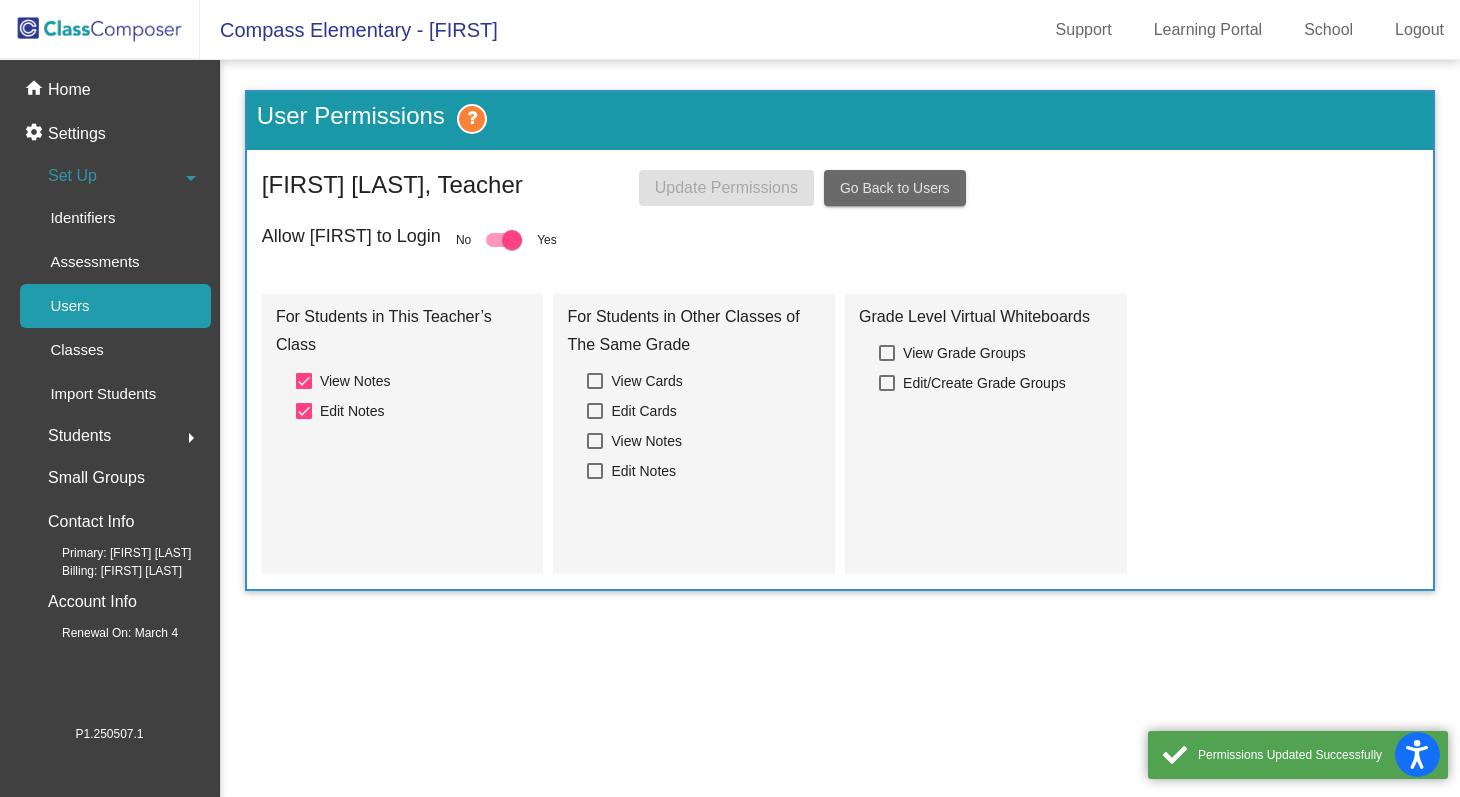 click on "Go Back to Users" 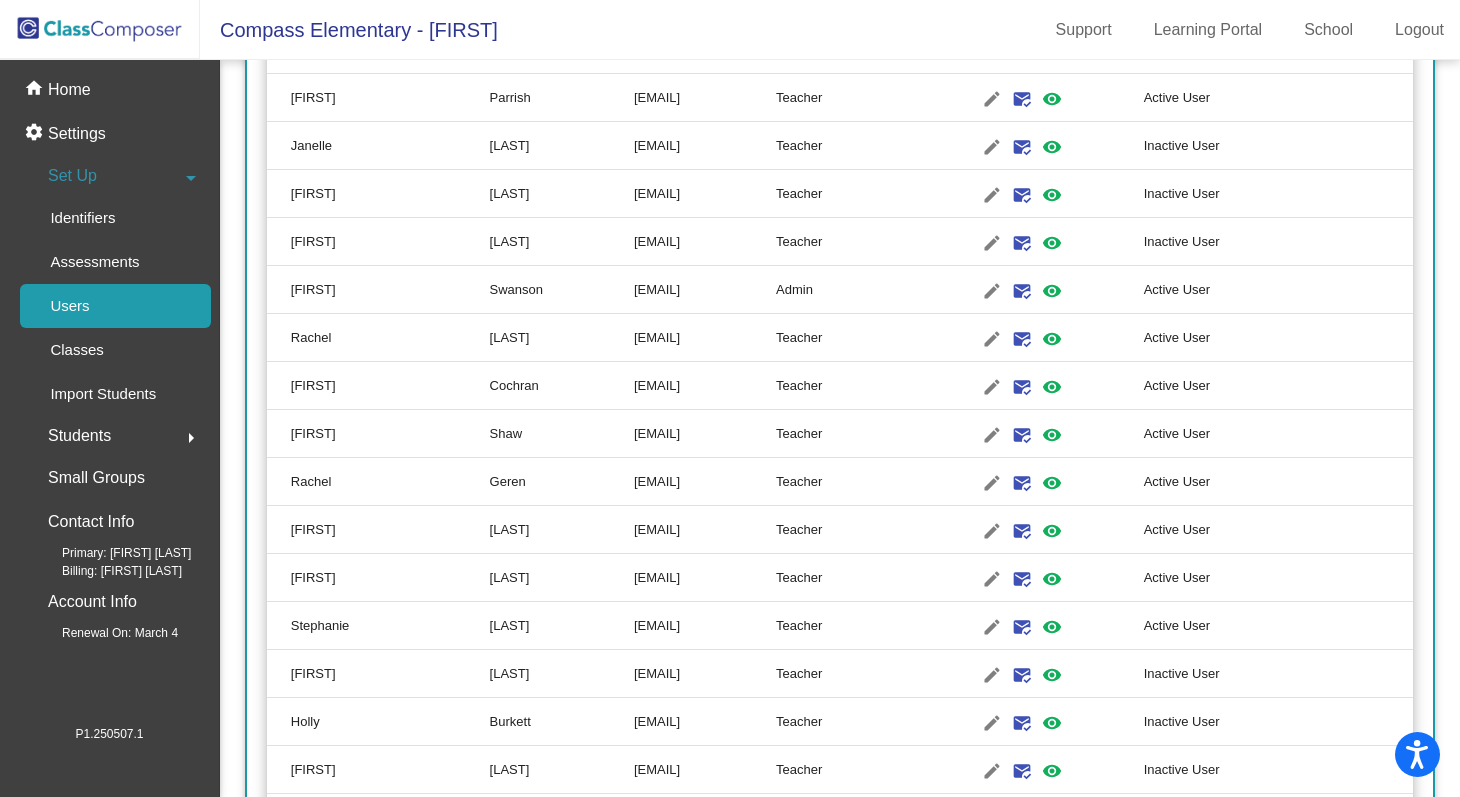 scroll, scrollTop: 1570, scrollLeft: 0, axis: vertical 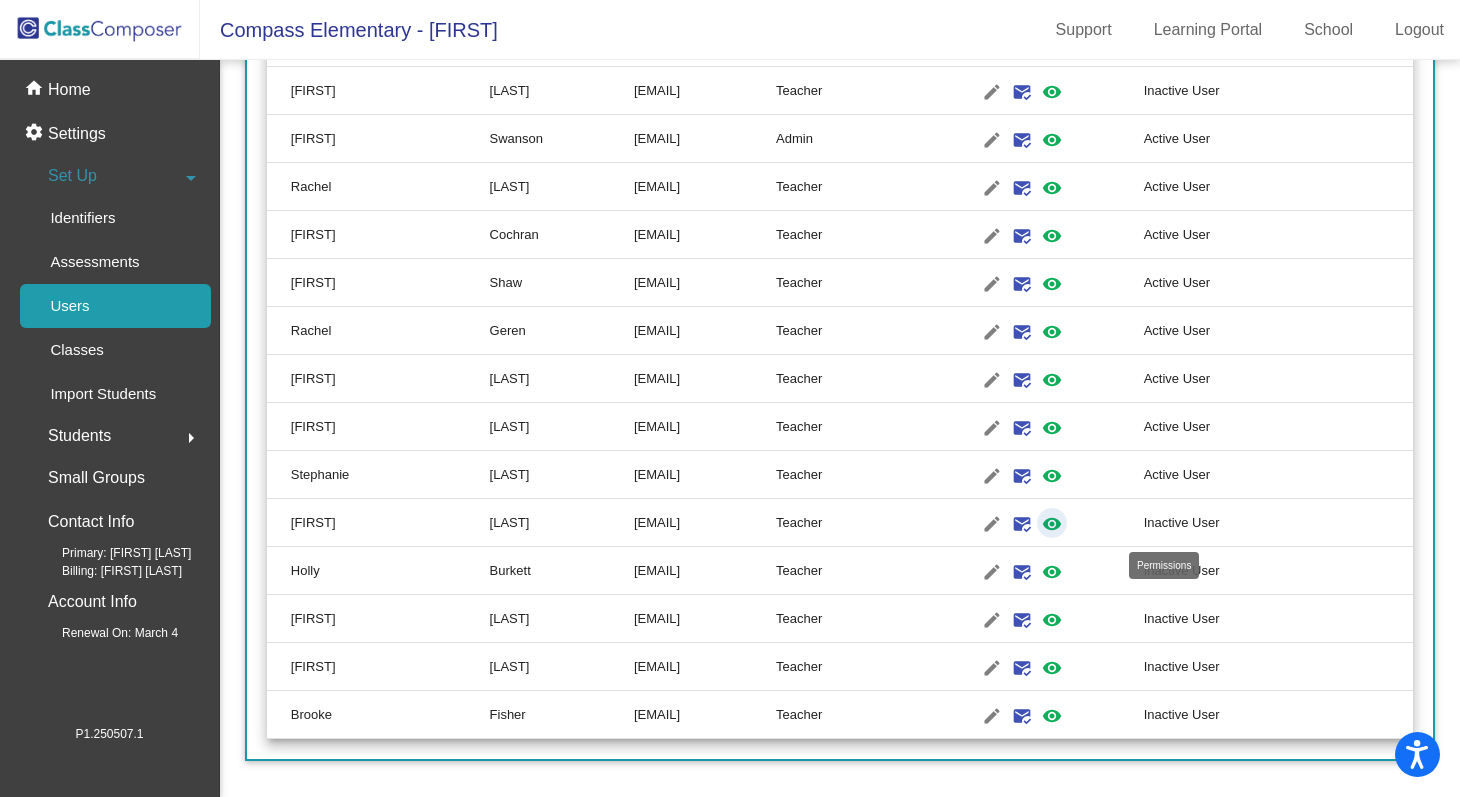 click on "visibility" 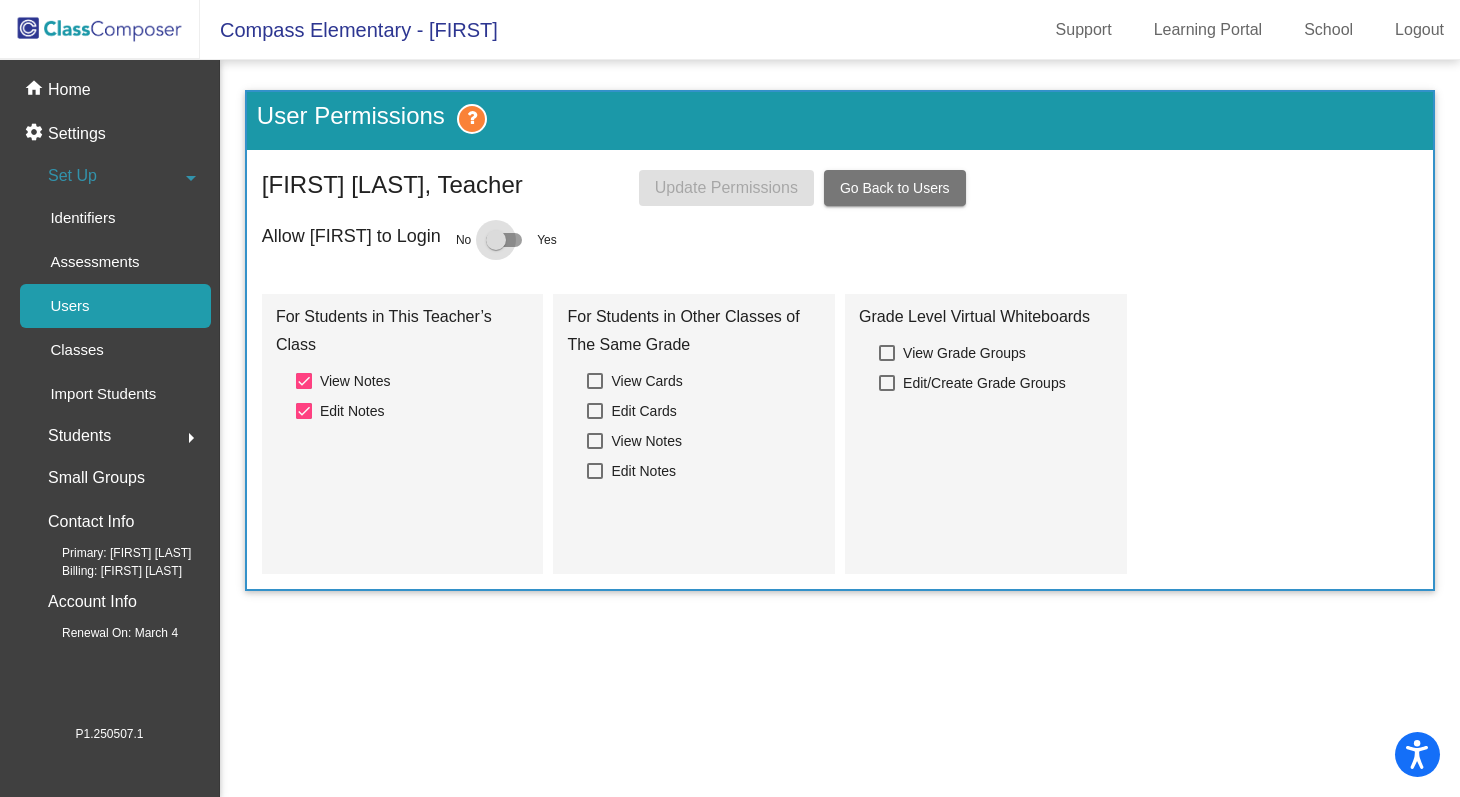 click at bounding box center (504, 240) 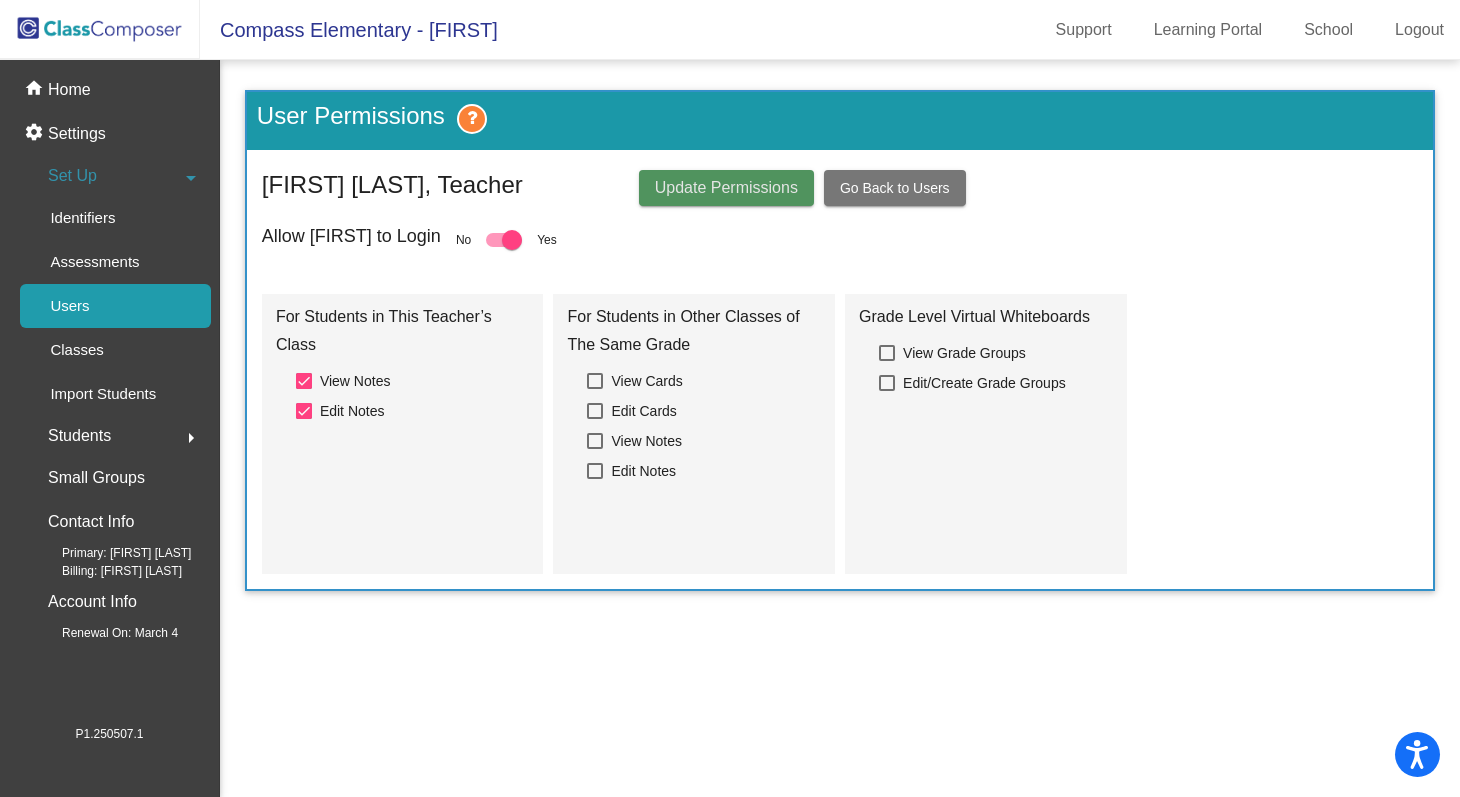 click on "Update Permissions" 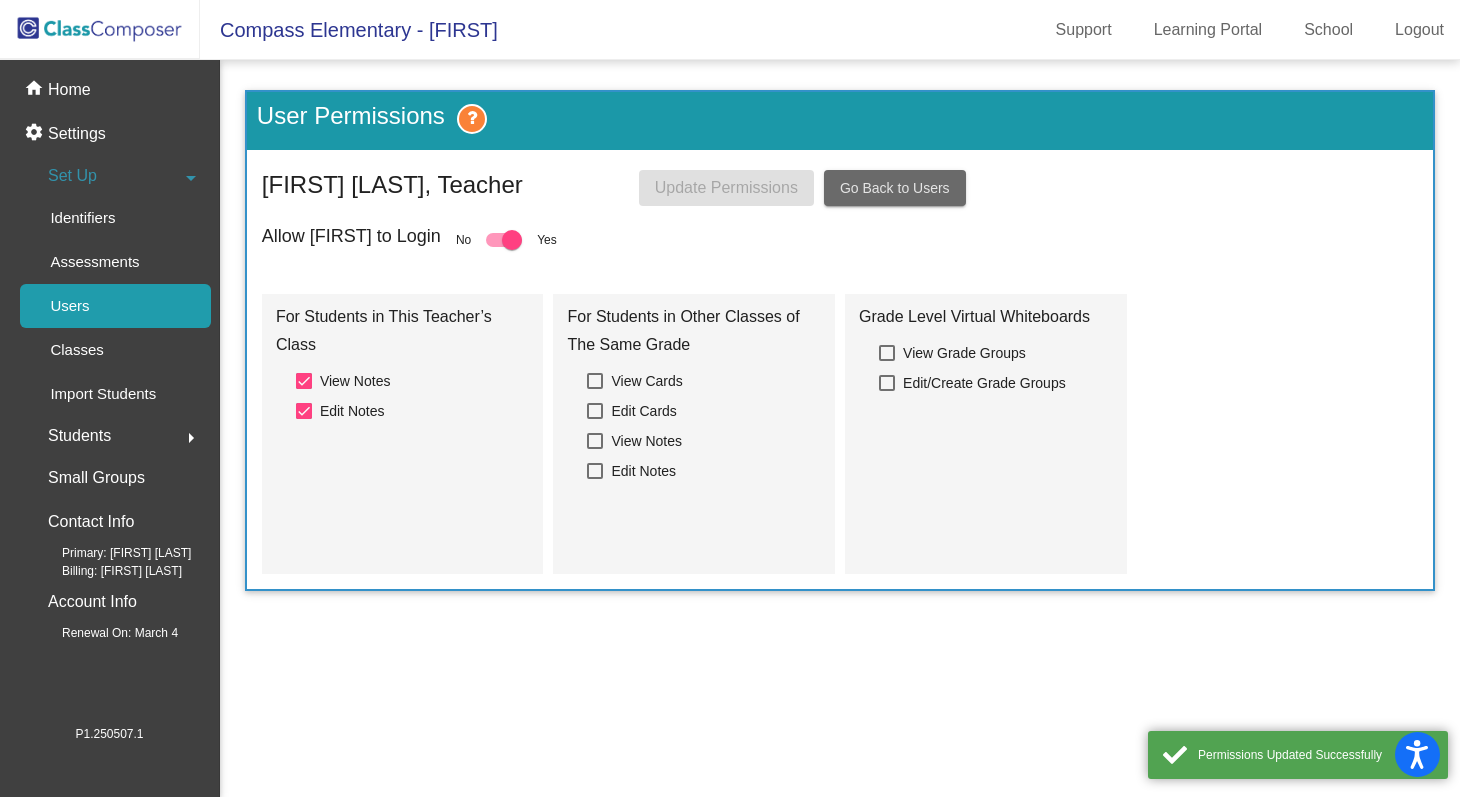 click on "Go Back to Users" 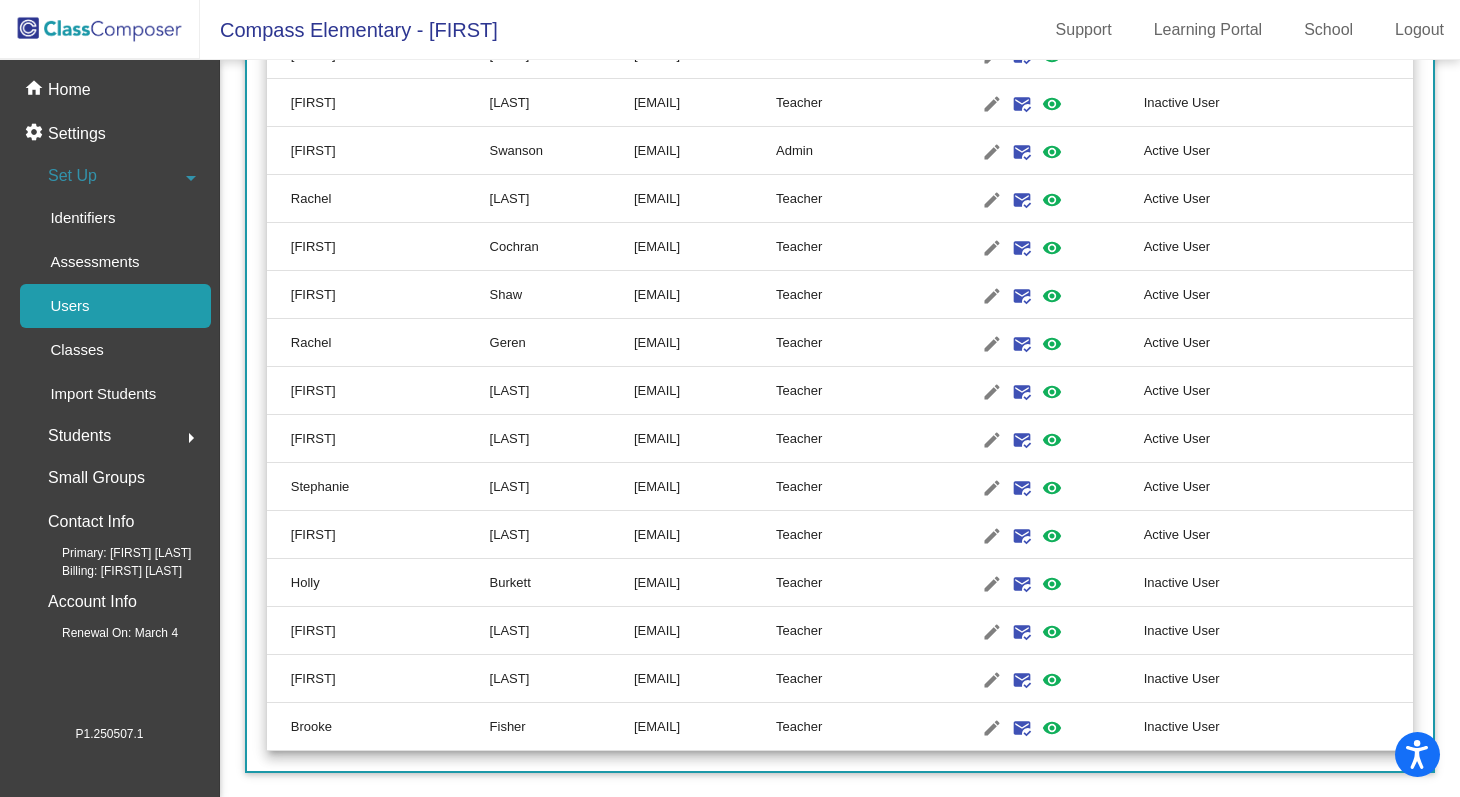 scroll, scrollTop: 1570, scrollLeft: 0, axis: vertical 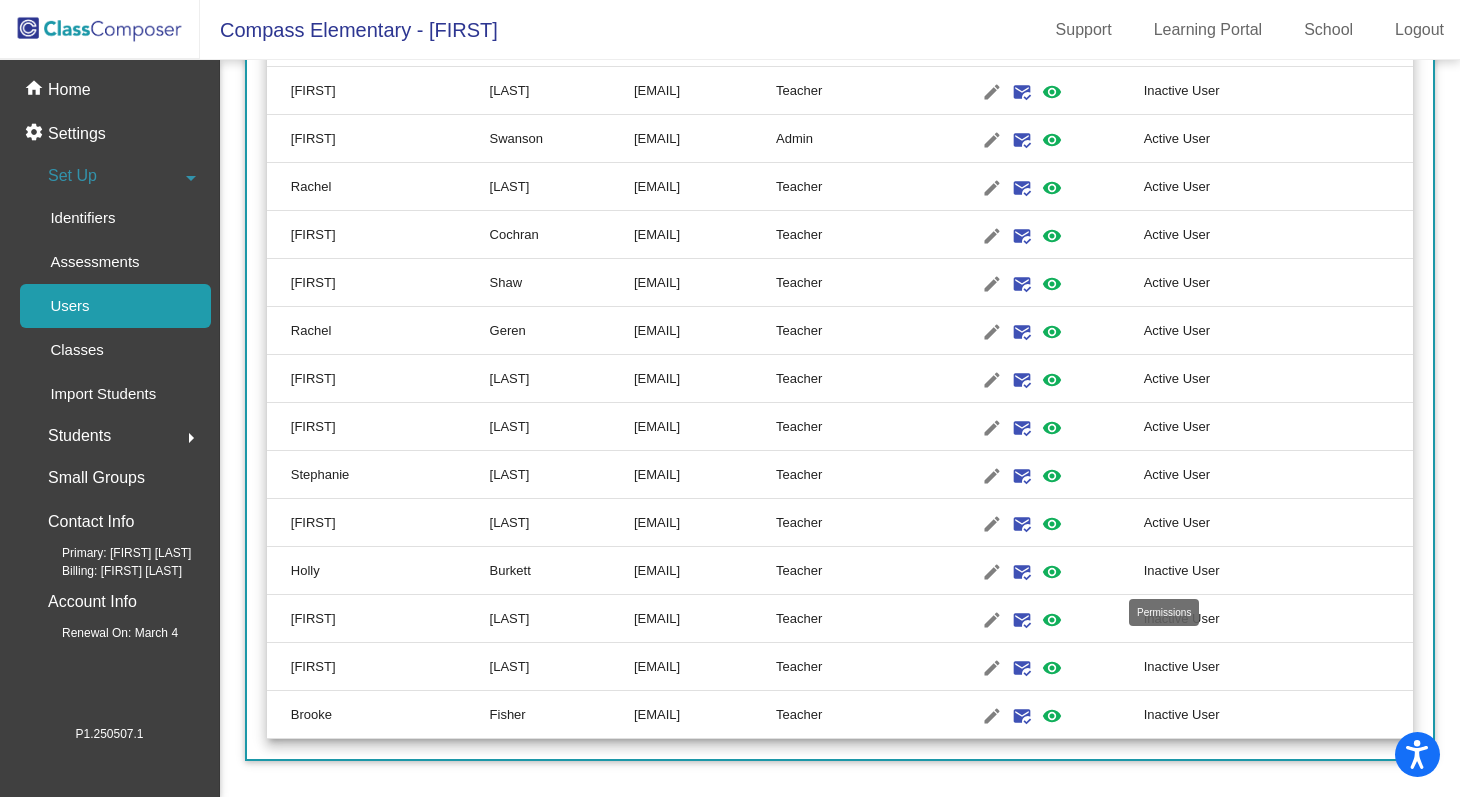 click on "visibility" 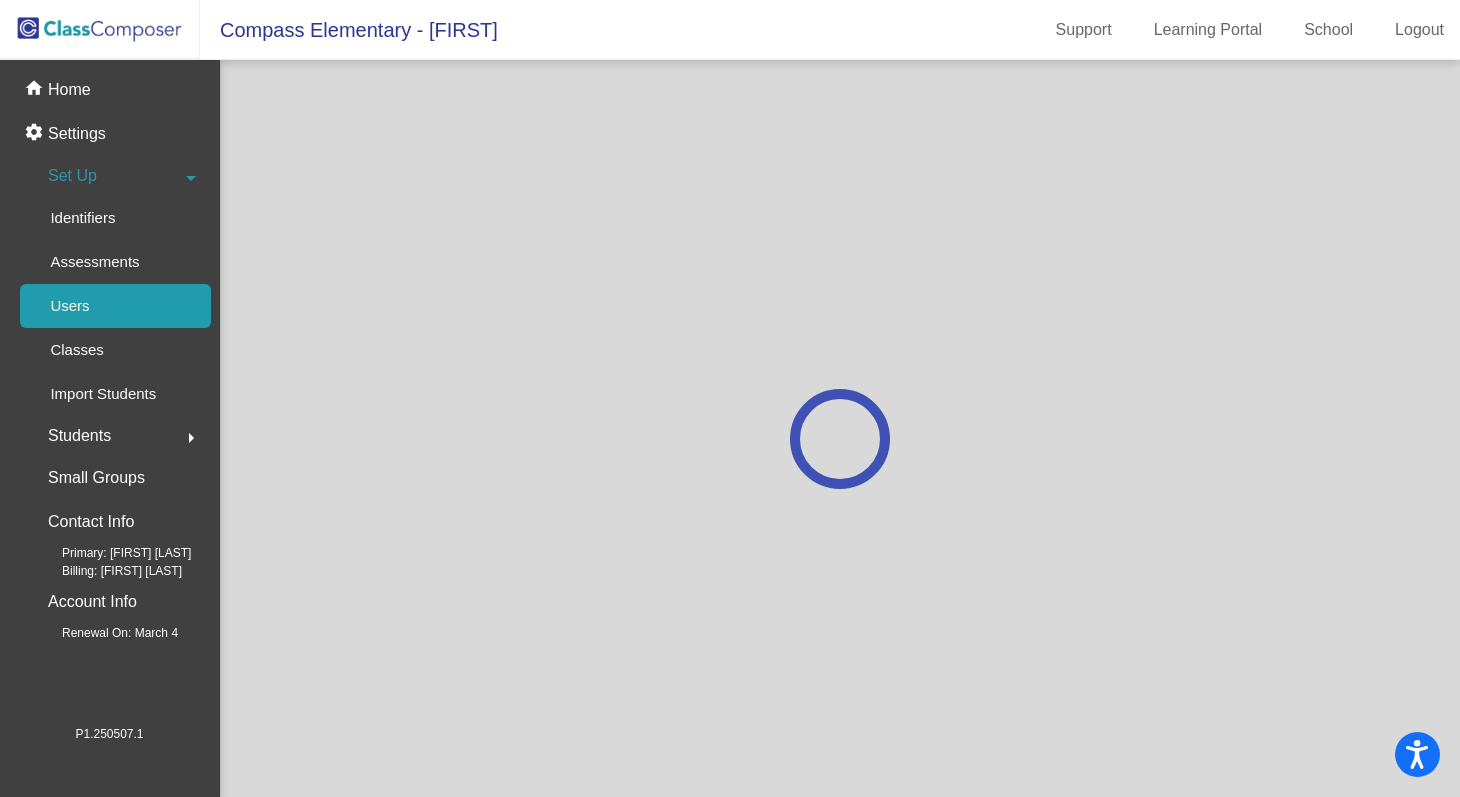 scroll, scrollTop: 0, scrollLeft: 0, axis: both 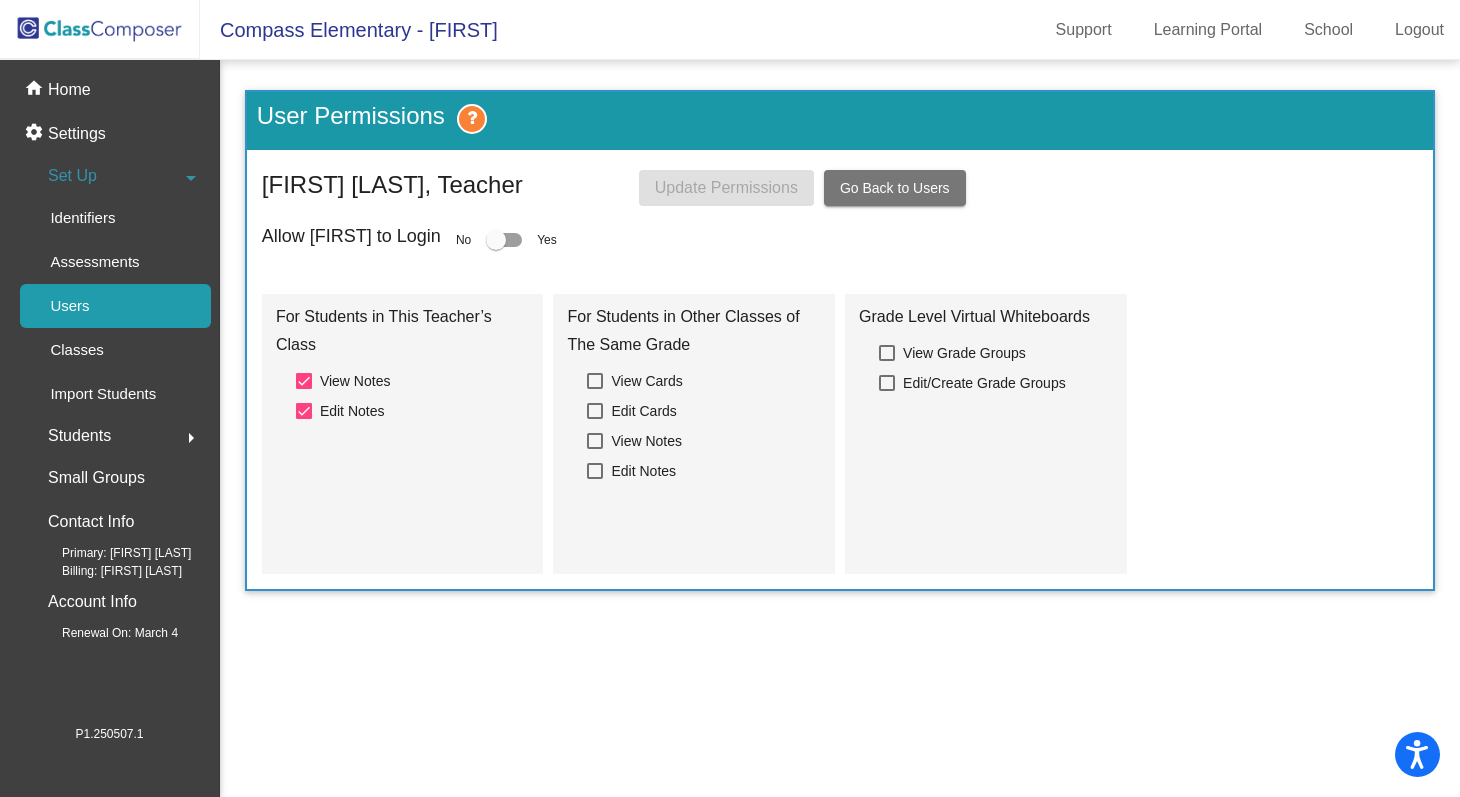 click at bounding box center [504, 240] 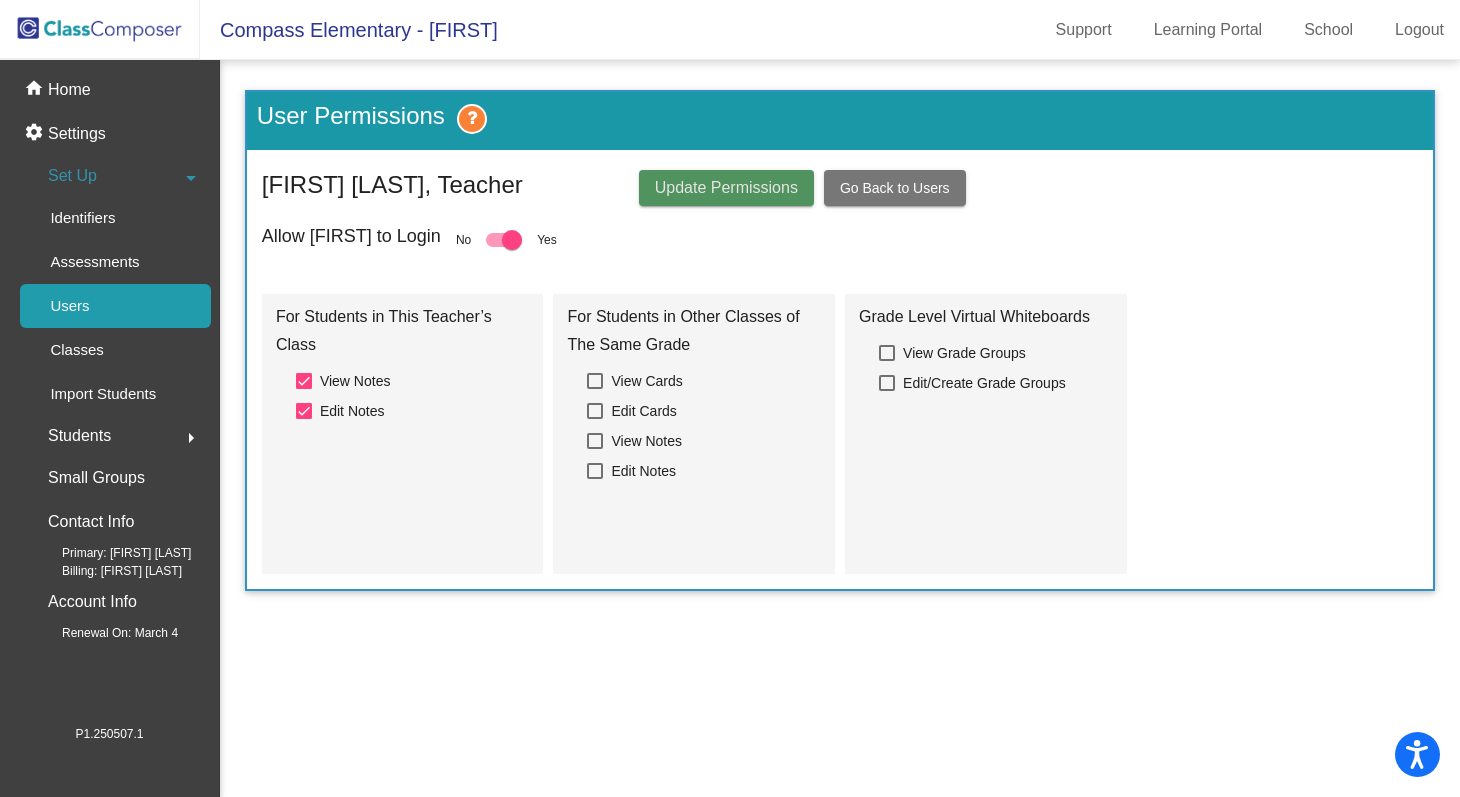 click on "Update Permissions" 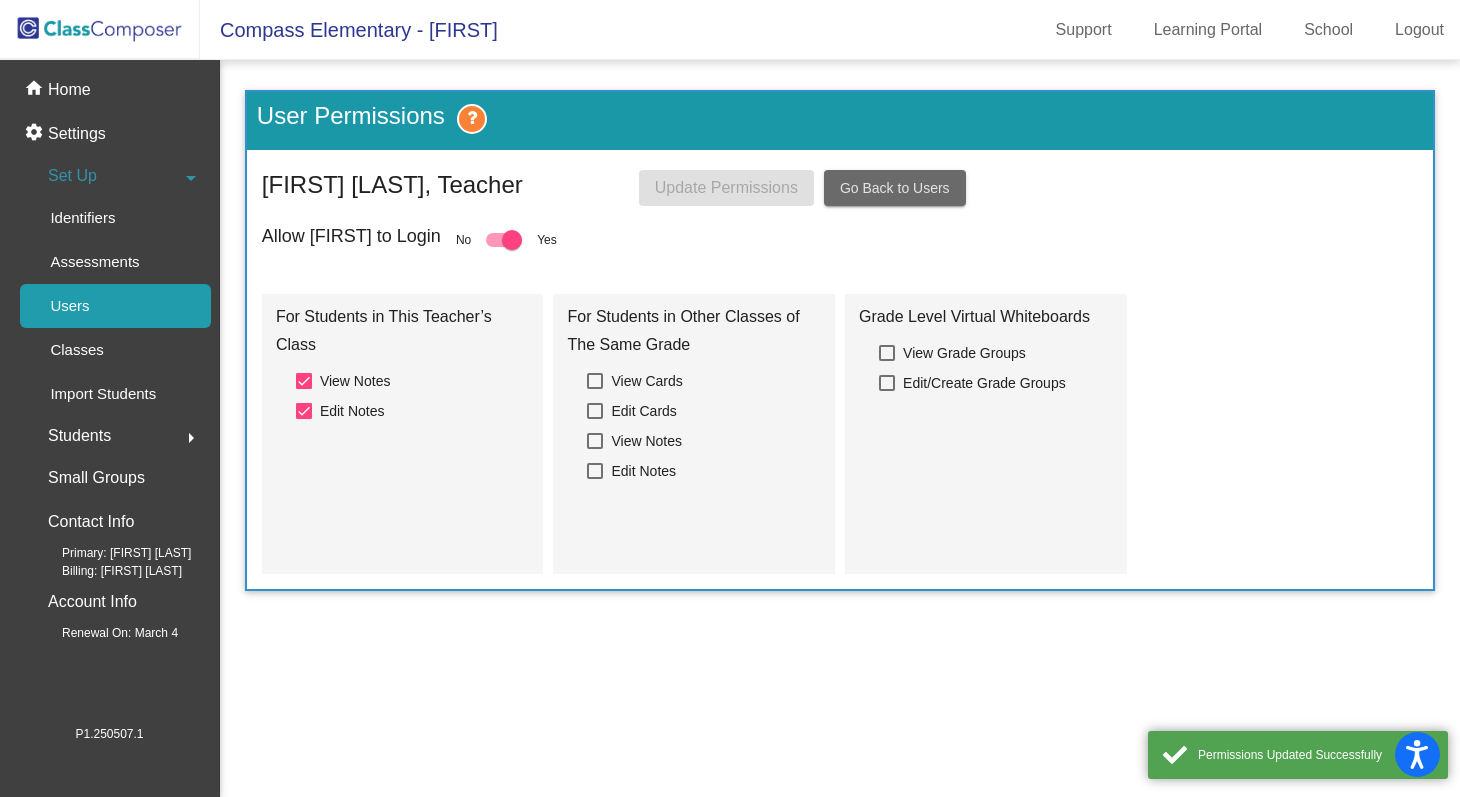 click on "Go Back to Users" 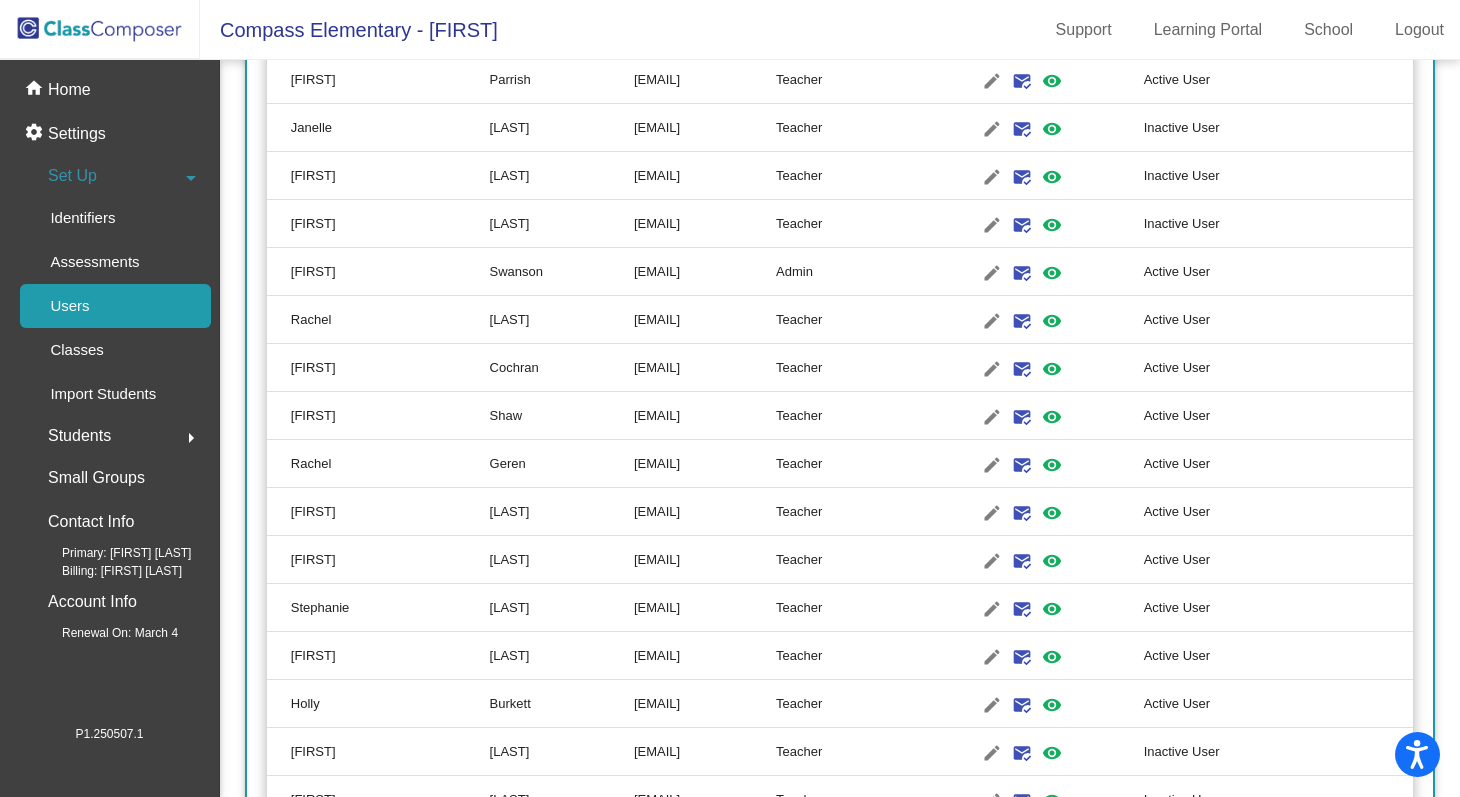 scroll, scrollTop: 1570, scrollLeft: 0, axis: vertical 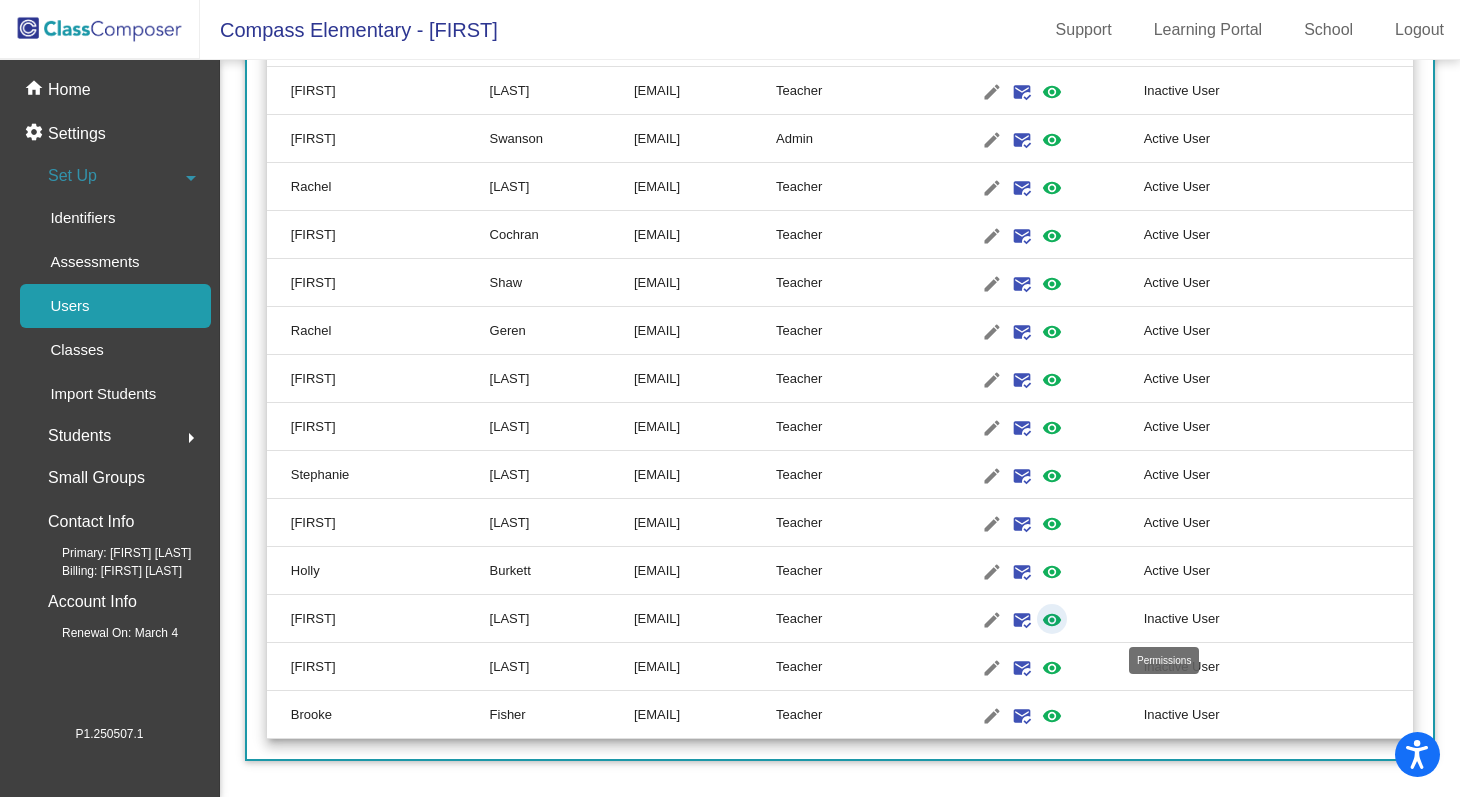 click on "visibility" 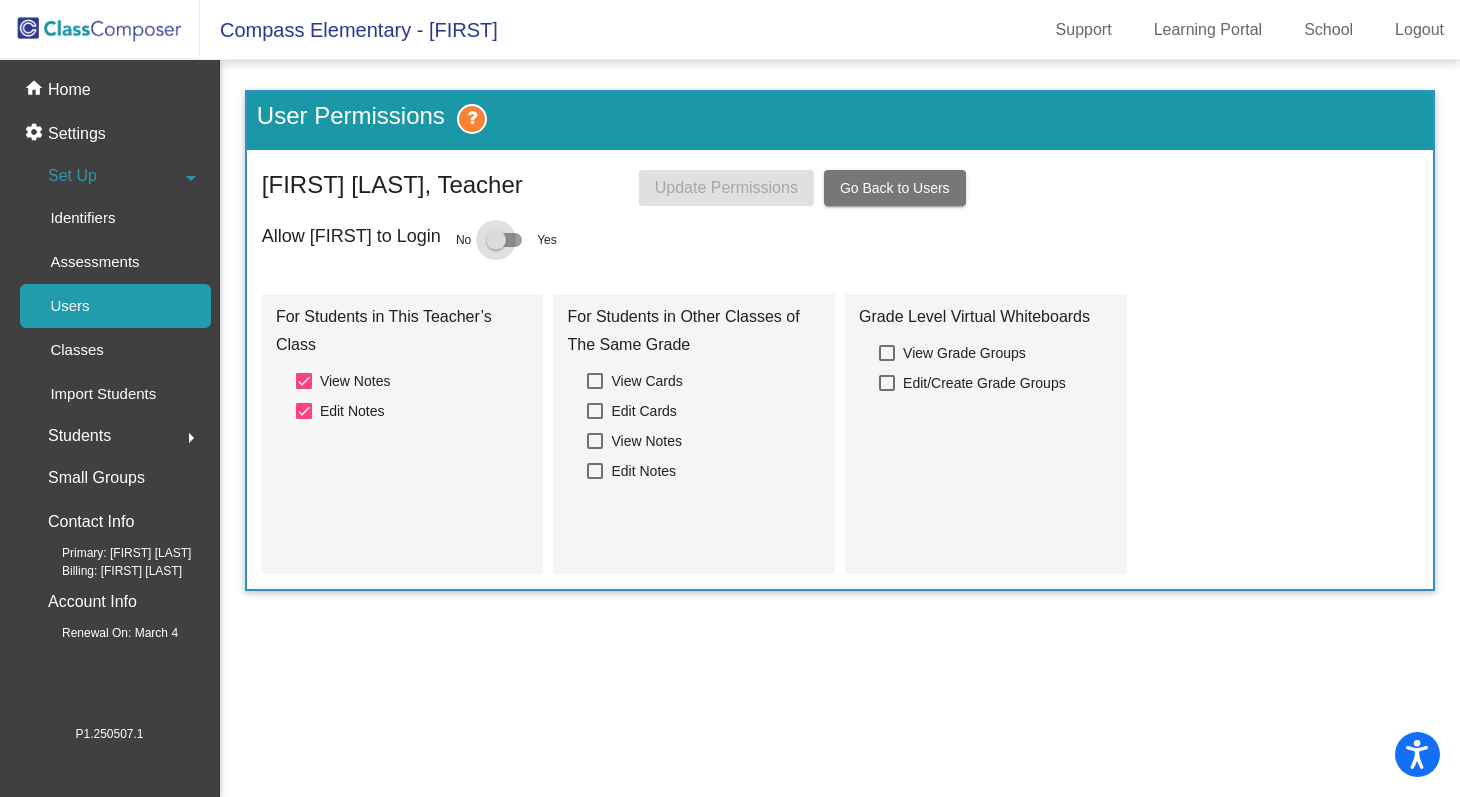 click at bounding box center [496, 240] 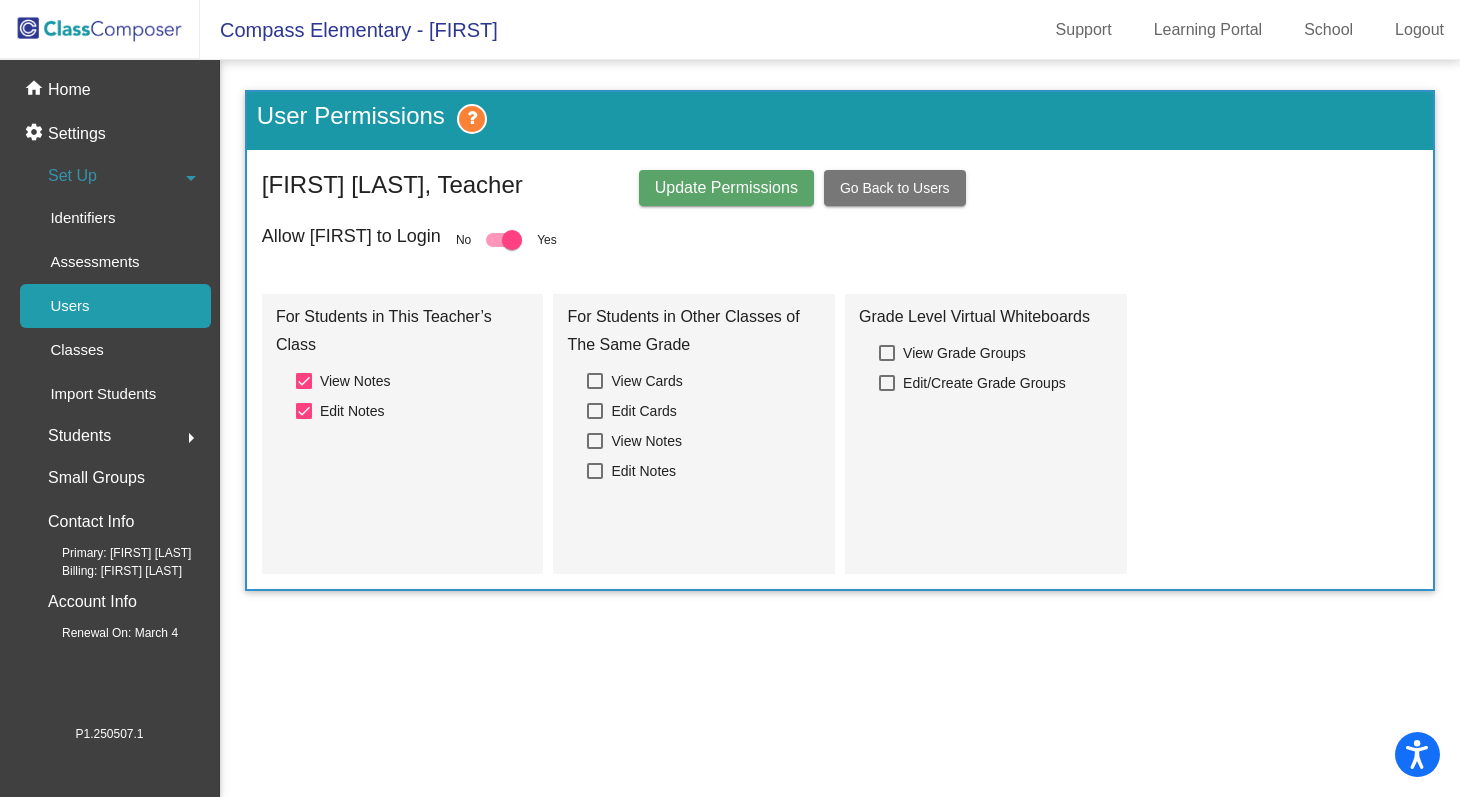 click on "Update Permissions" 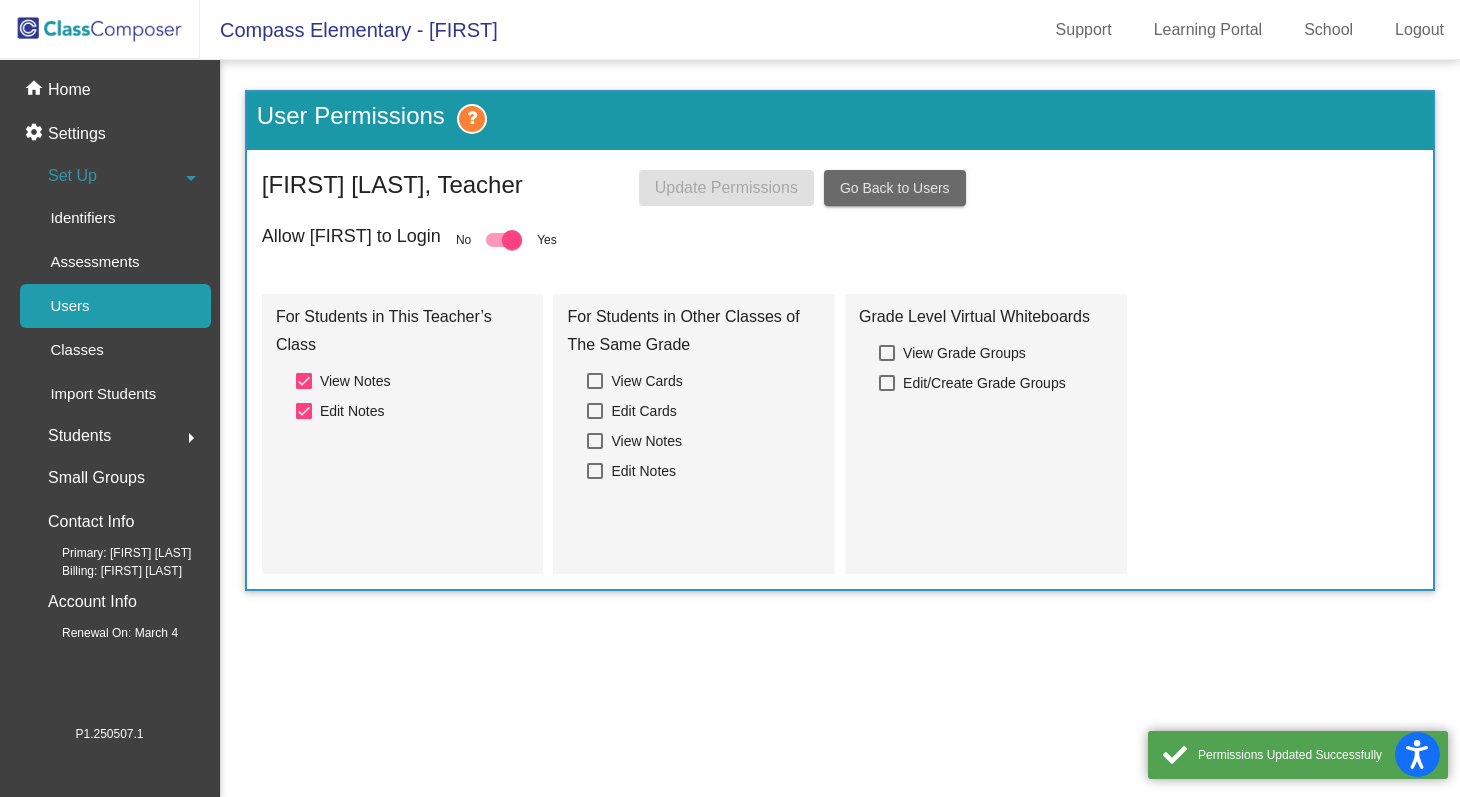 click on "Go Back to Users" 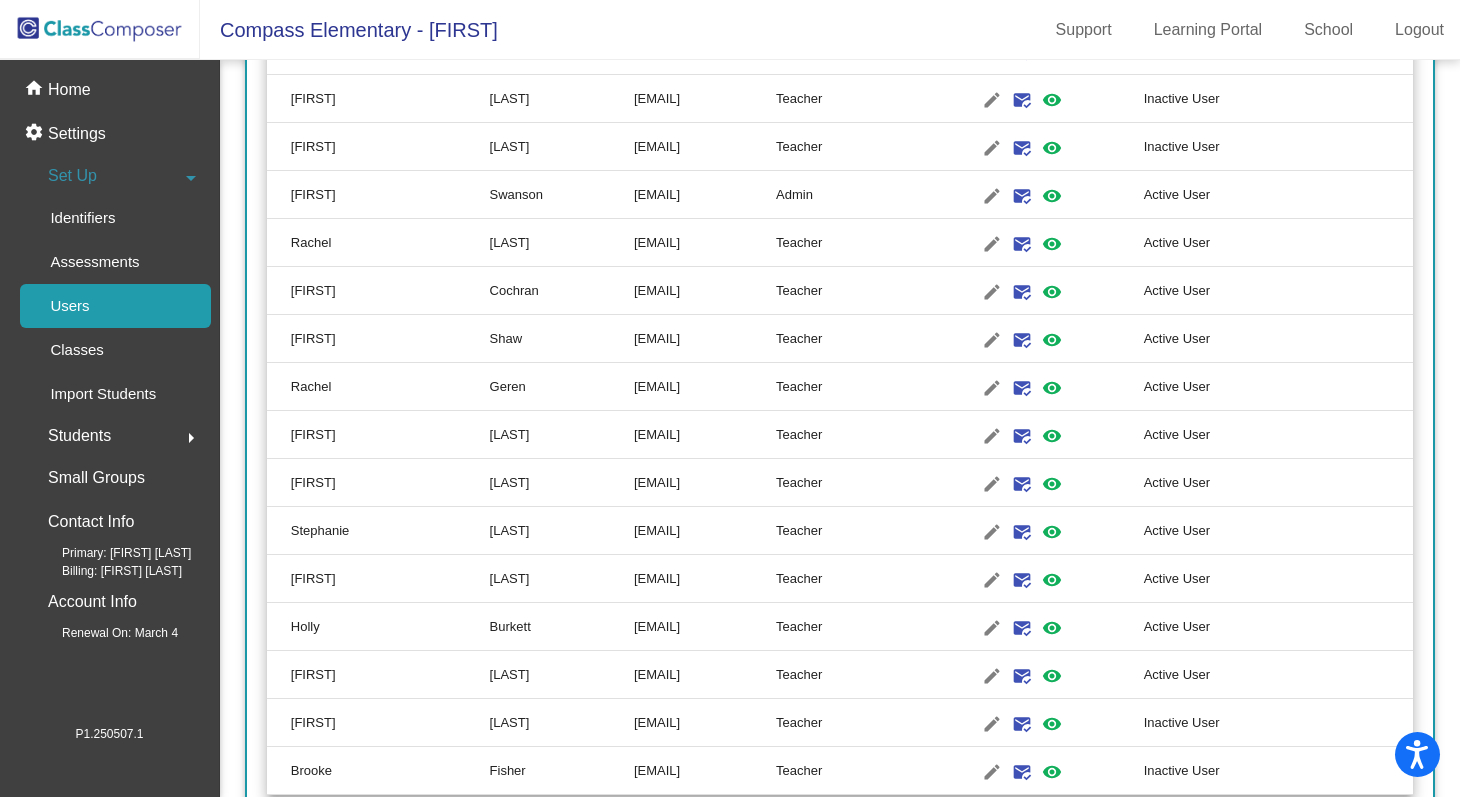 scroll, scrollTop: 1570, scrollLeft: 0, axis: vertical 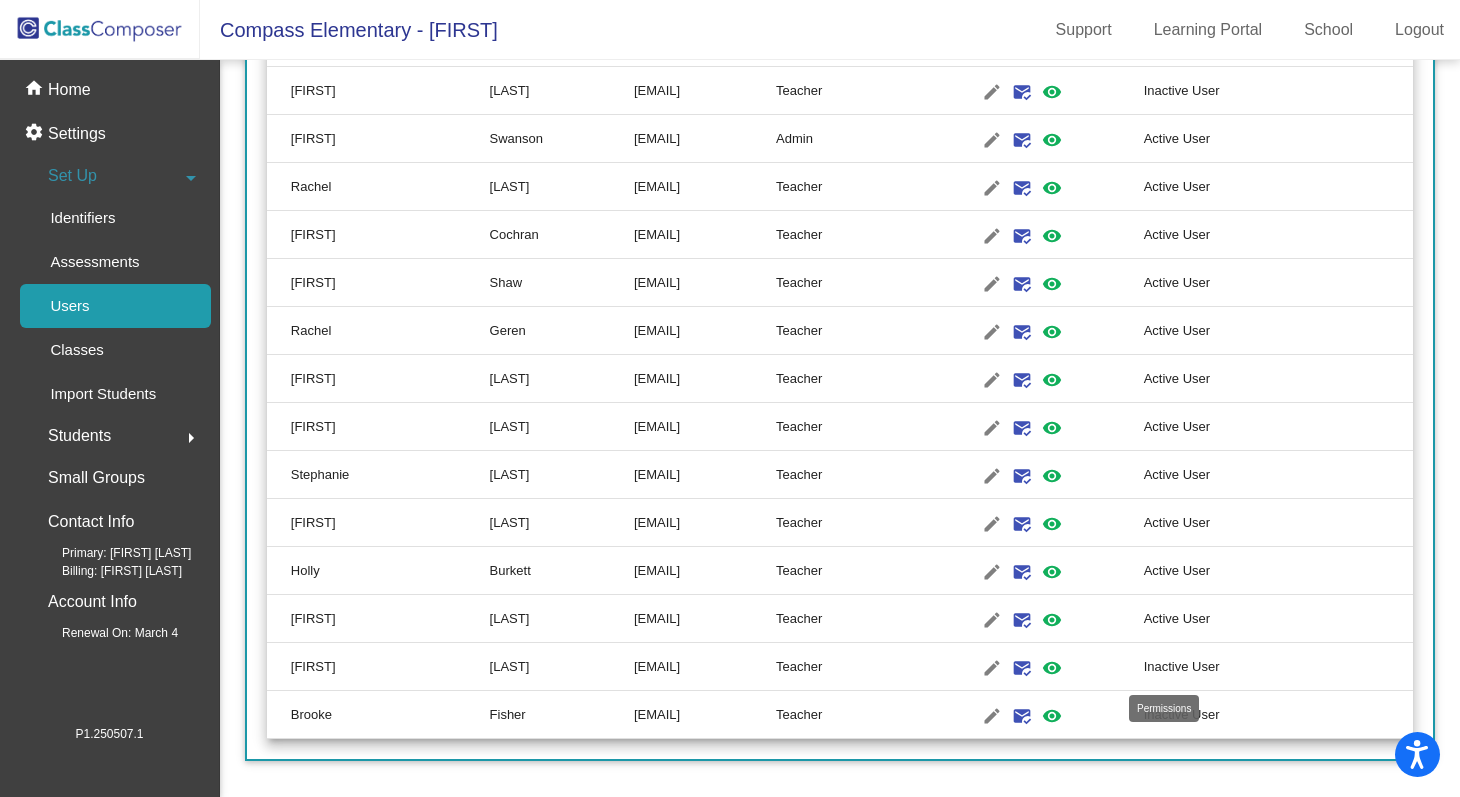 click on "visibility" 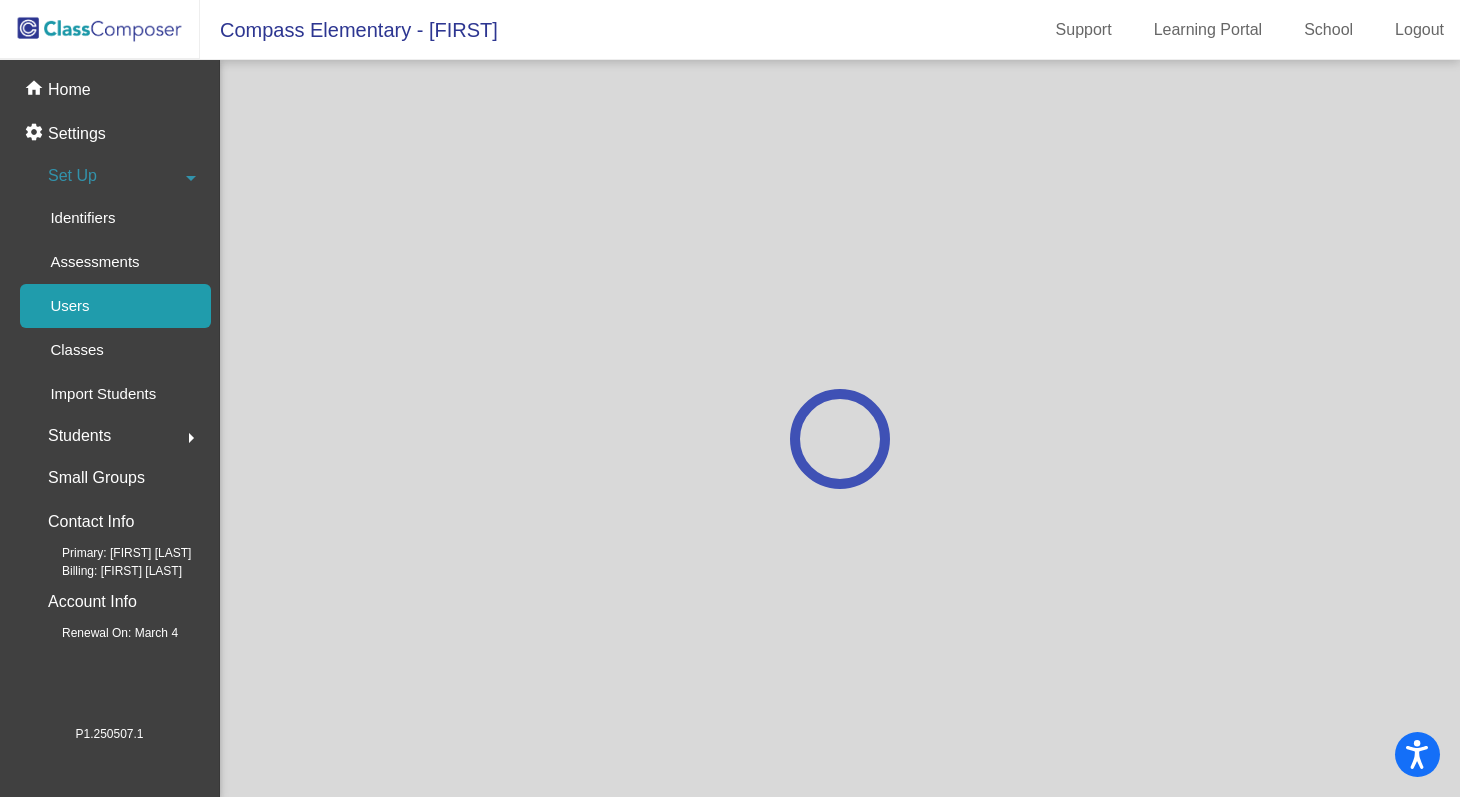 scroll, scrollTop: 0, scrollLeft: 0, axis: both 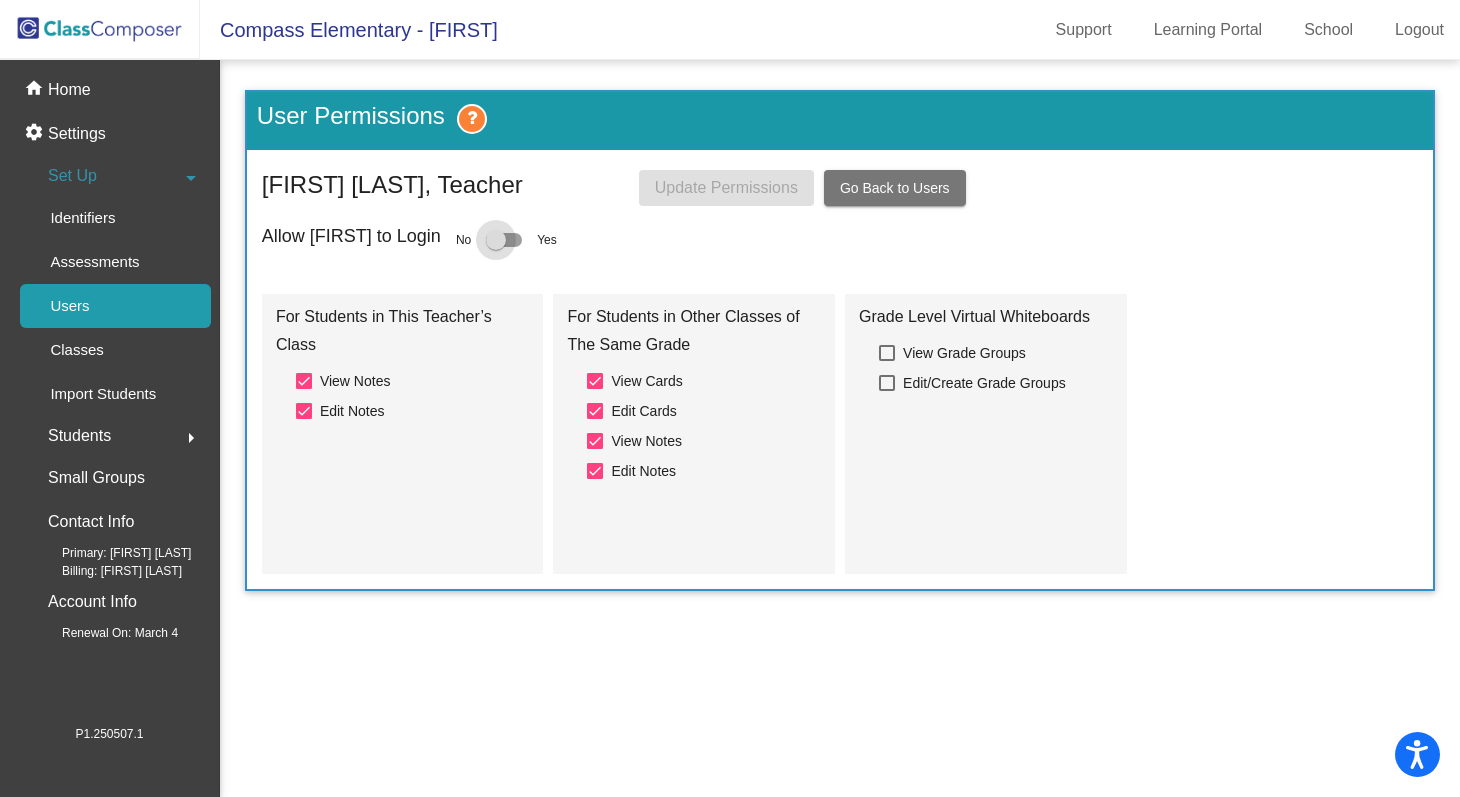 click at bounding box center (496, 240) 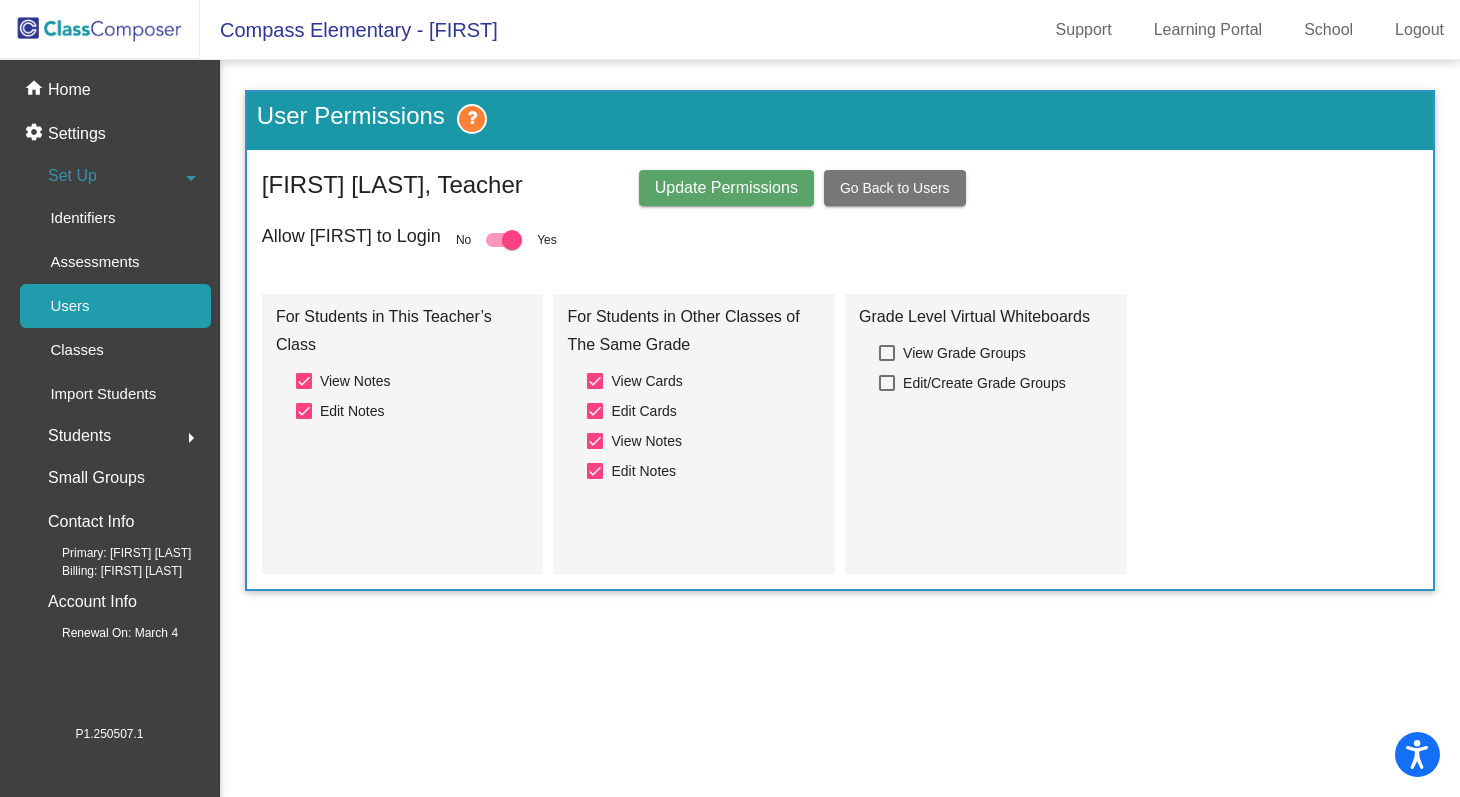 click on "Update Permissions" 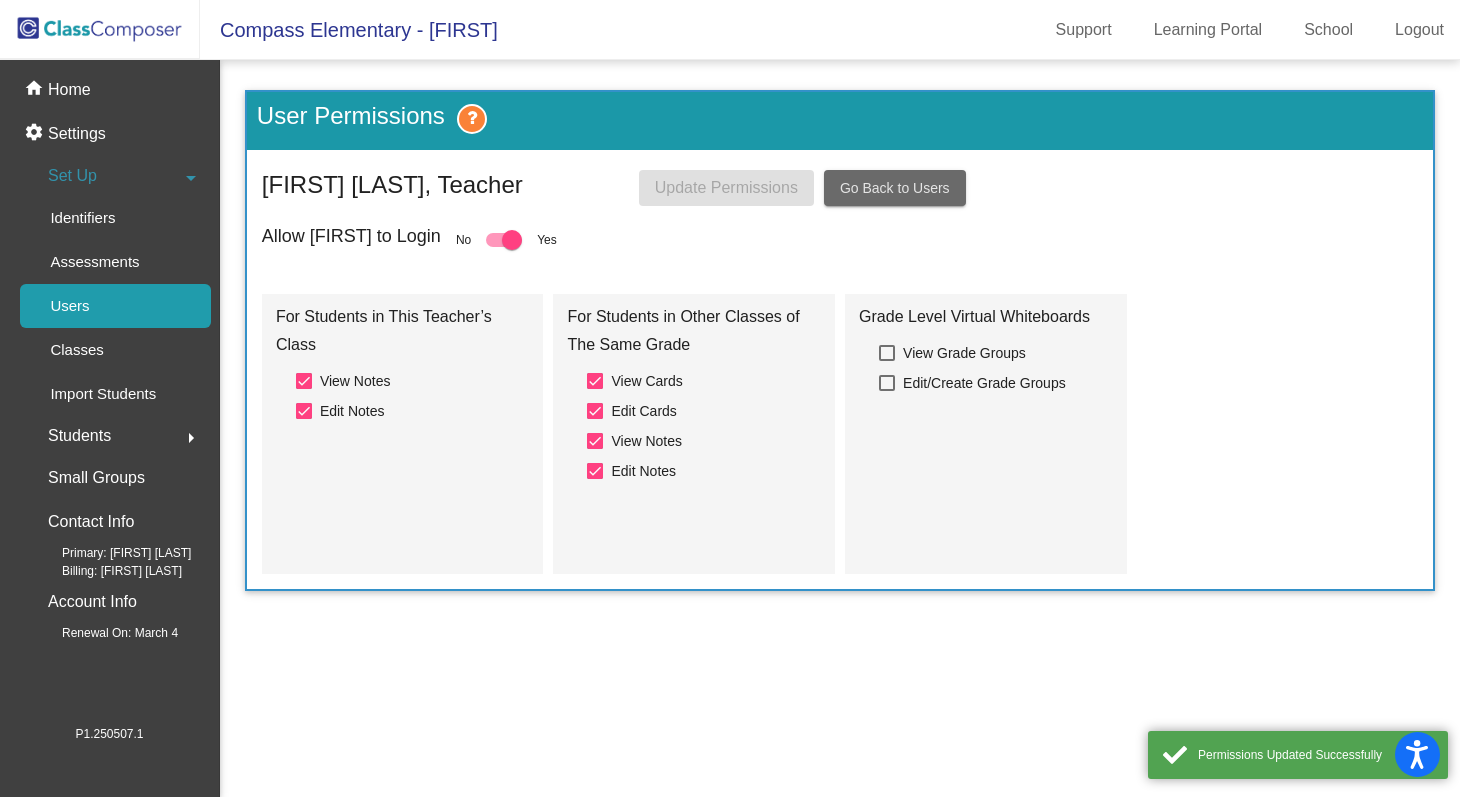 click on "Go Back to Users" 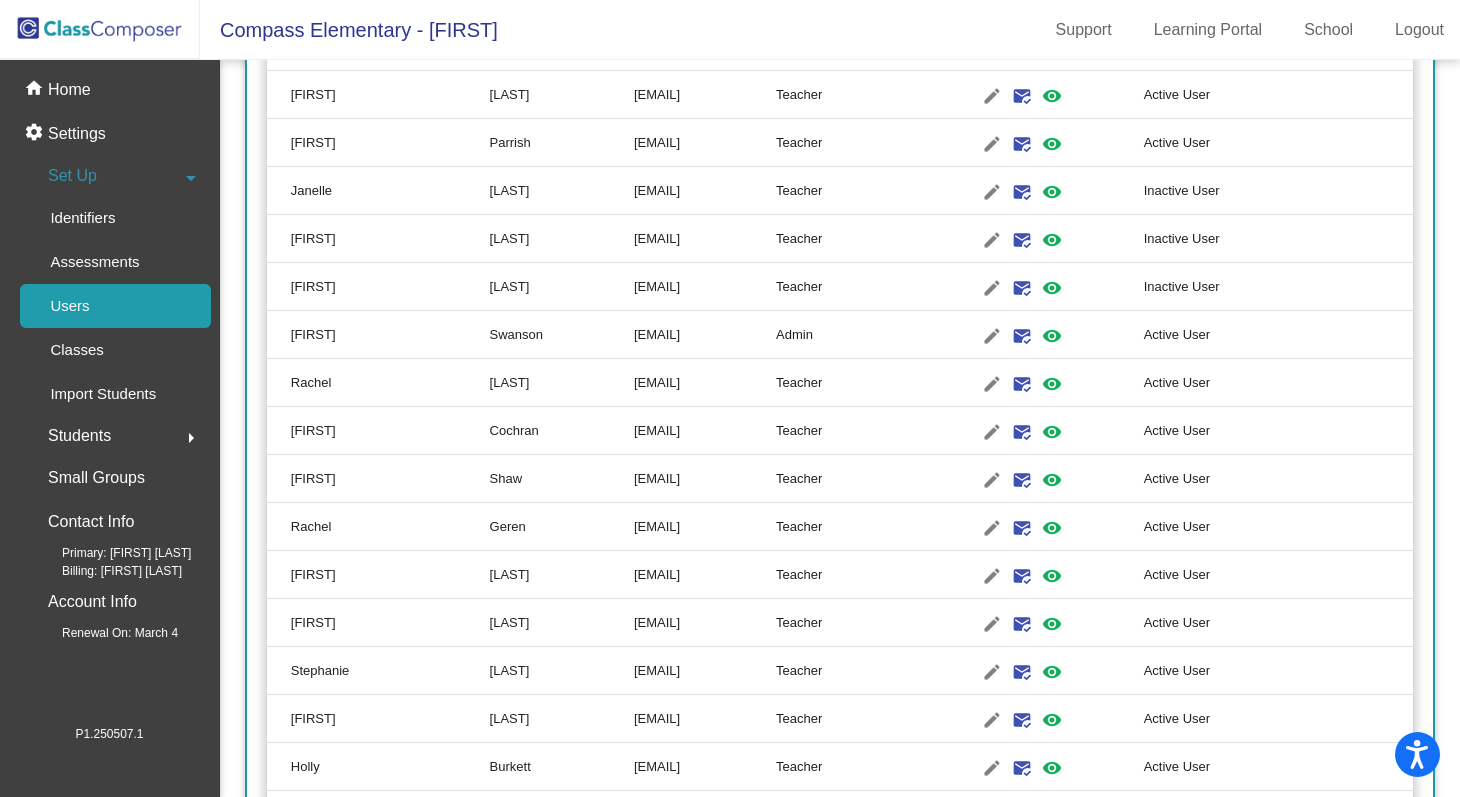 scroll, scrollTop: 1570, scrollLeft: 0, axis: vertical 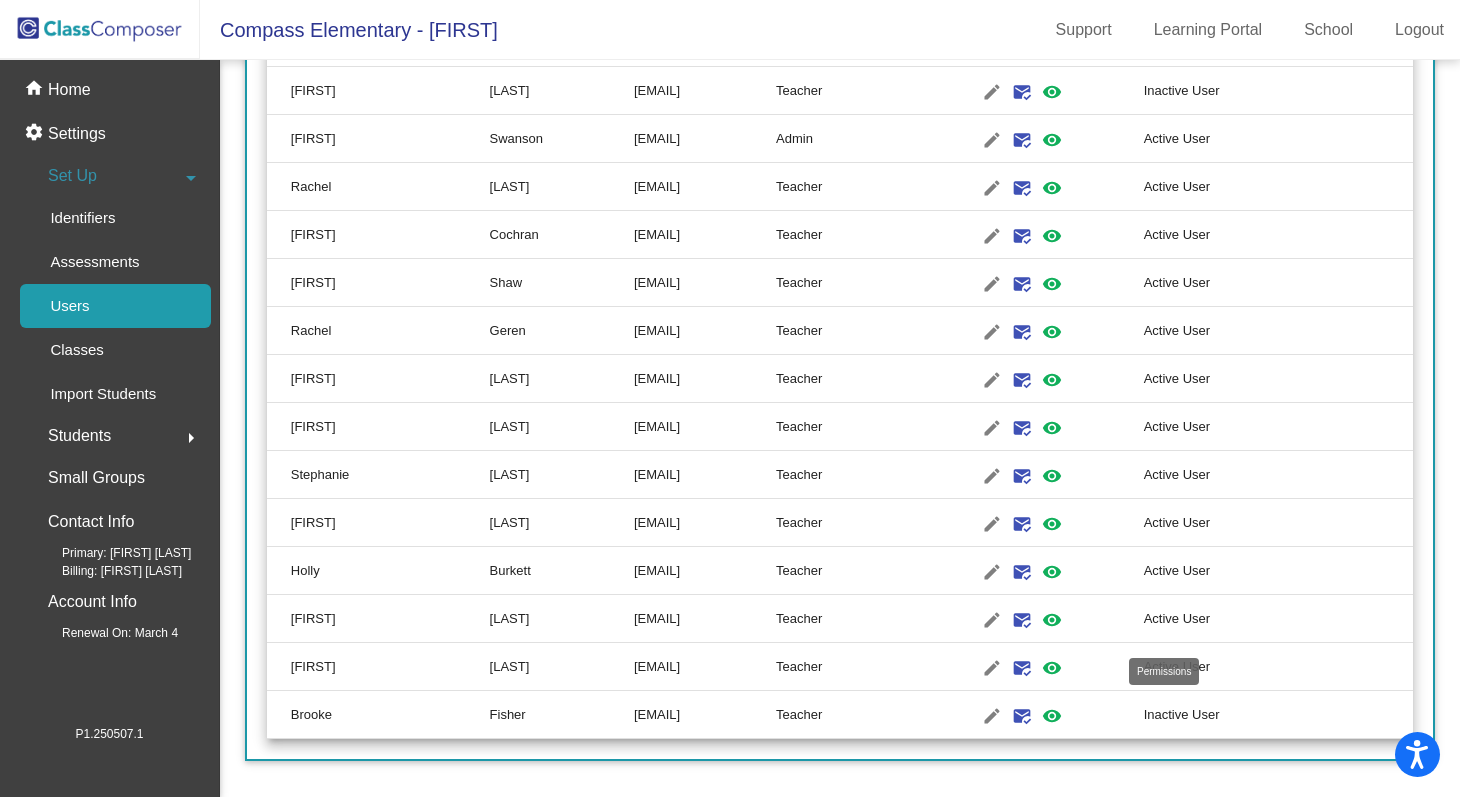 click on "visibility" 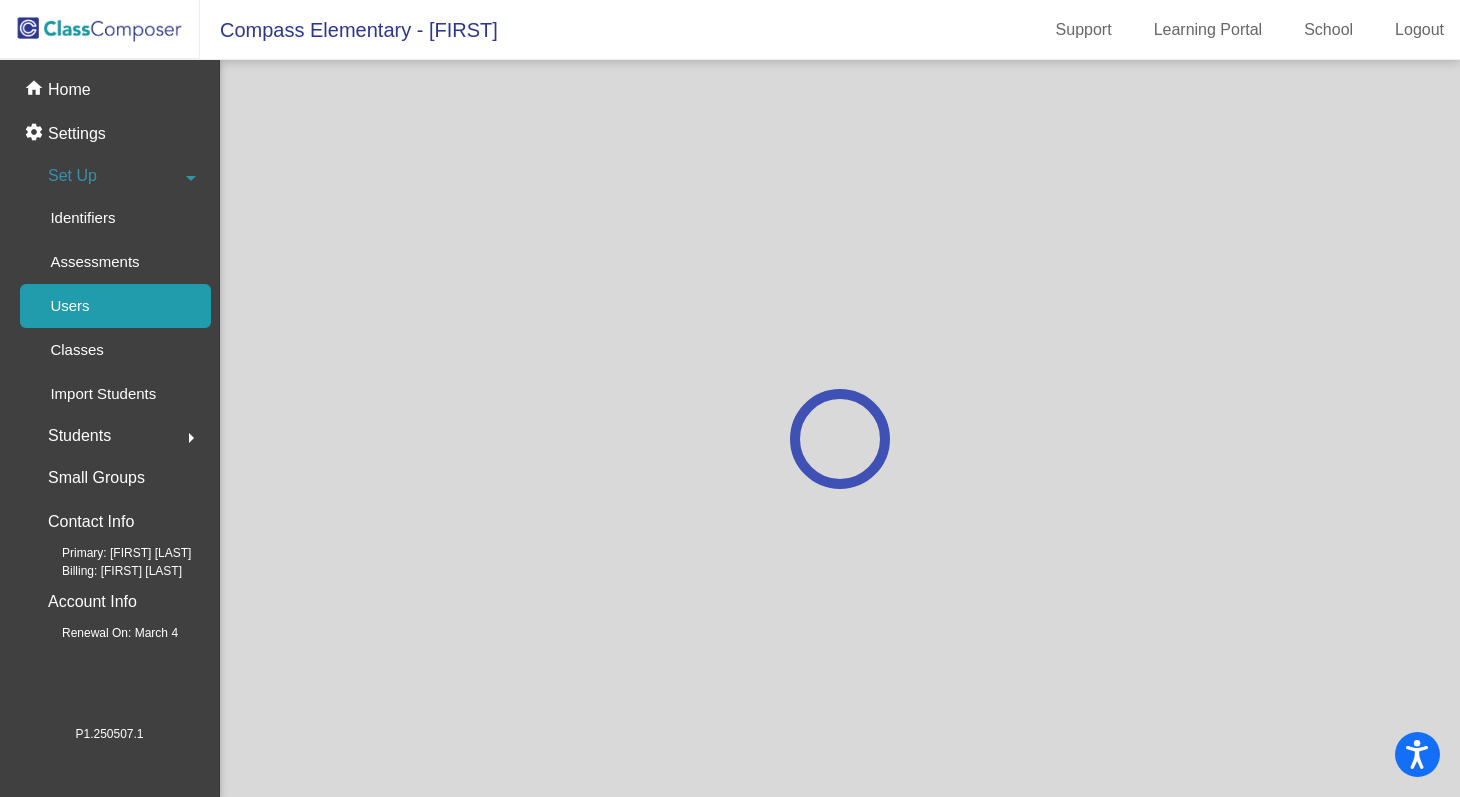 scroll, scrollTop: 0, scrollLeft: 0, axis: both 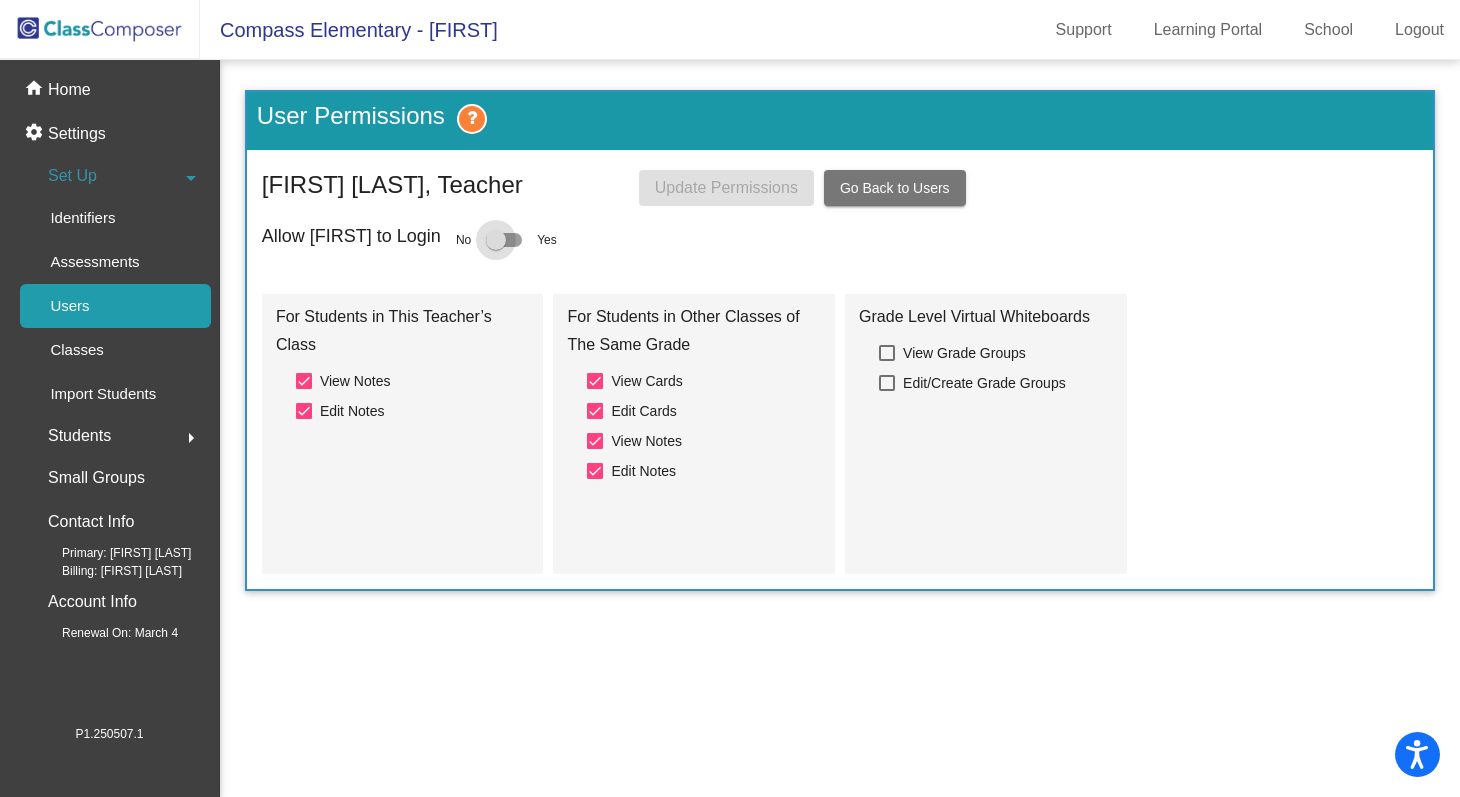 click at bounding box center (496, 240) 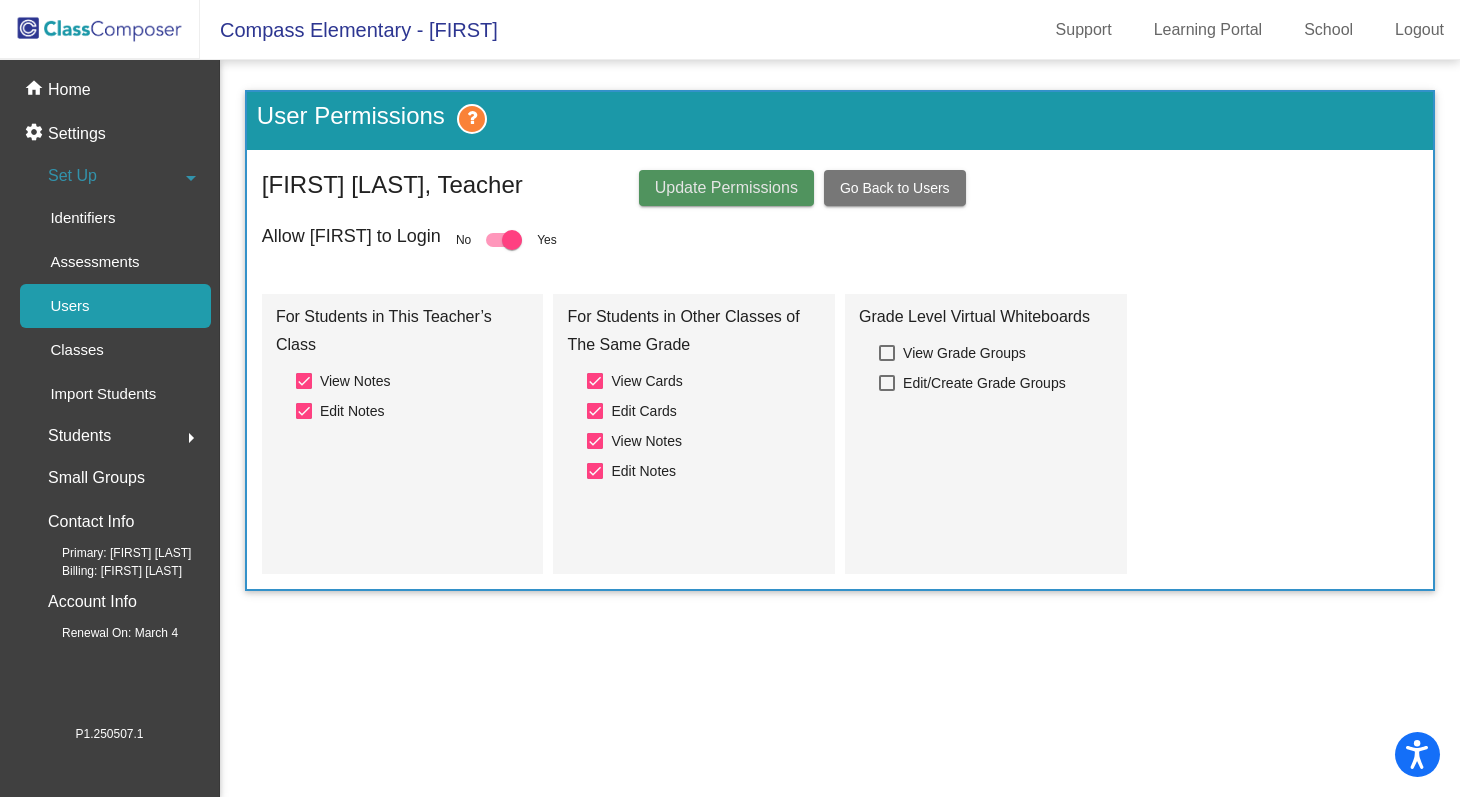 click on "Update Permissions" 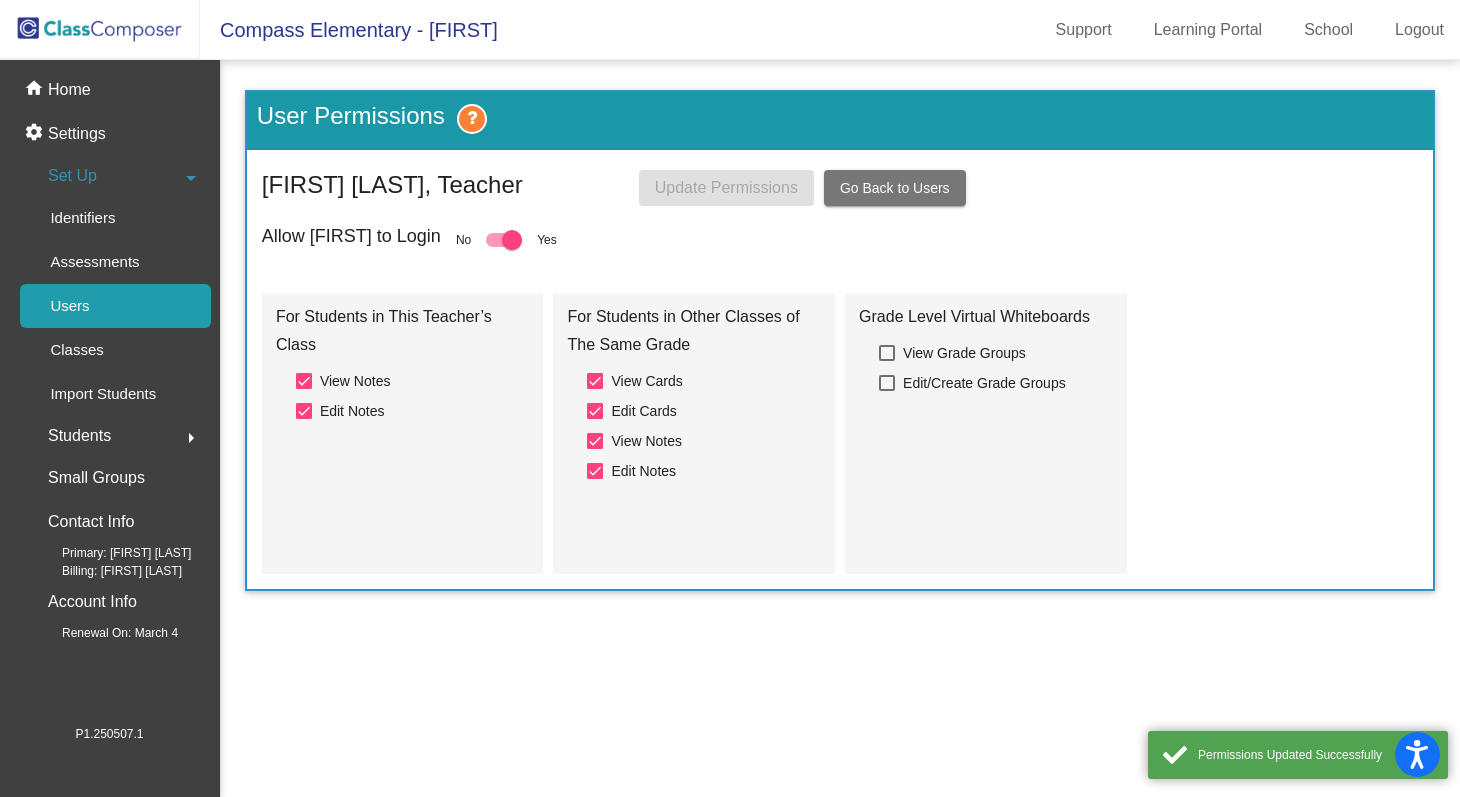 click on "Go Back to Users" 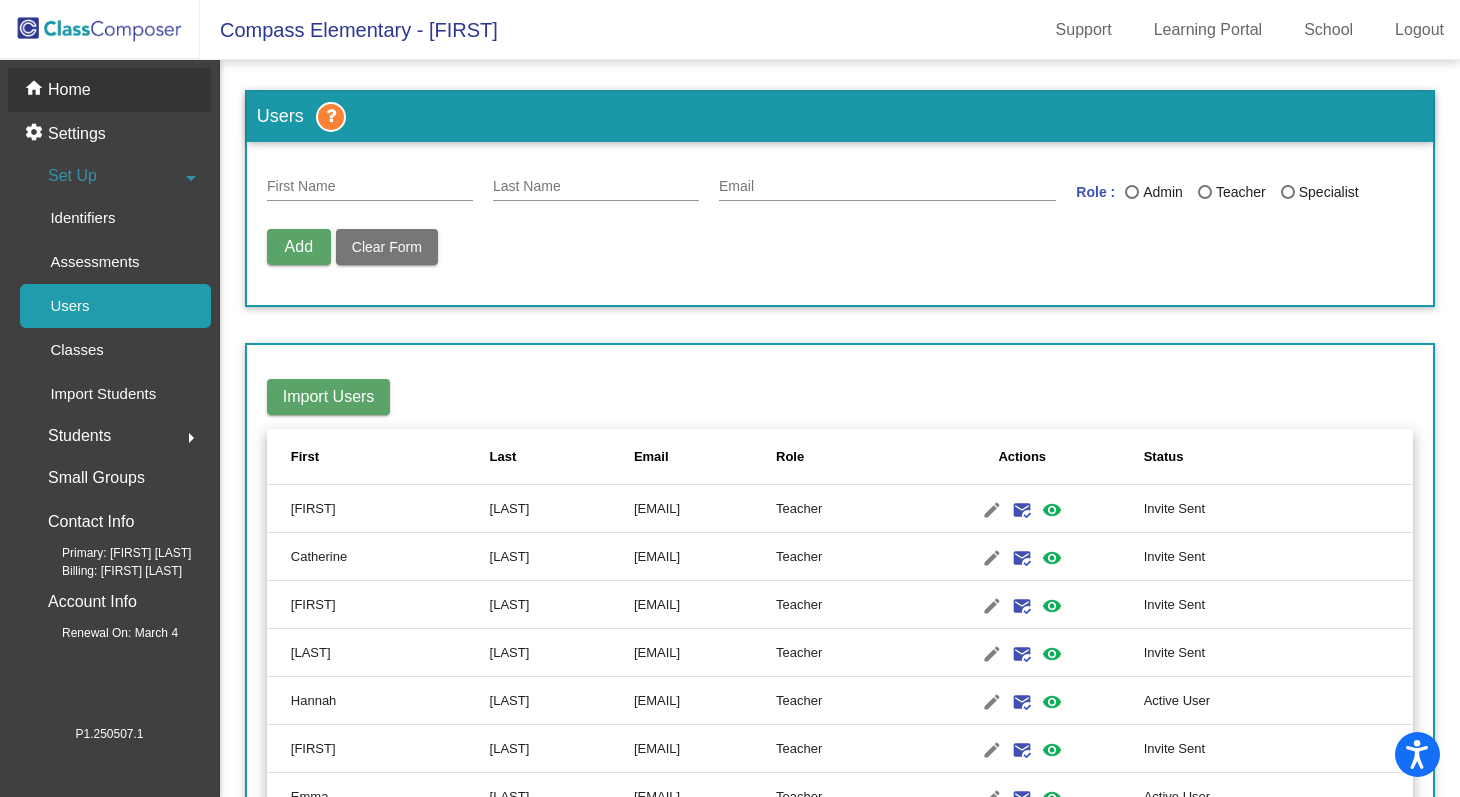 click on "home Home" 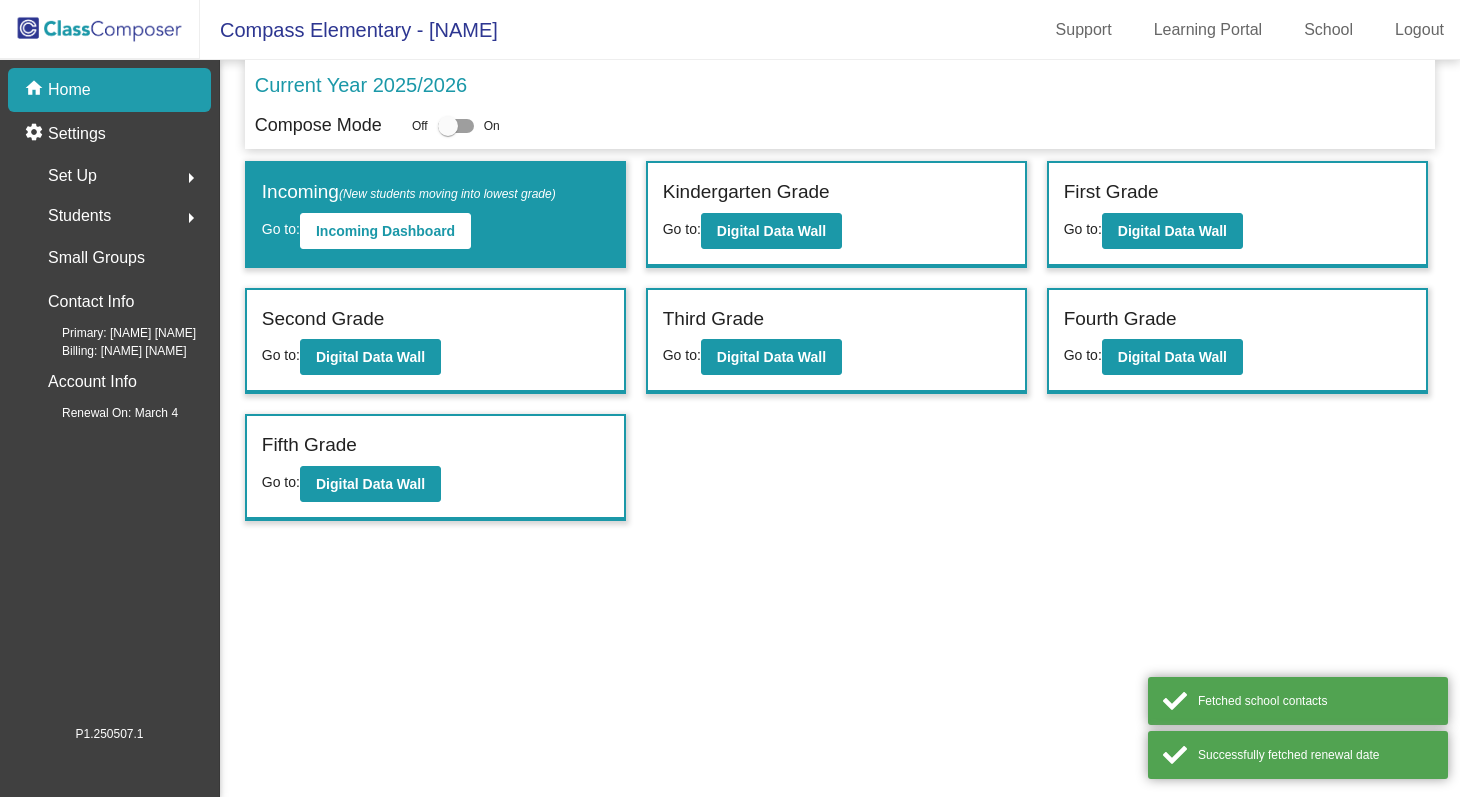 scroll, scrollTop: 0, scrollLeft: 0, axis: both 